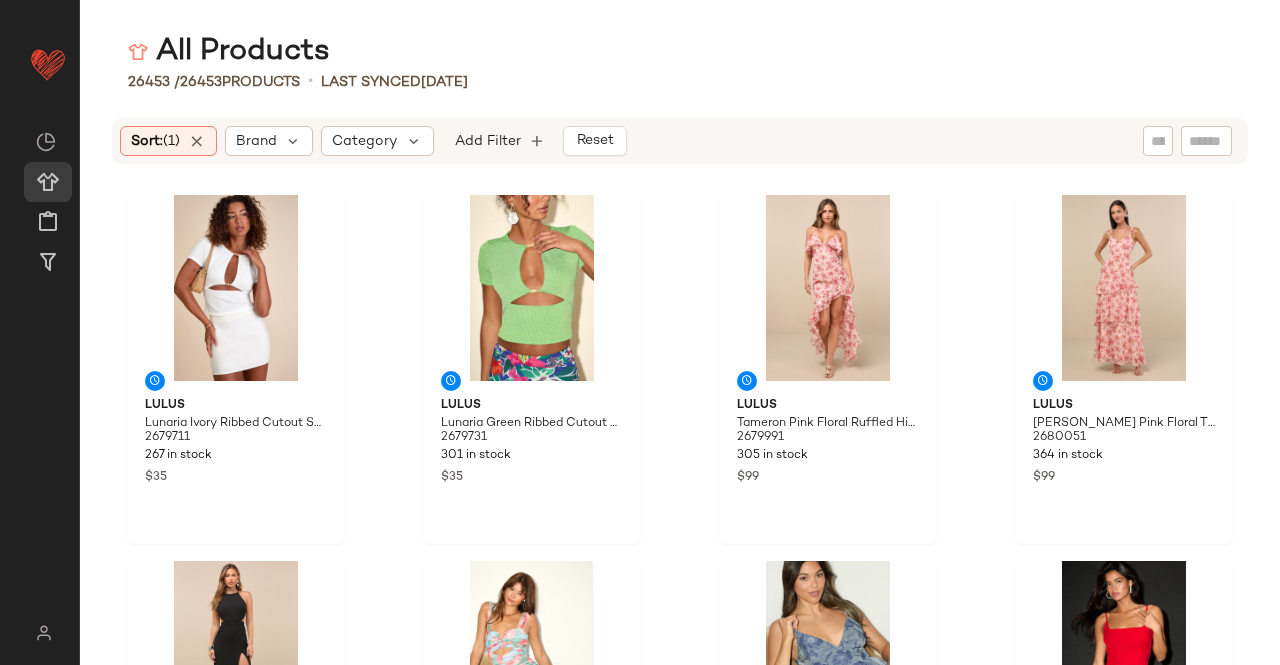 scroll, scrollTop: 0, scrollLeft: 0, axis: both 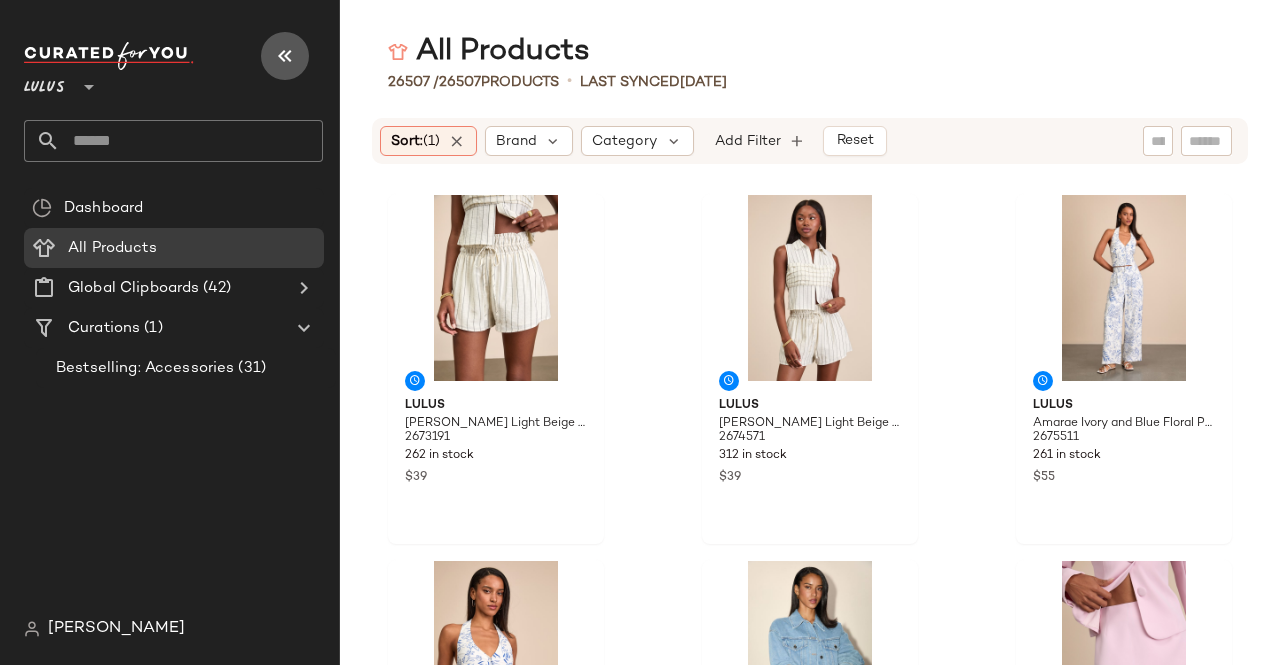 click at bounding box center (285, 56) 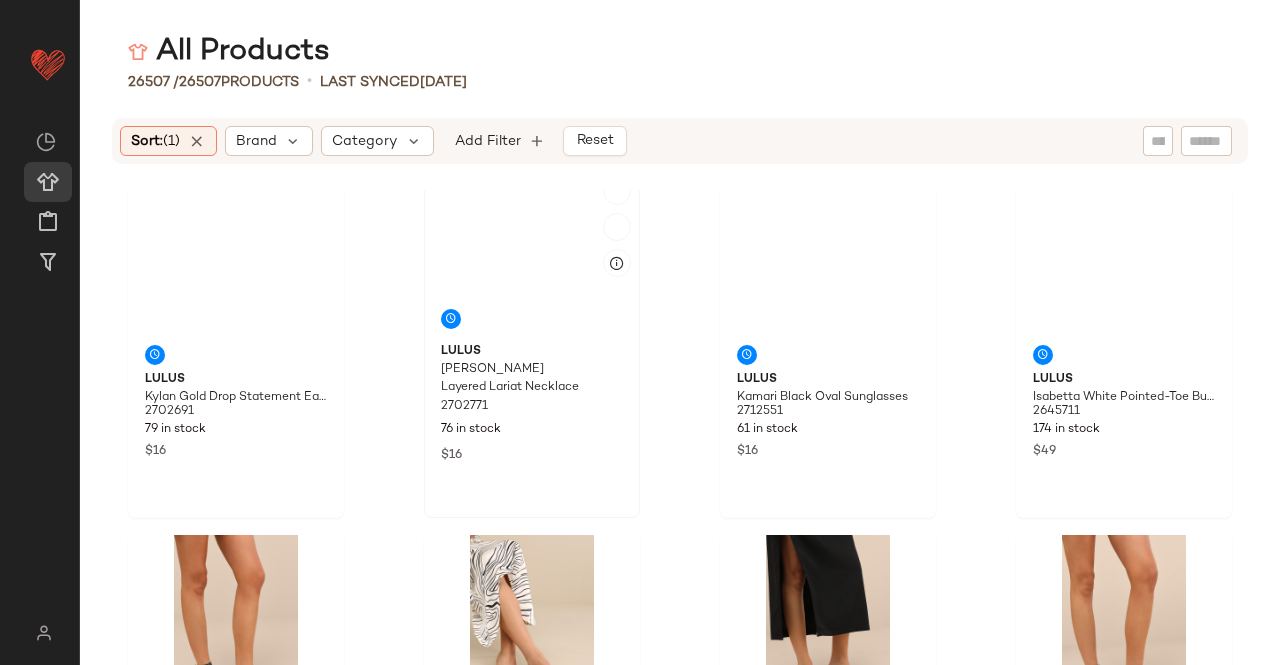 scroll, scrollTop: 2516, scrollLeft: 0, axis: vertical 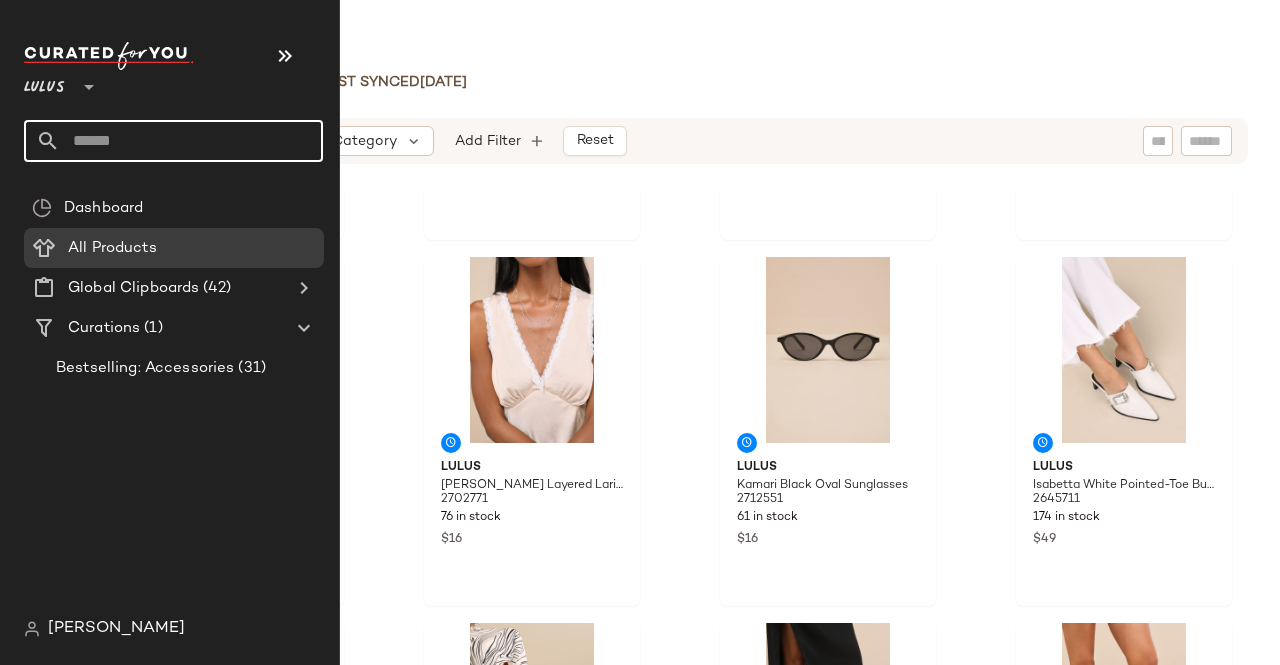 click 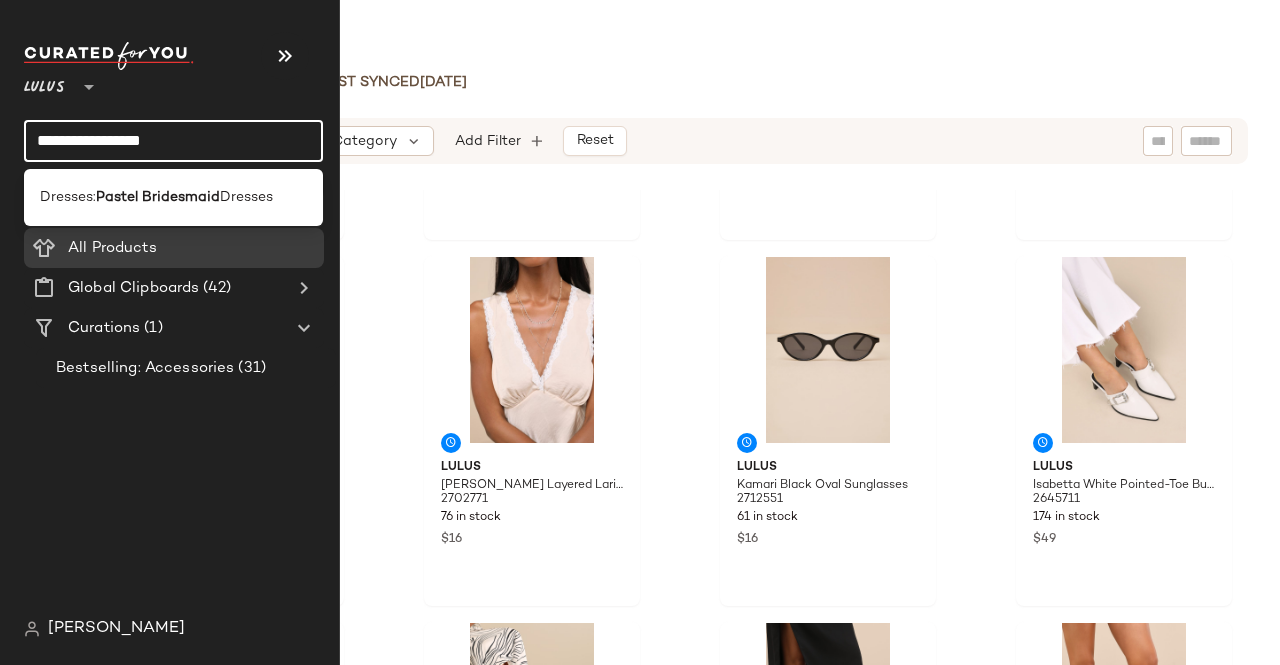 type on "**********" 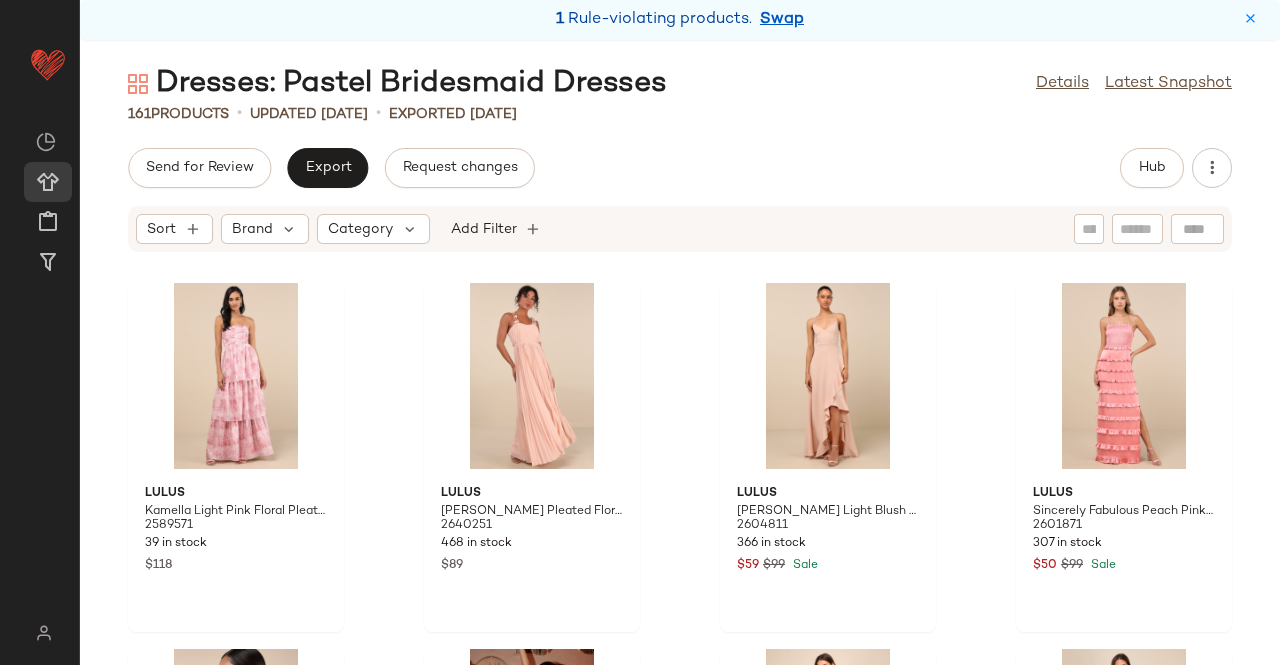 drag, startPoint x: 602, startPoint y: 153, endPoint x: 679, endPoint y: 129, distance: 80.65358 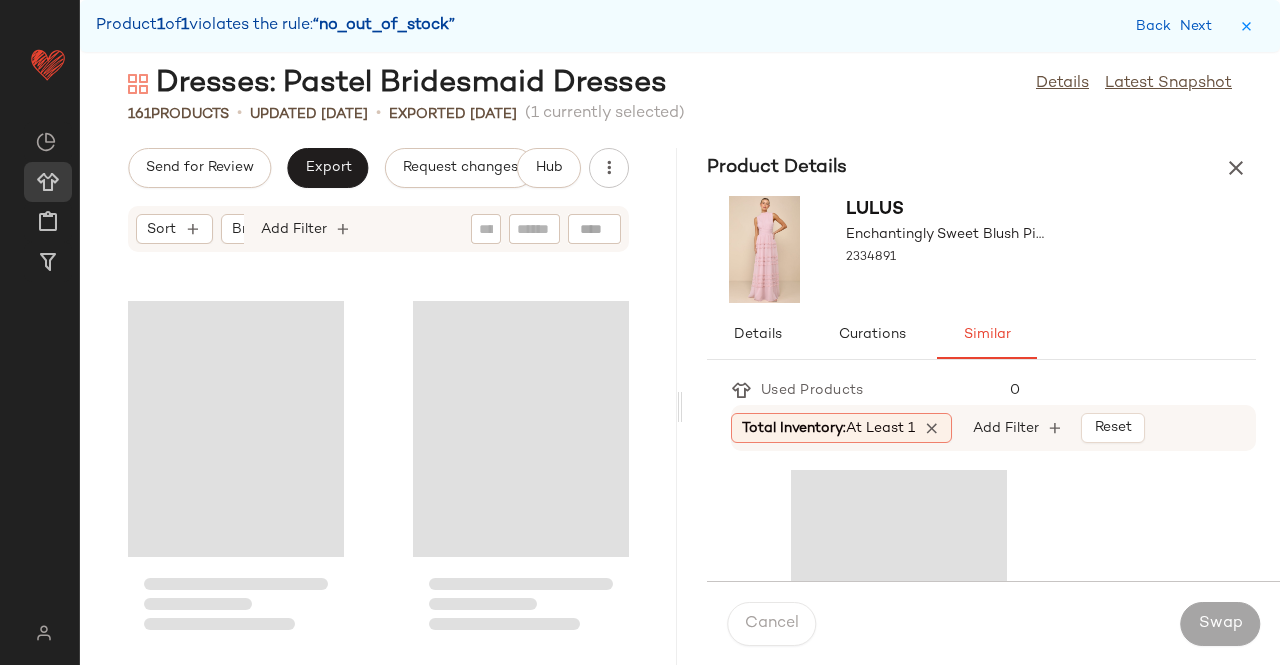 scroll, scrollTop: 10248, scrollLeft: 0, axis: vertical 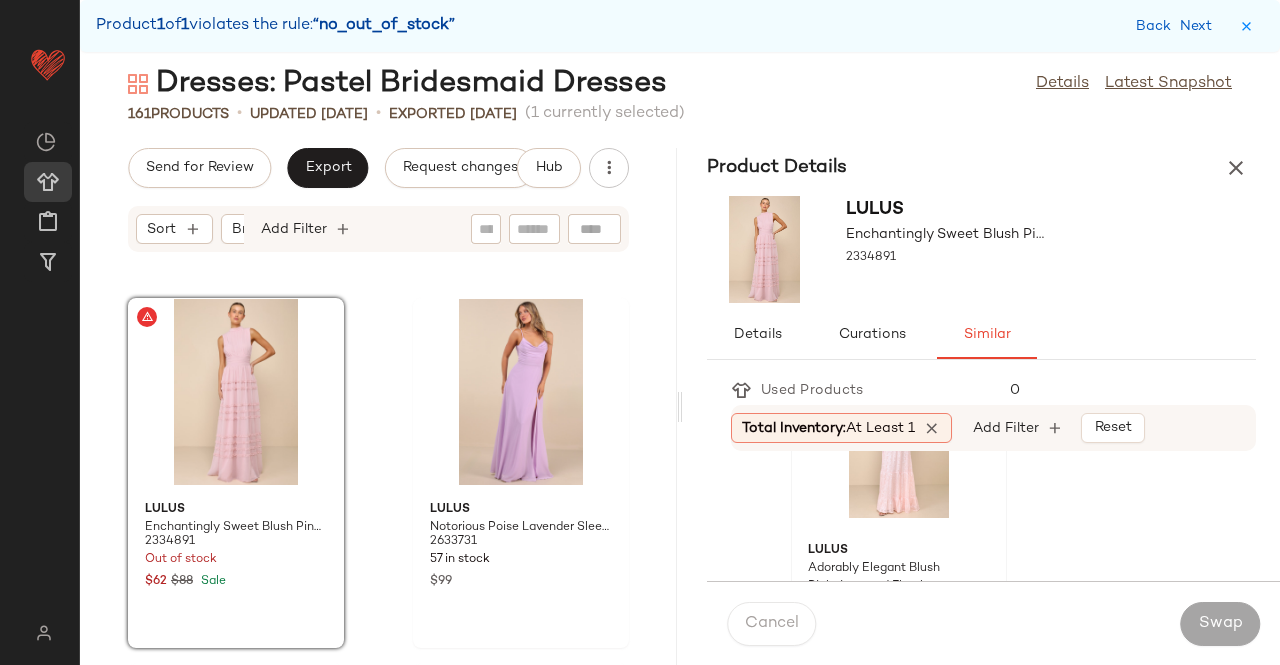 click on "Lulus Adorably Elegant Blush Pink Jacquard Floral Strapless Maxi Dress 2315551 1 in stock $59 $118 Sale" 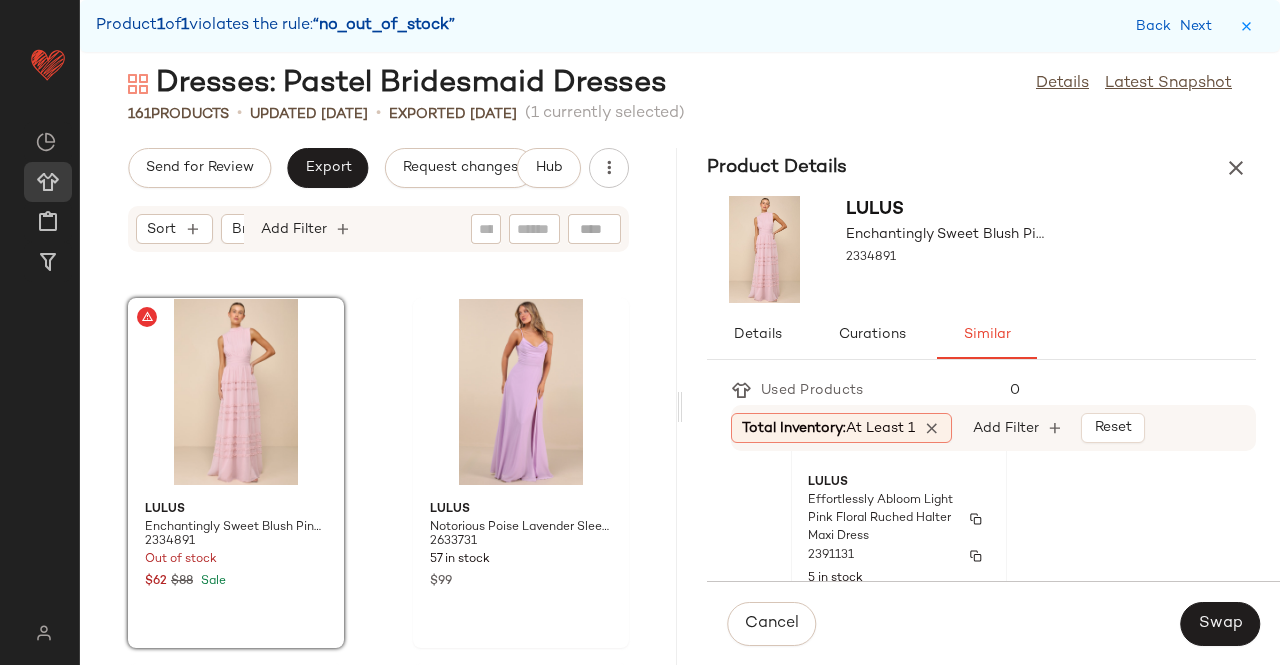 click on "Lulus" at bounding box center [899, 483] 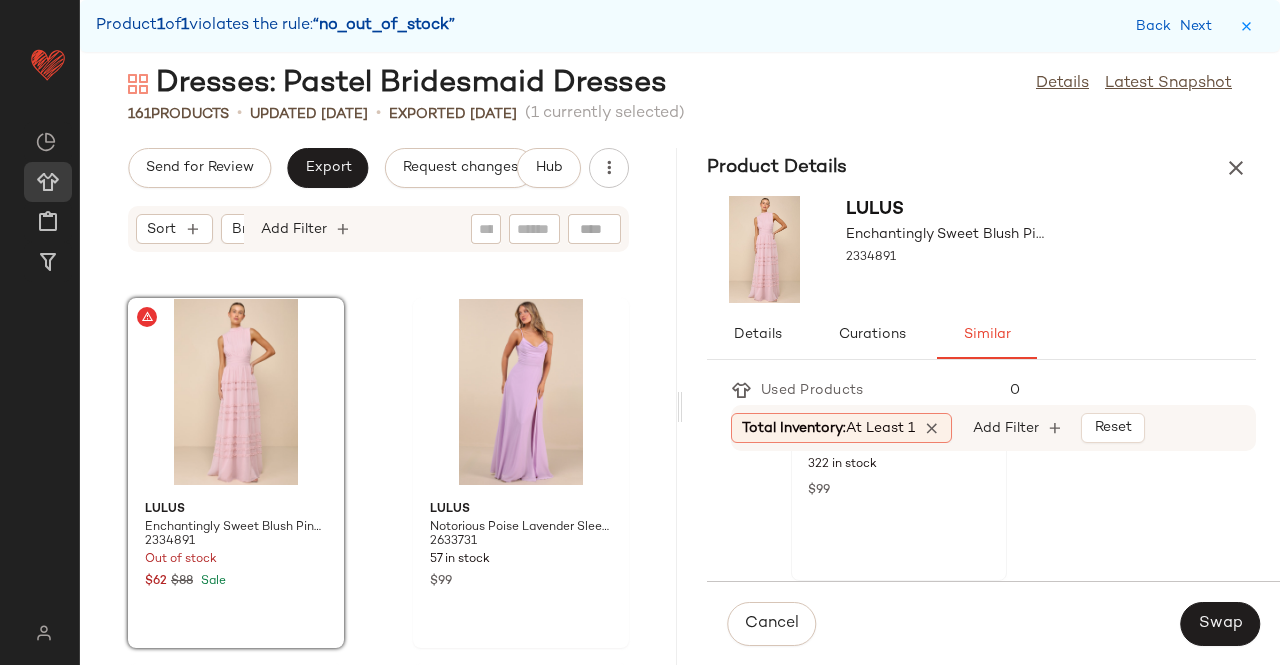click on "$99" at bounding box center [899, 489] 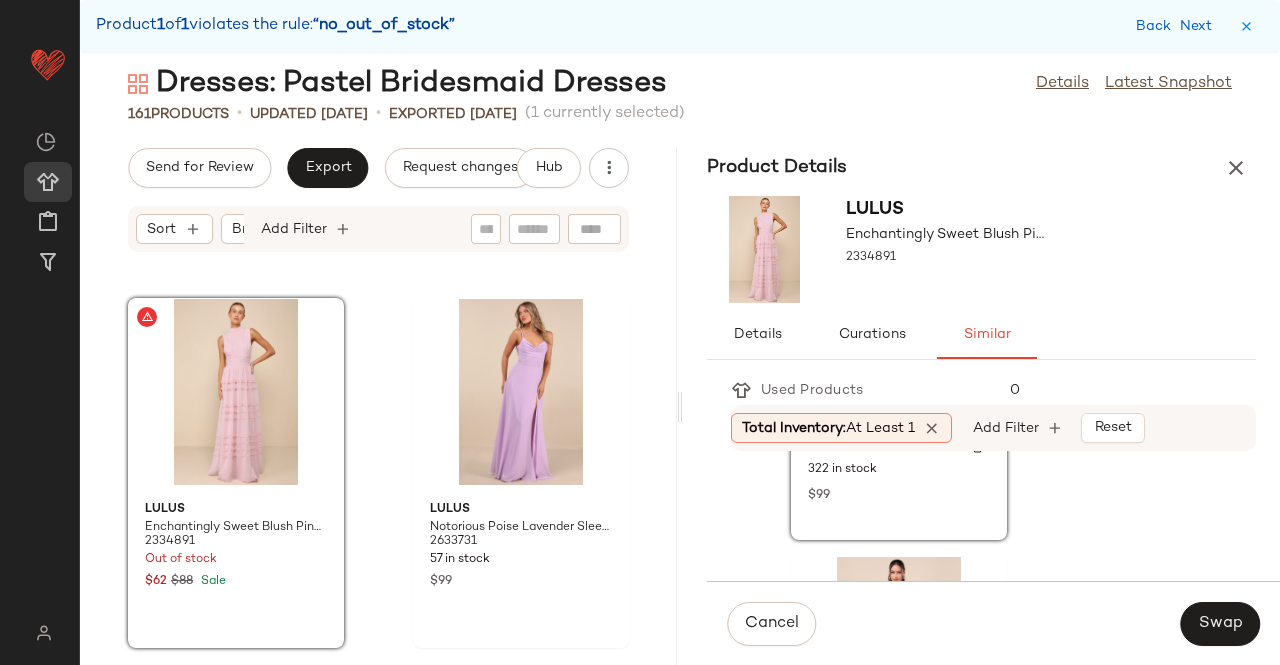 scroll, scrollTop: 1641, scrollLeft: 0, axis: vertical 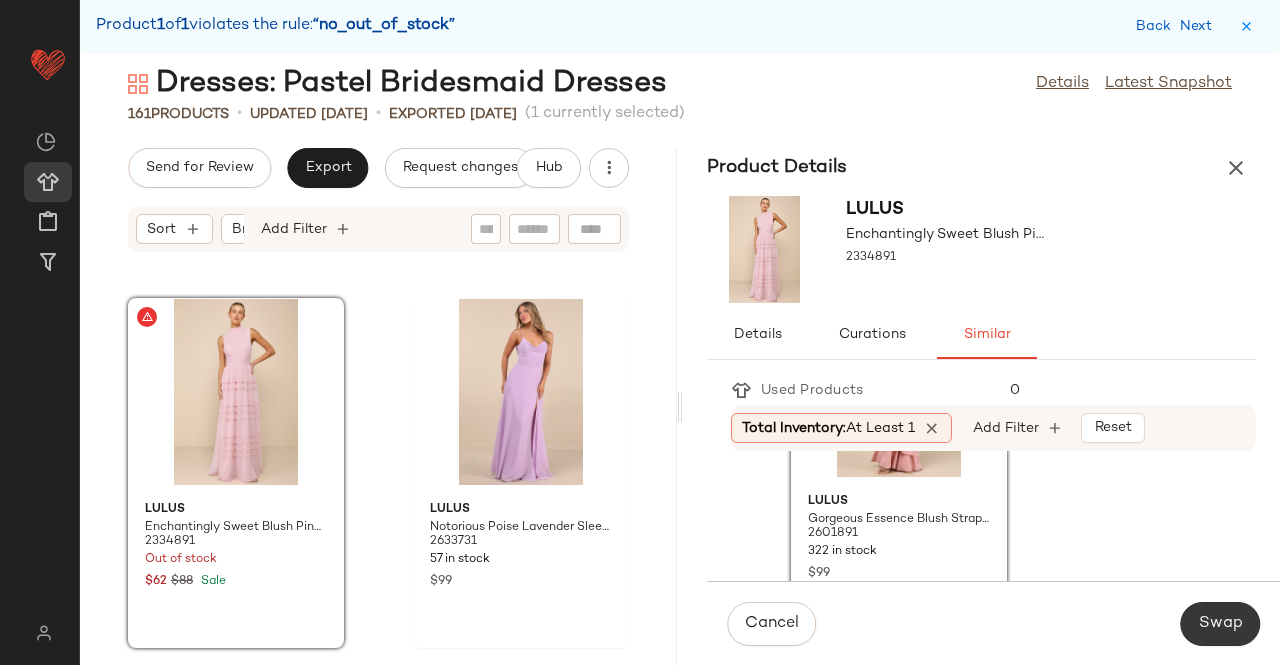 click on "Swap" at bounding box center (1220, 624) 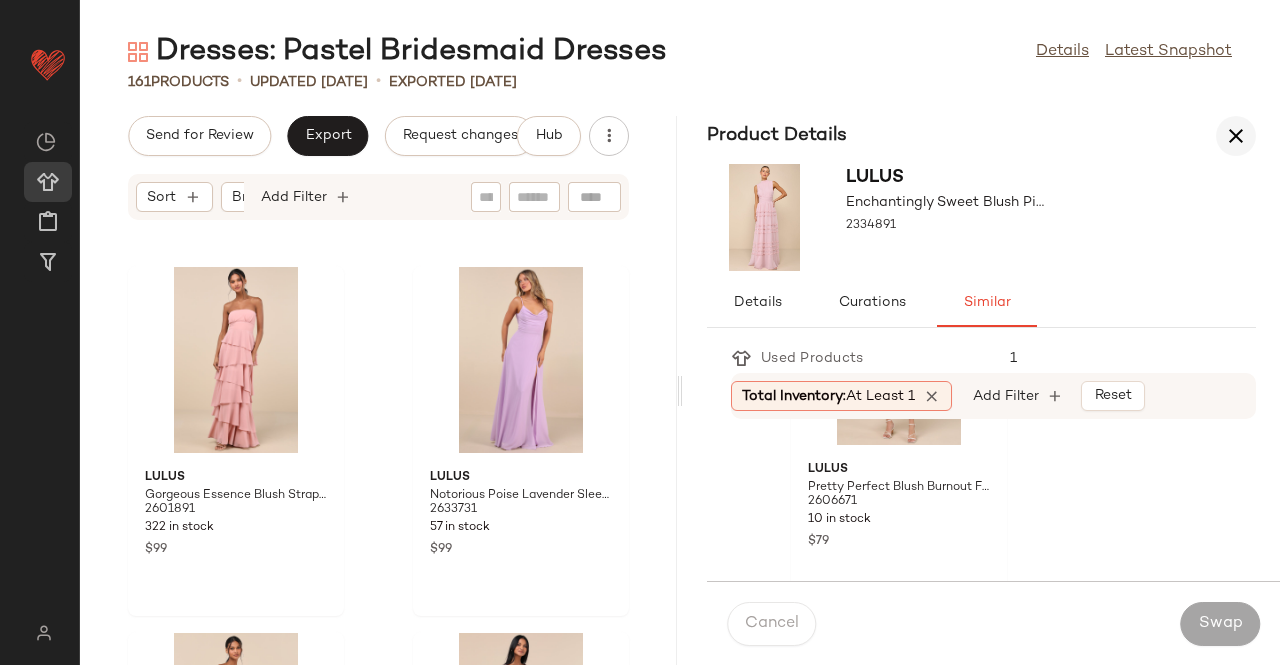 click at bounding box center (1236, 136) 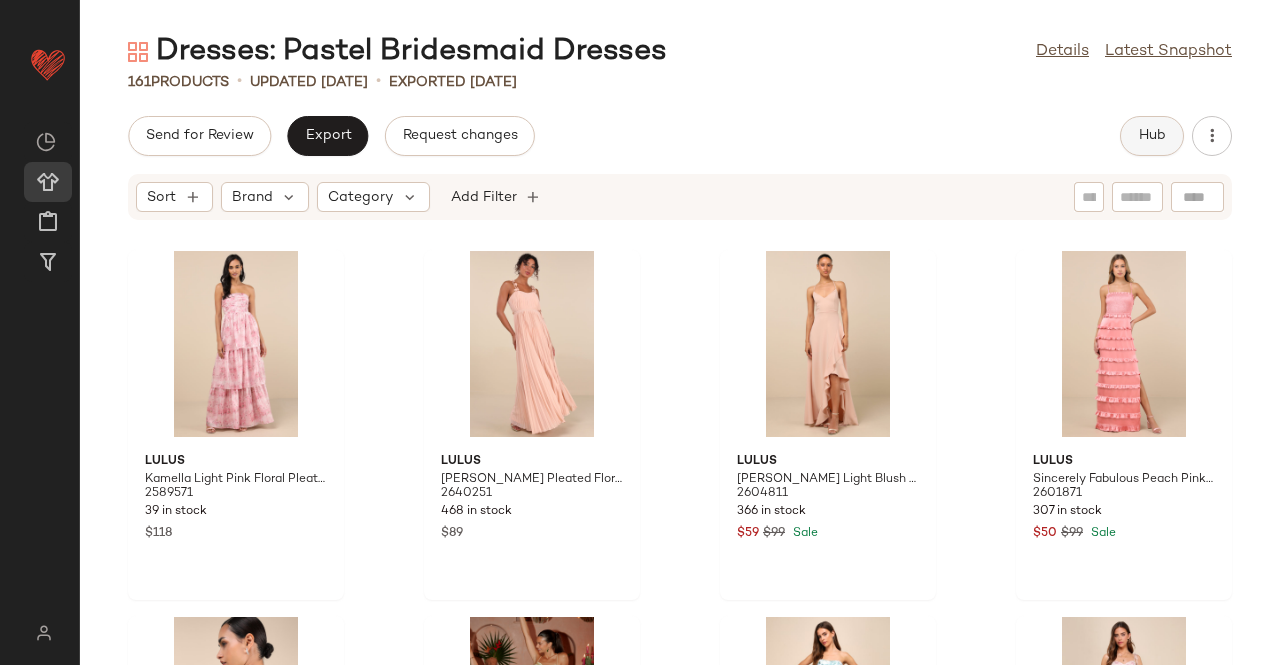 click on "Hub" at bounding box center (1152, 136) 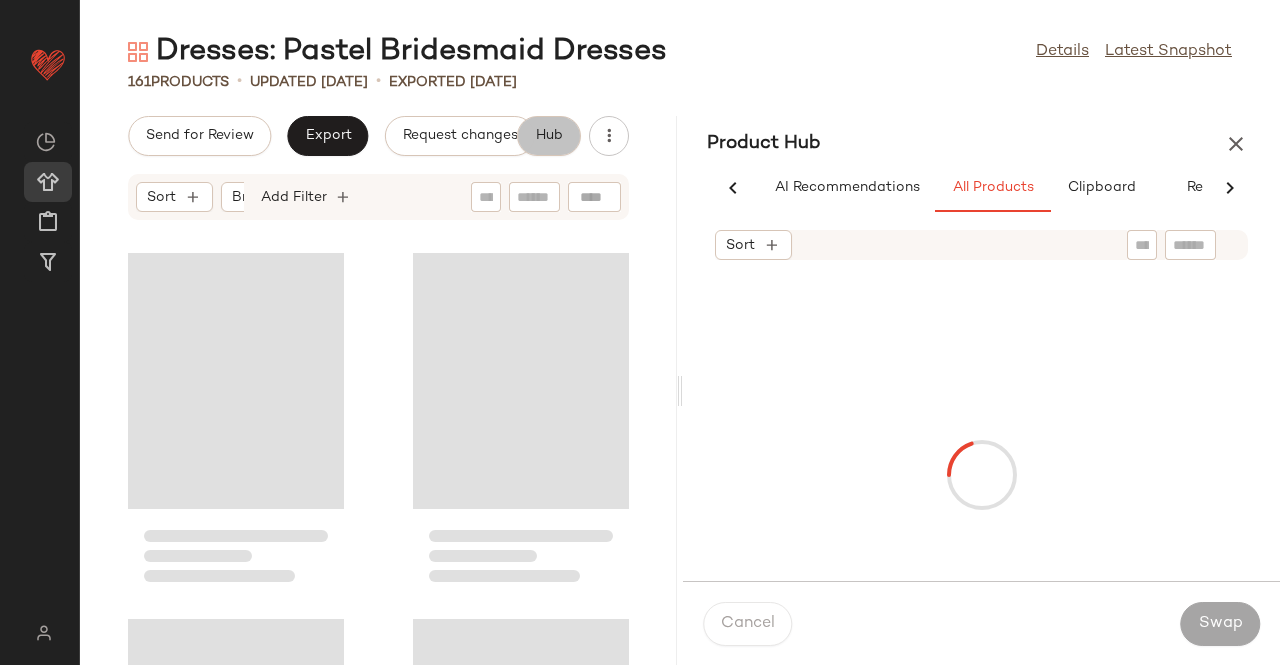 scroll, scrollTop: 0, scrollLeft: 62, axis: horizontal 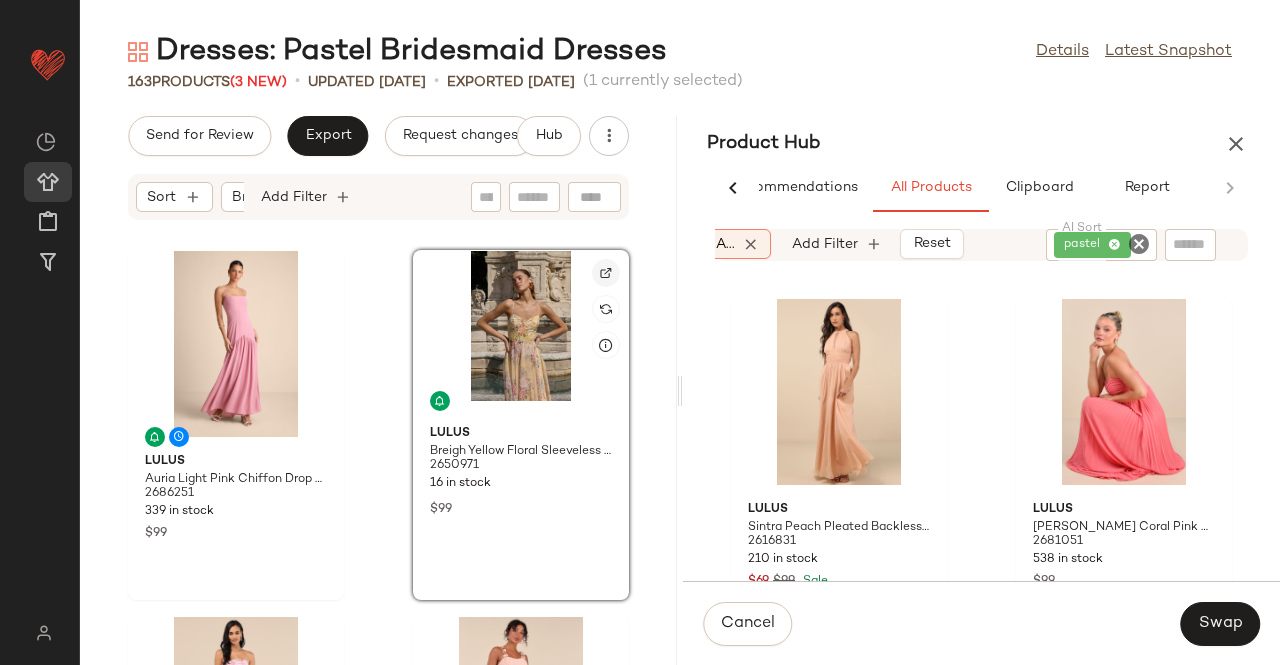 click 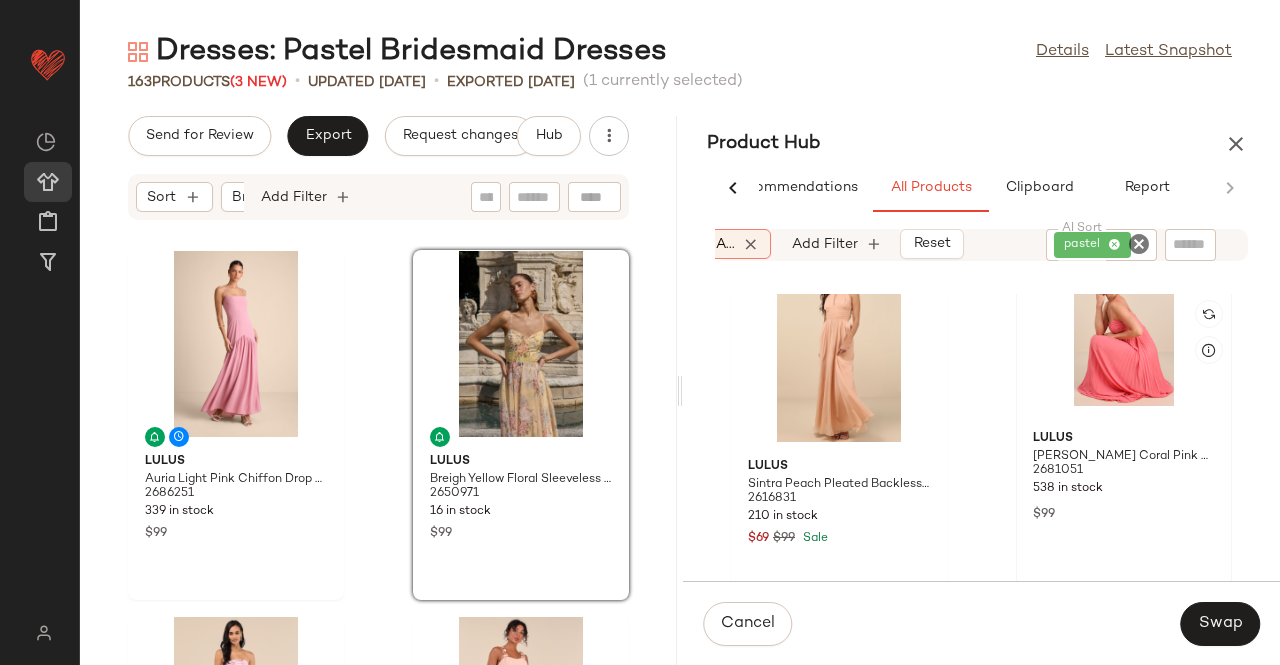 scroll, scrollTop: 0, scrollLeft: 0, axis: both 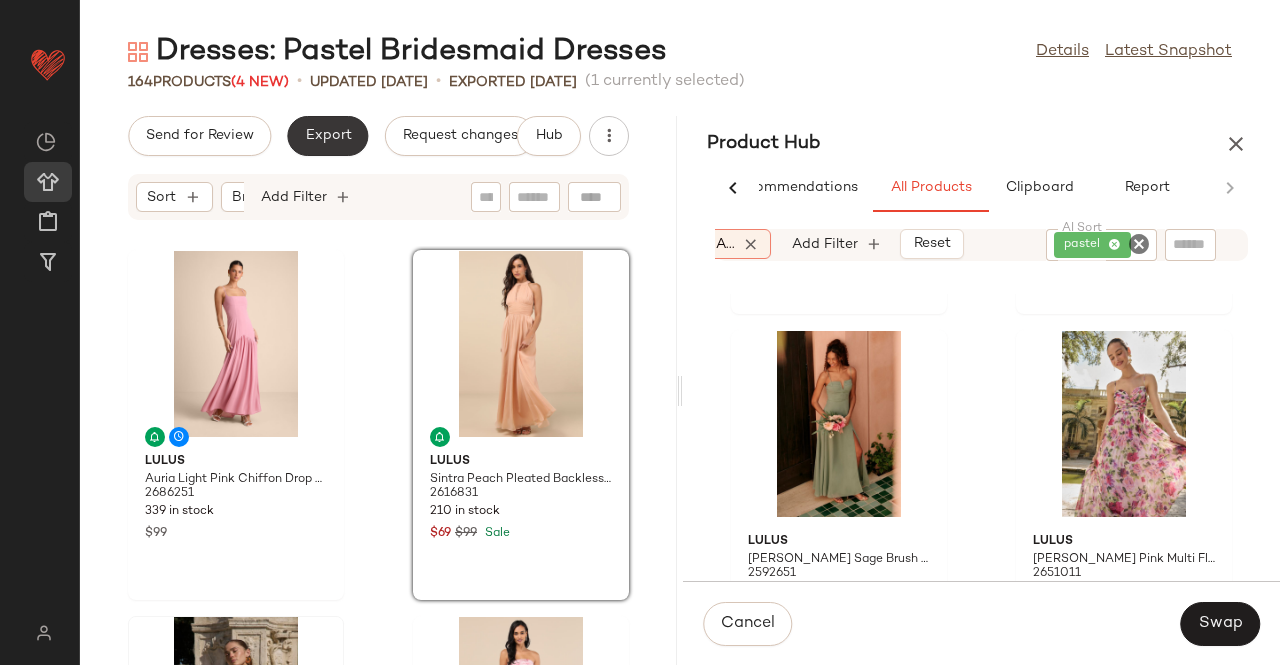 click on "Export" 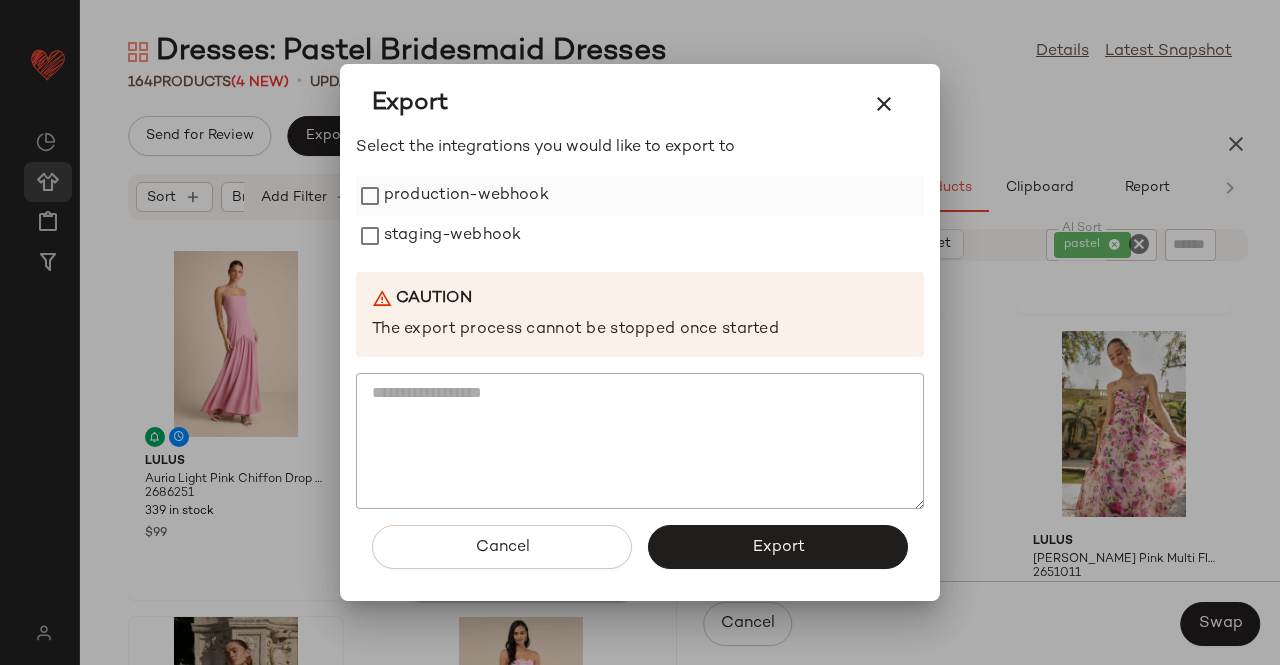 drag, startPoint x: 514, startPoint y: 173, endPoint x: 492, endPoint y: 205, distance: 38.832977 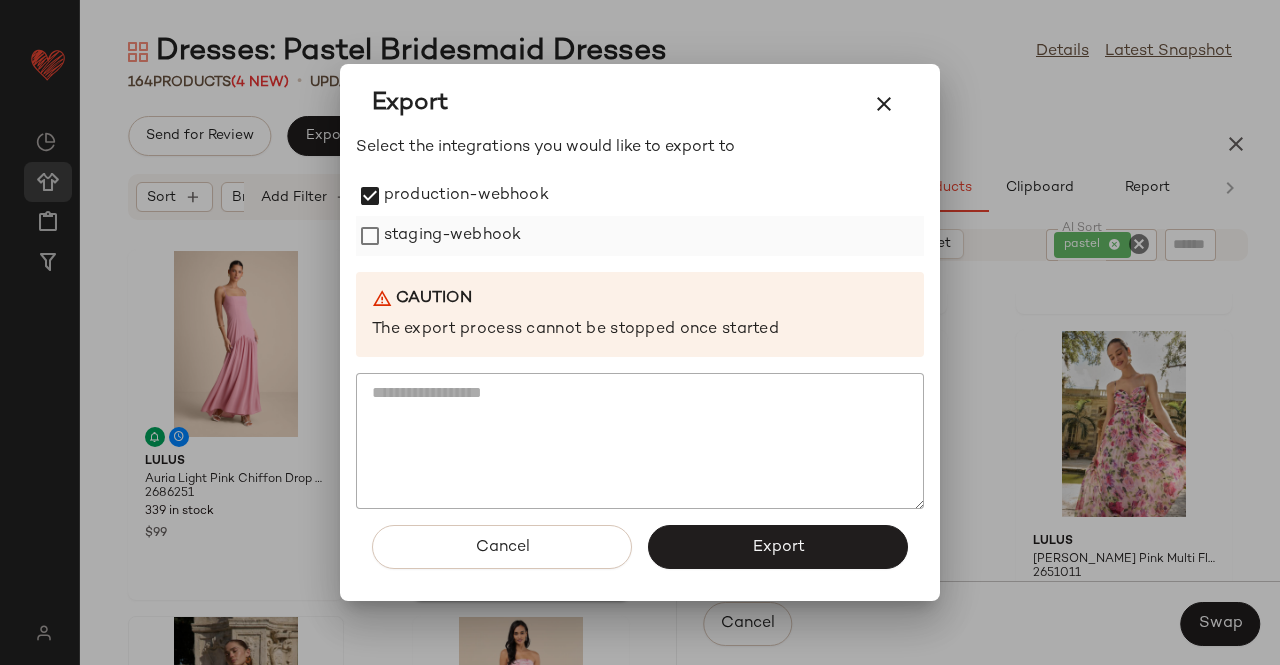 click on "staging-webhook" at bounding box center (452, 236) 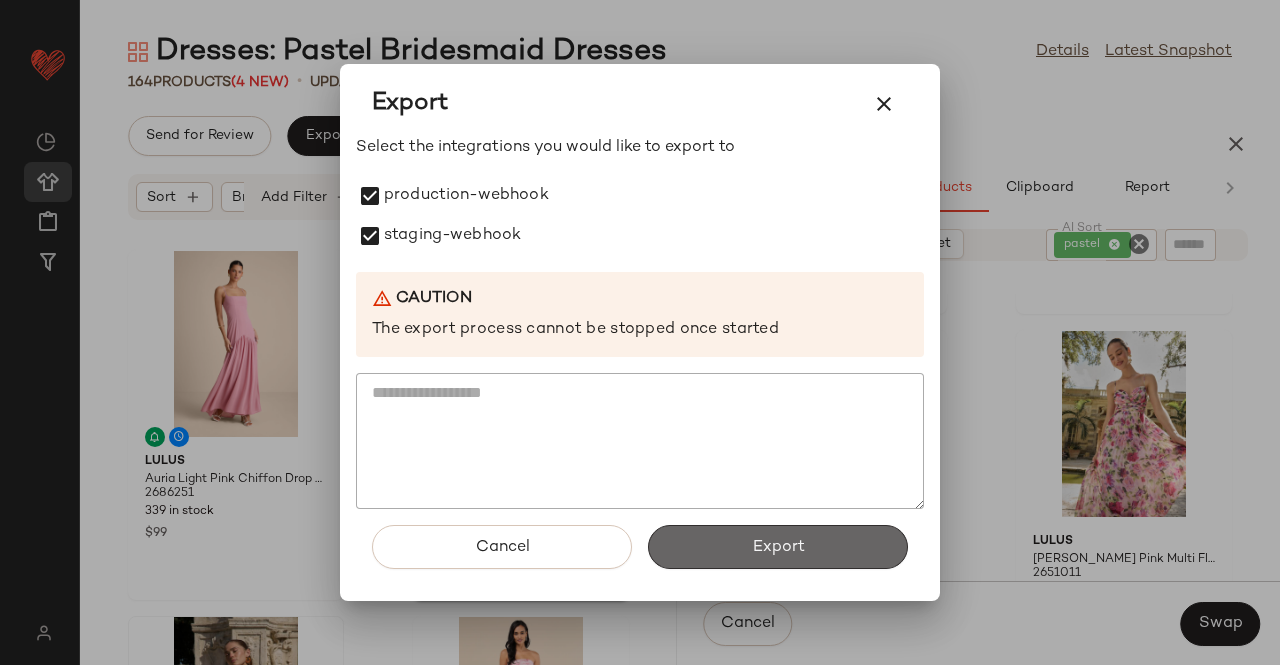 click on "Export" 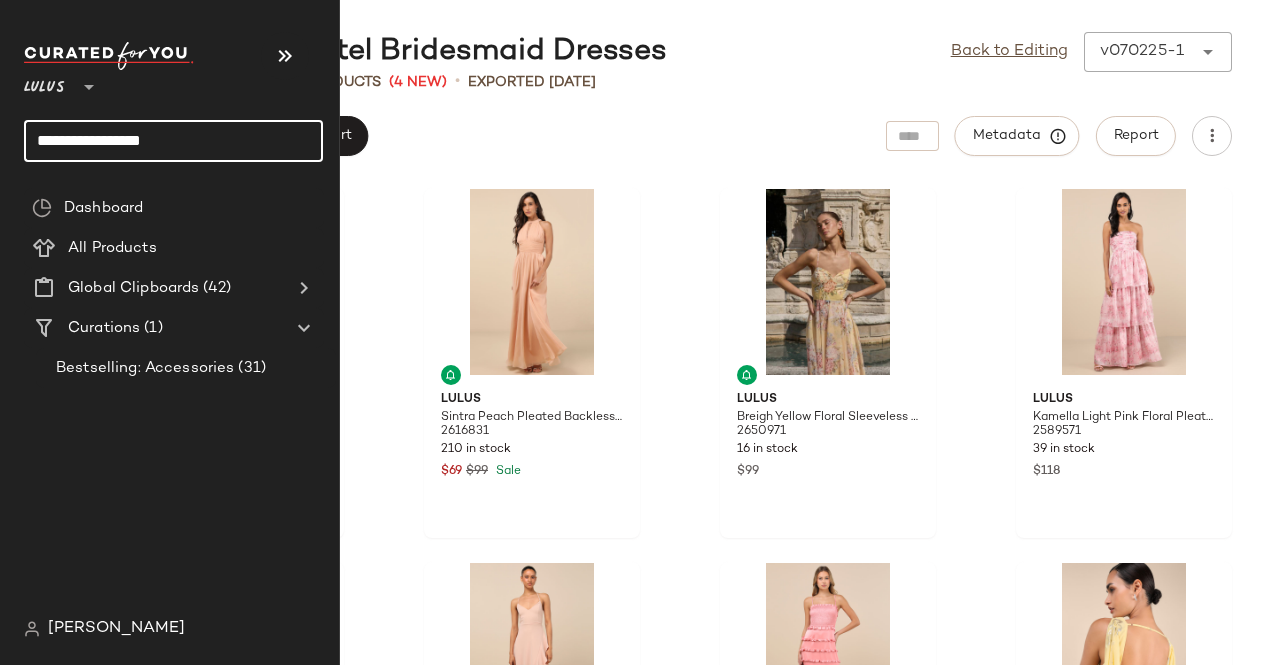 drag, startPoint x: 215, startPoint y: 151, endPoint x: 0, endPoint y: 151, distance: 215 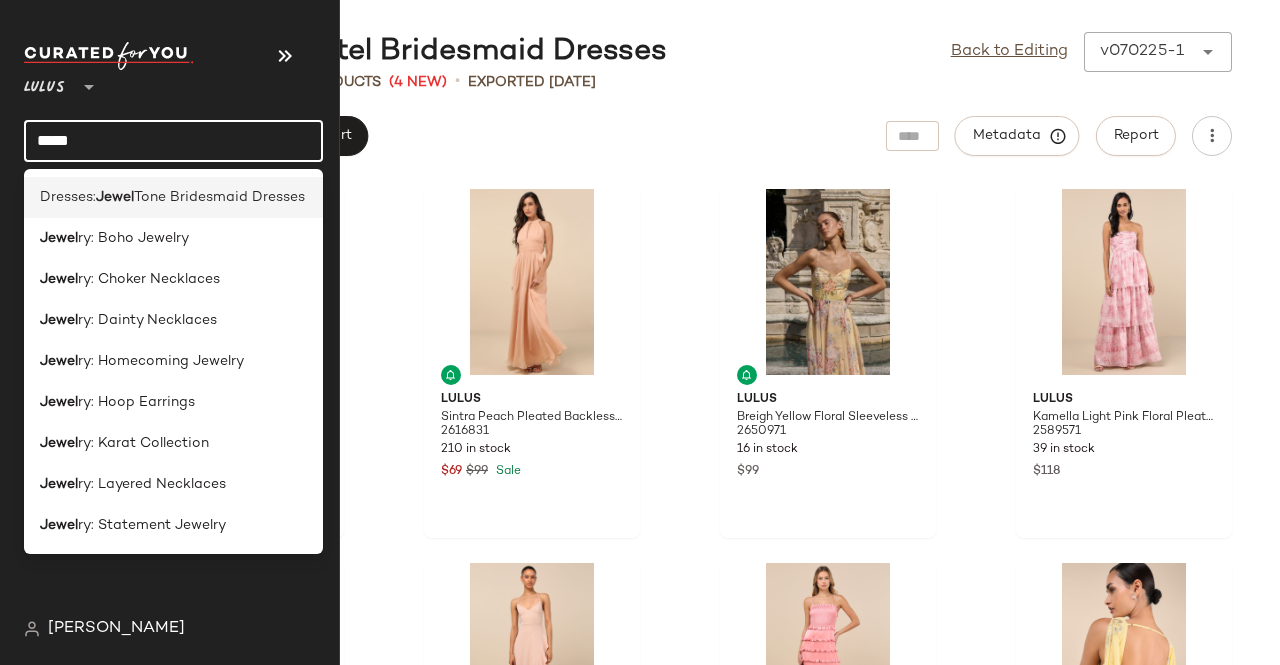 type on "**********" 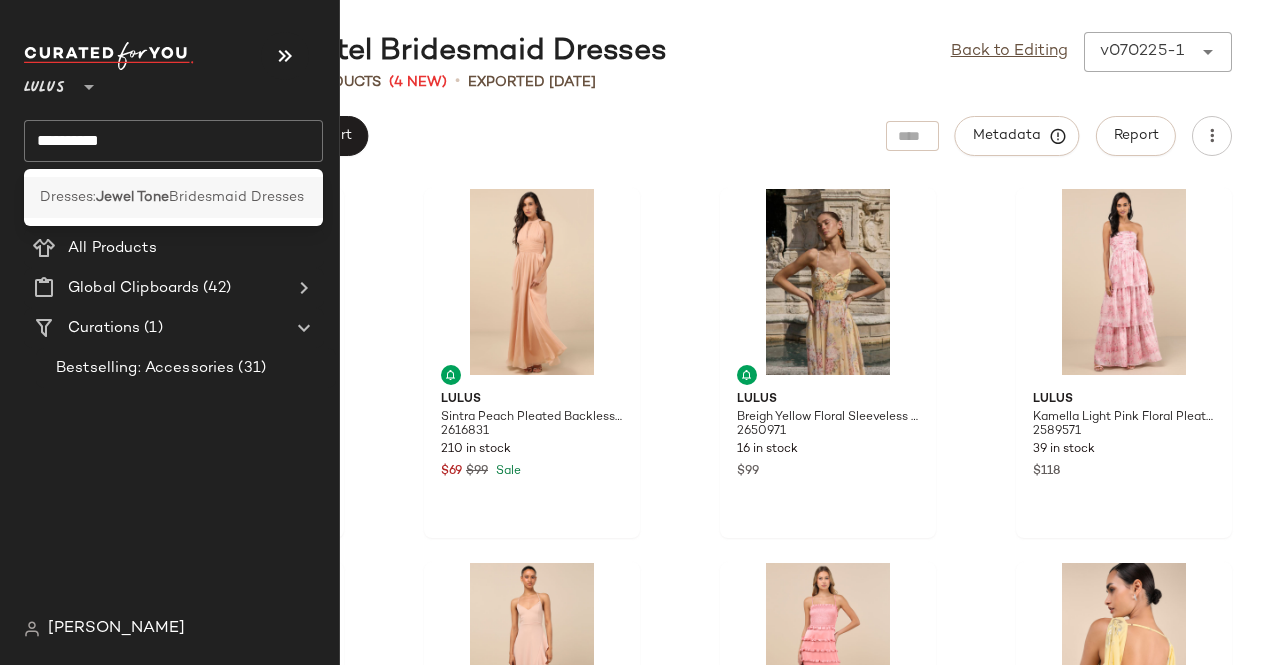 click on "Jewel Tone" at bounding box center (132, 197) 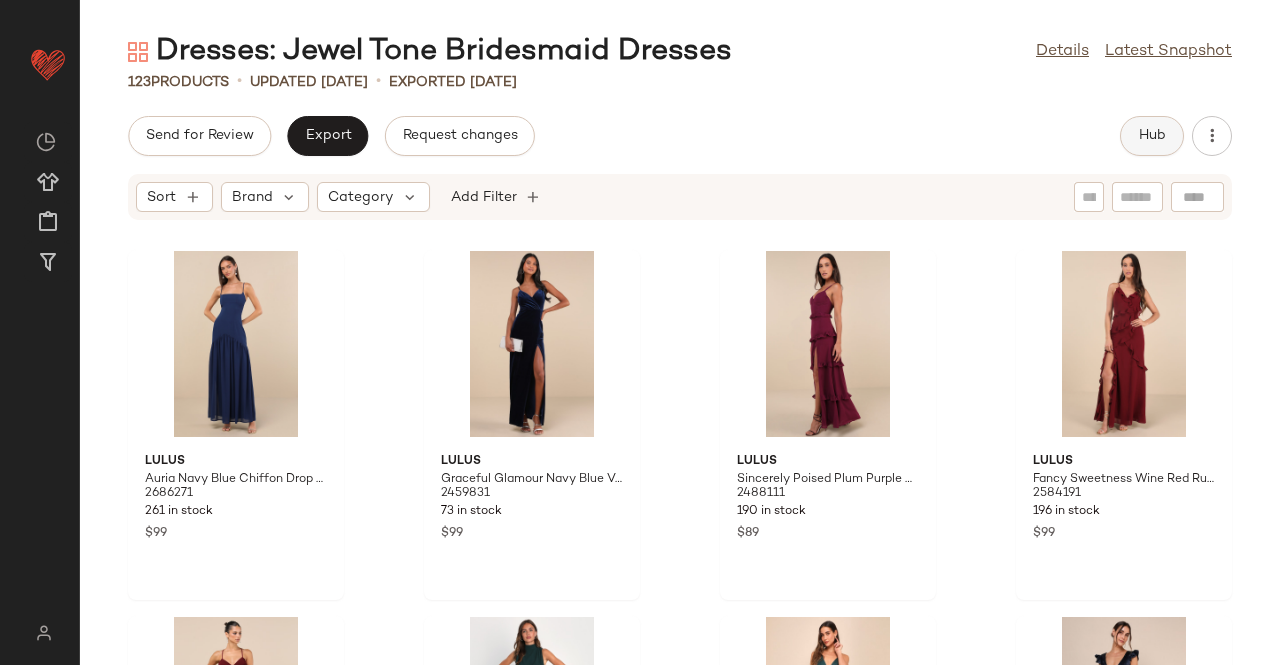 click on "Hub" 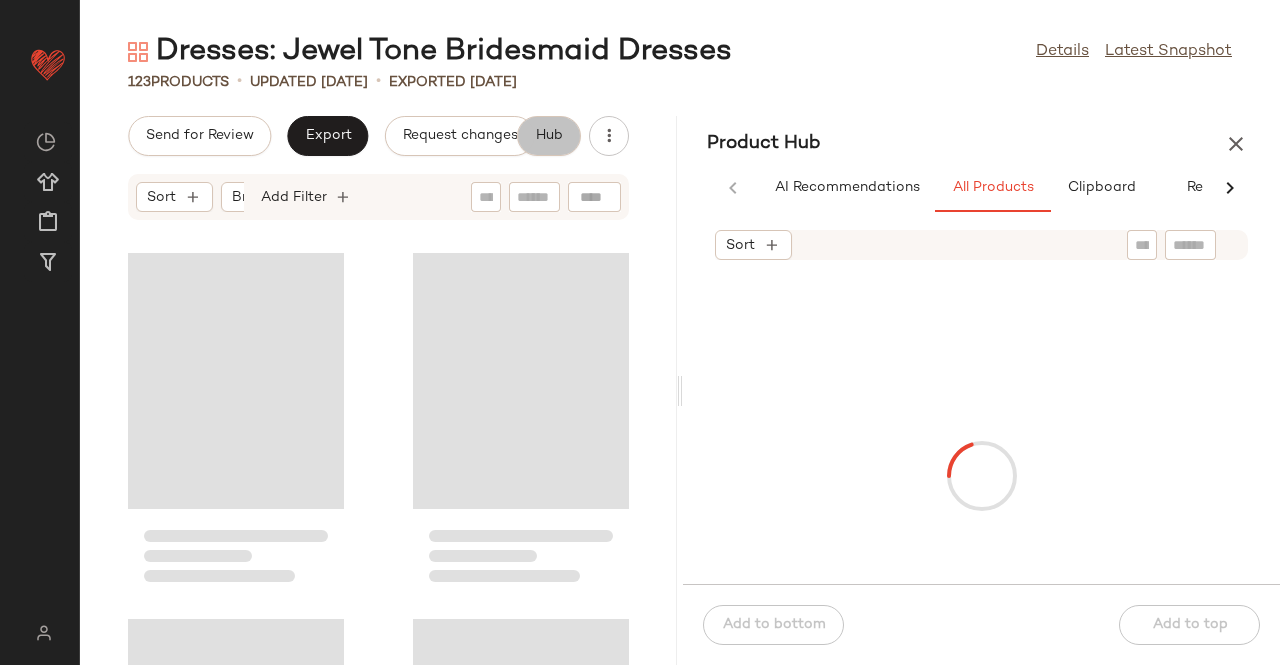 scroll, scrollTop: 0, scrollLeft: 62, axis: horizontal 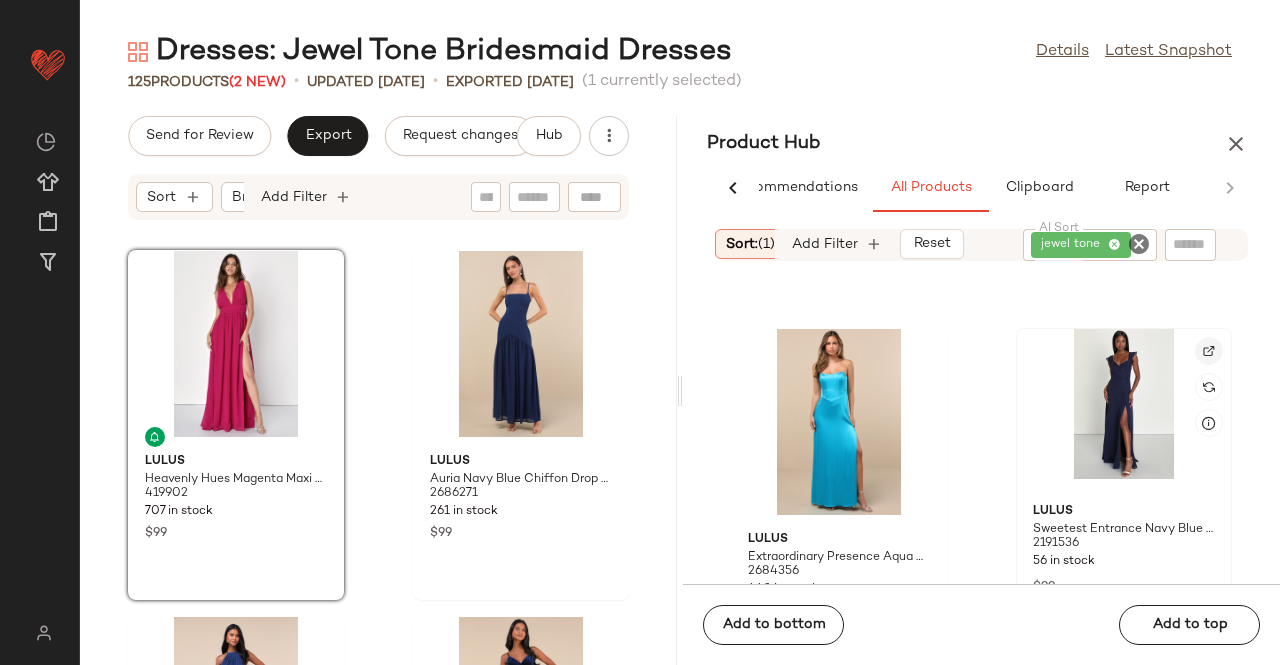 click at bounding box center [1209, 351] 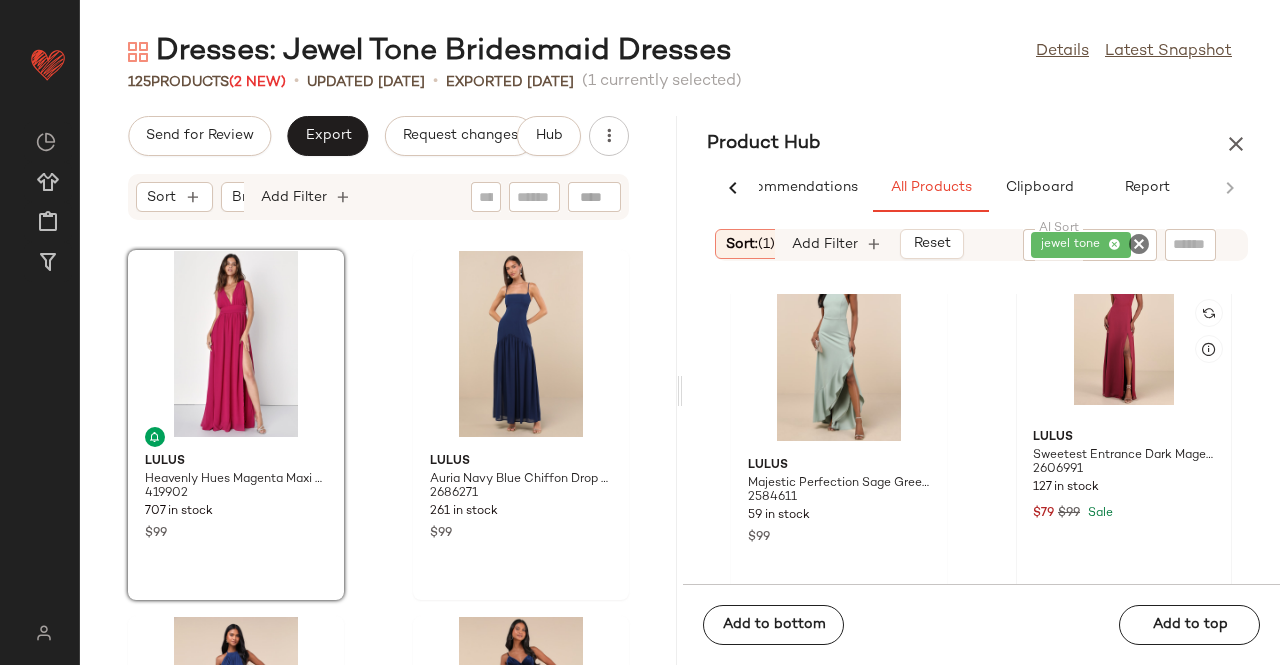 scroll, scrollTop: 3270, scrollLeft: 0, axis: vertical 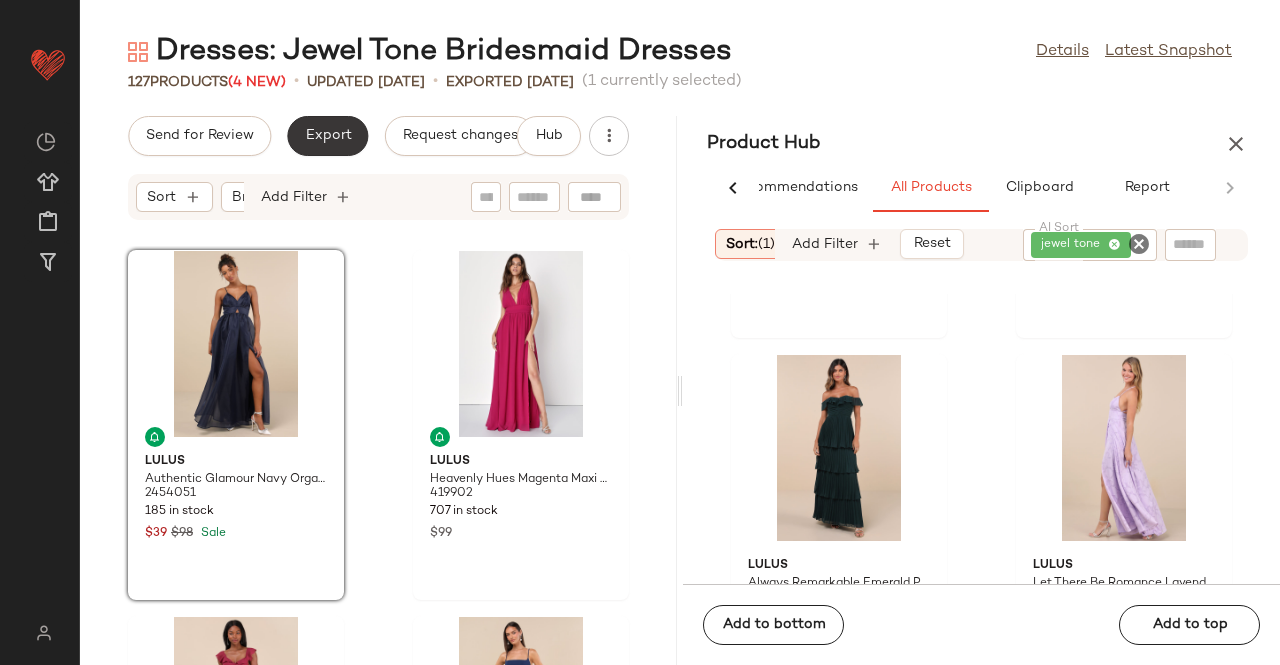 click on "Export" 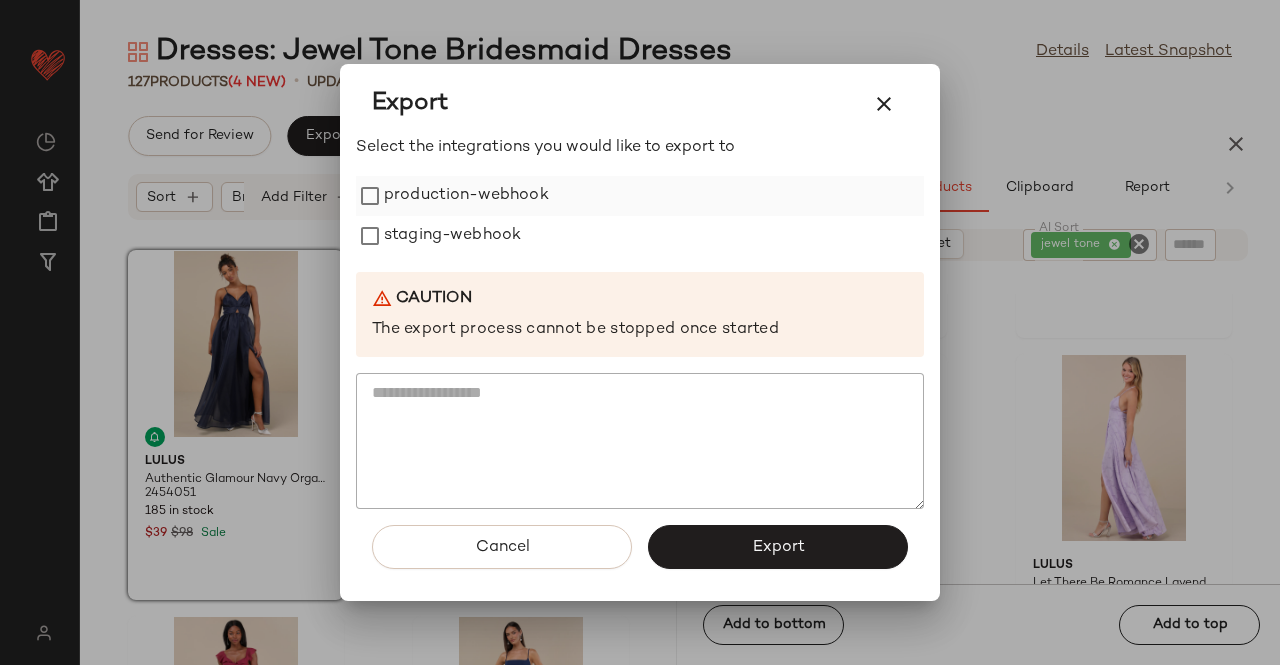 drag, startPoint x: 432, startPoint y: 186, endPoint x: 430, endPoint y: 197, distance: 11.18034 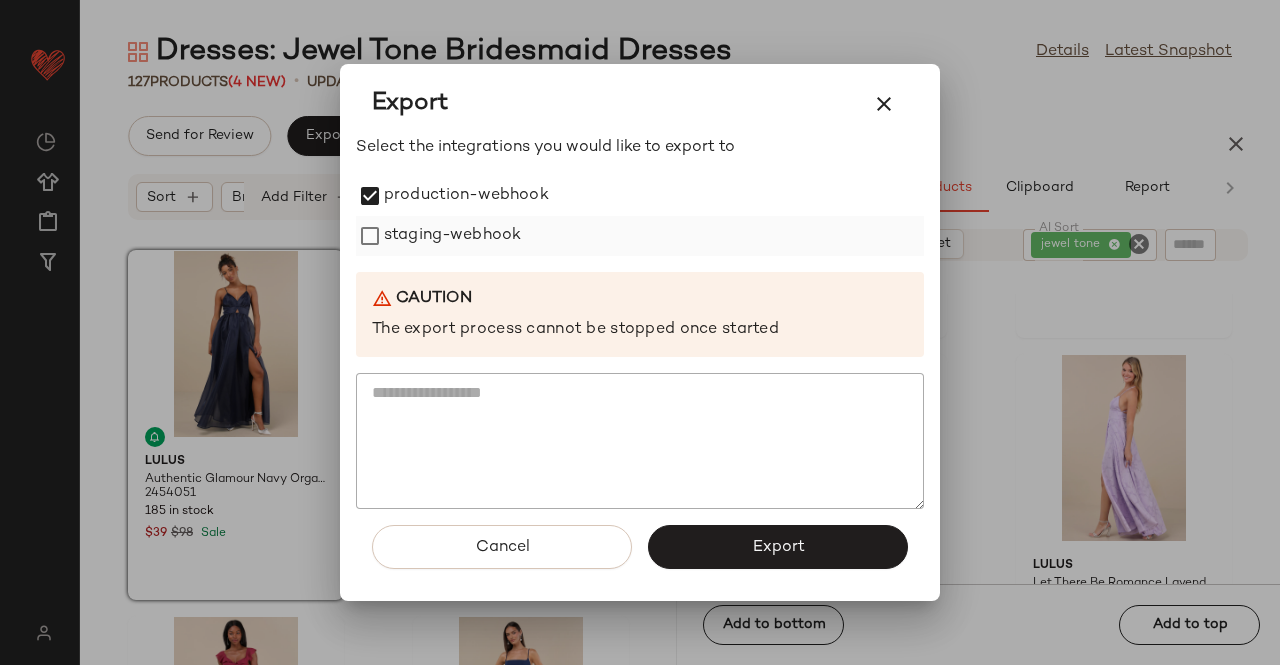click on "staging-webhook" at bounding box center [452, 236] 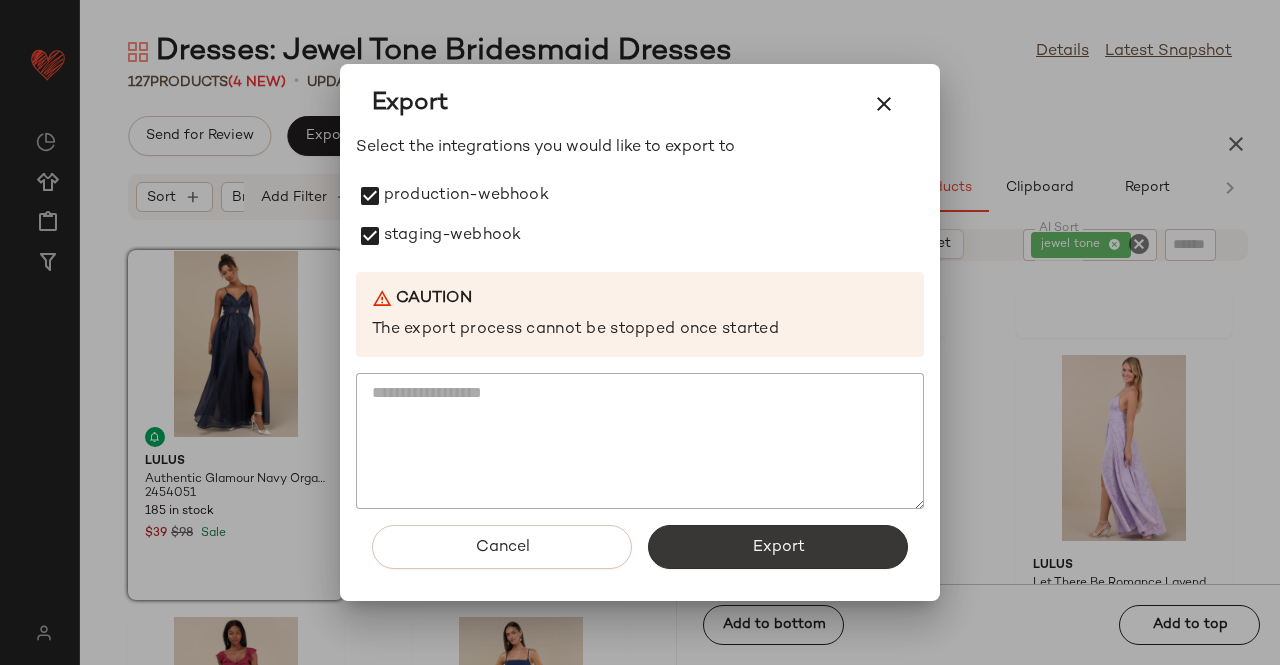 click on "Export" 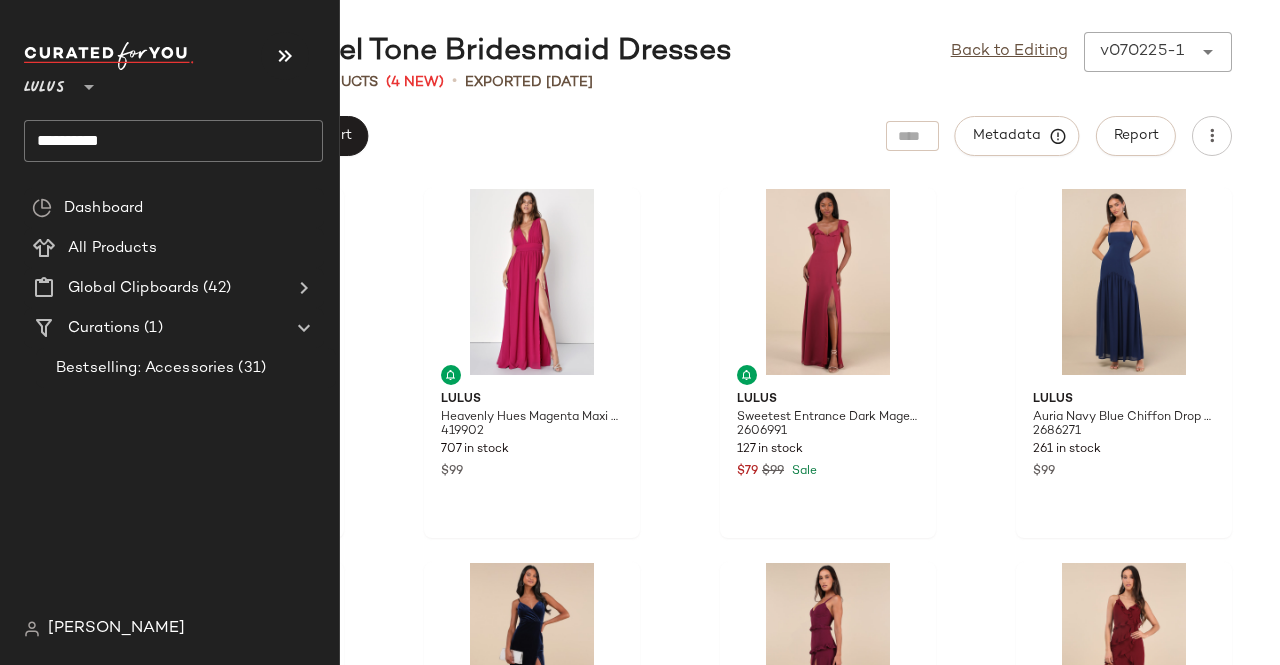 drag, startPoint x: 84, startPoint y: 137, endPoint x: 0, endPoint y: 129, distance: 84.38009 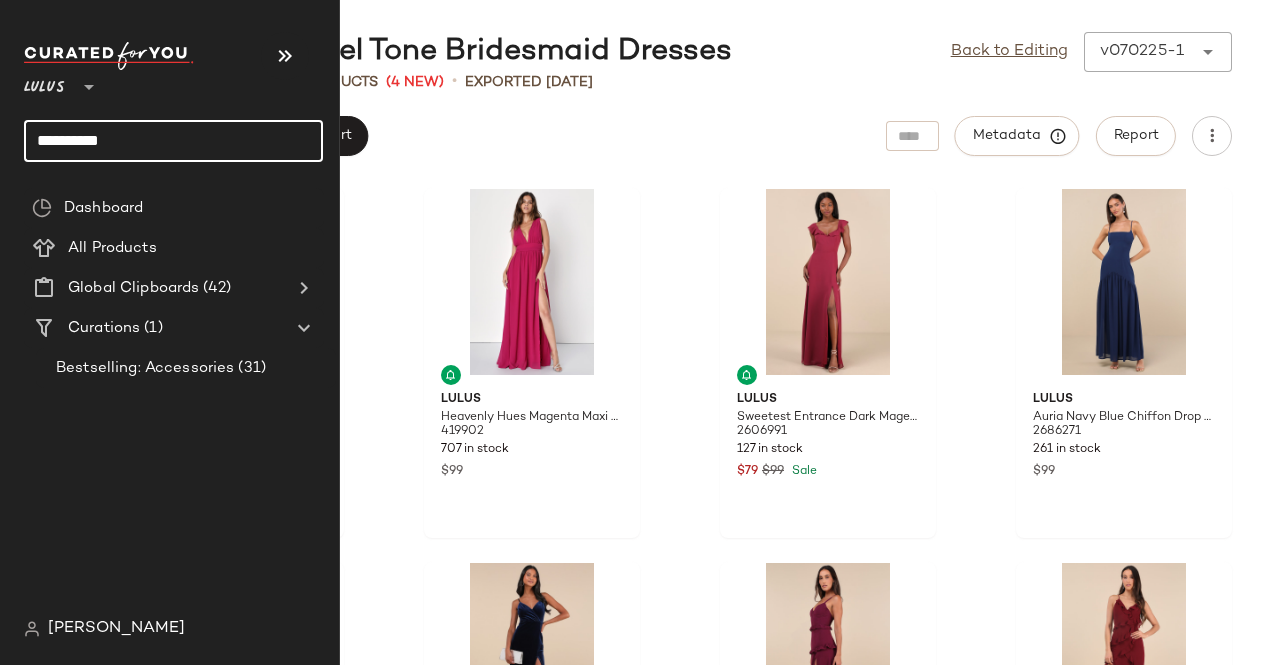 type on "**********" 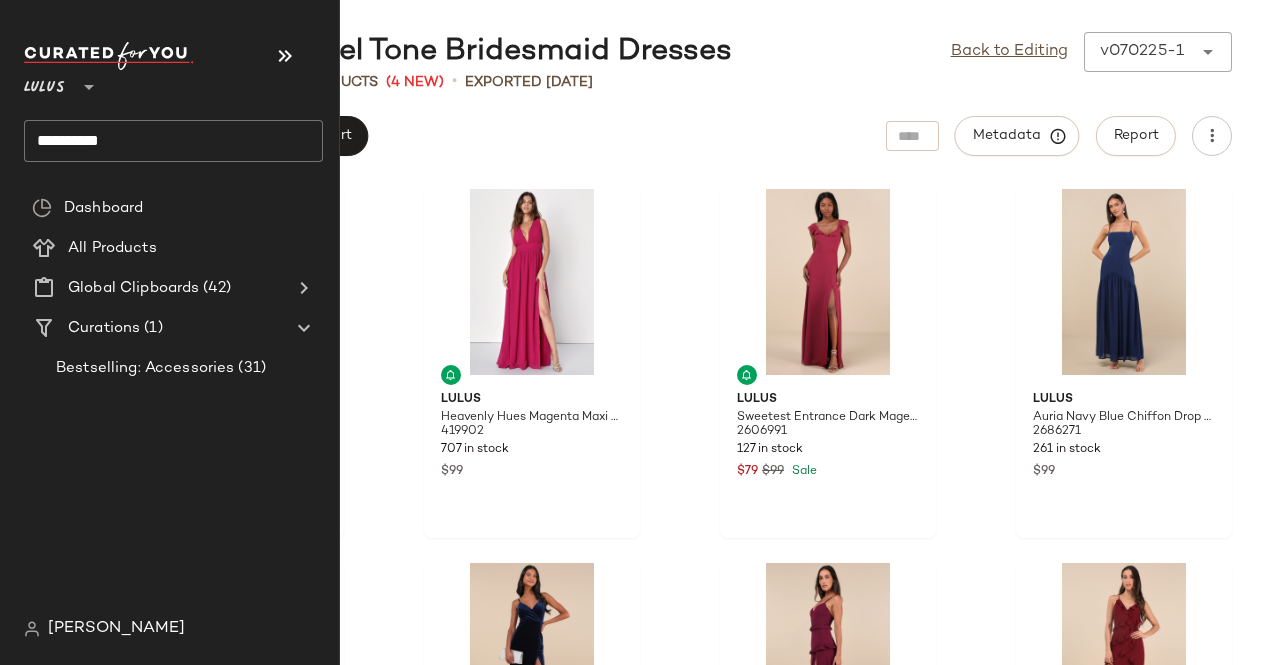 click on "**********" 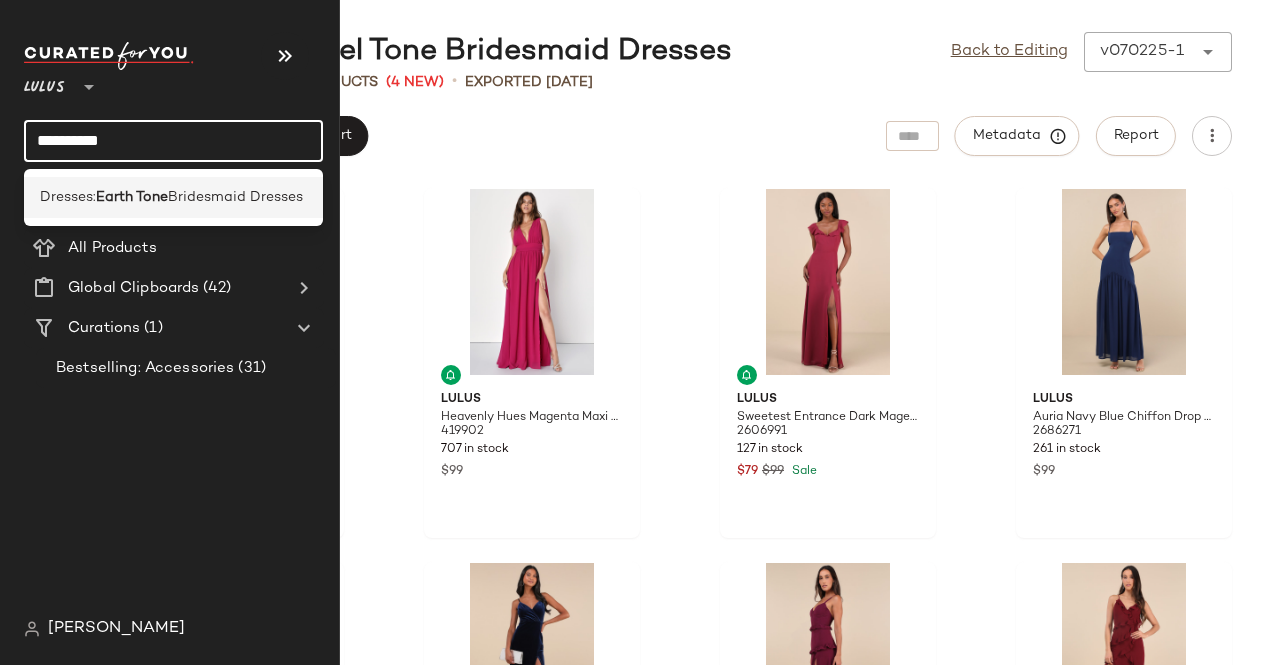 click on "Dresses:" at bounding box center (68, 197) 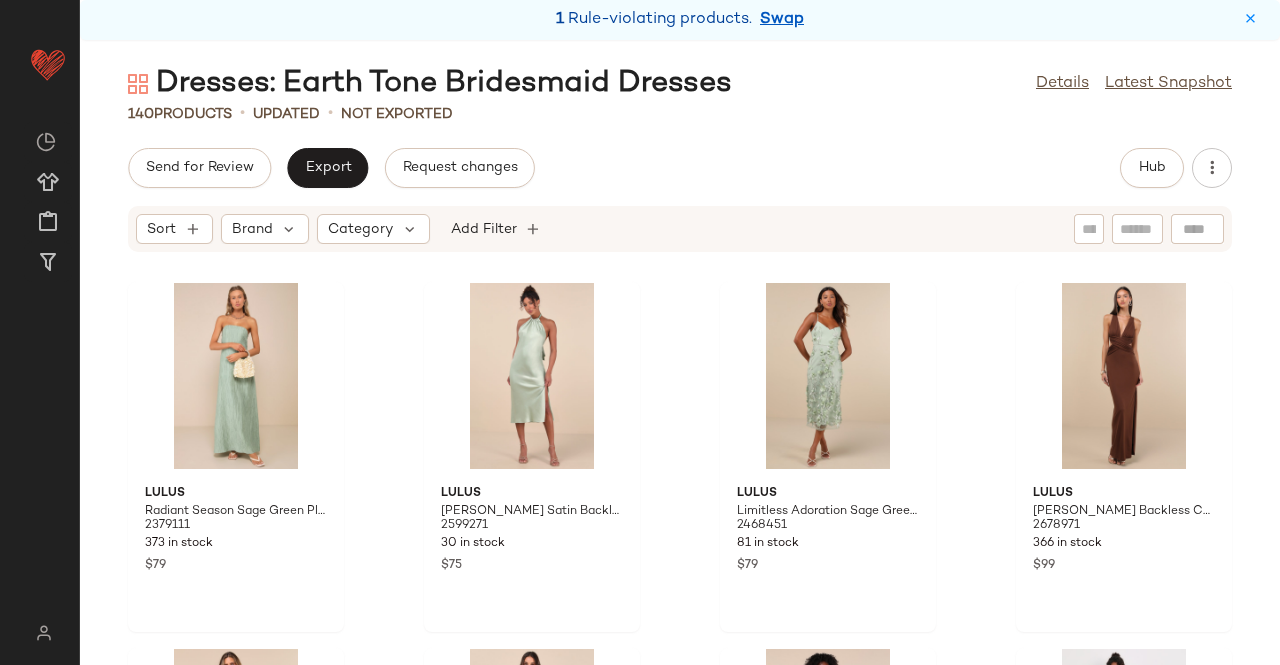 click on "Swap" at bounding box center (782, 20) 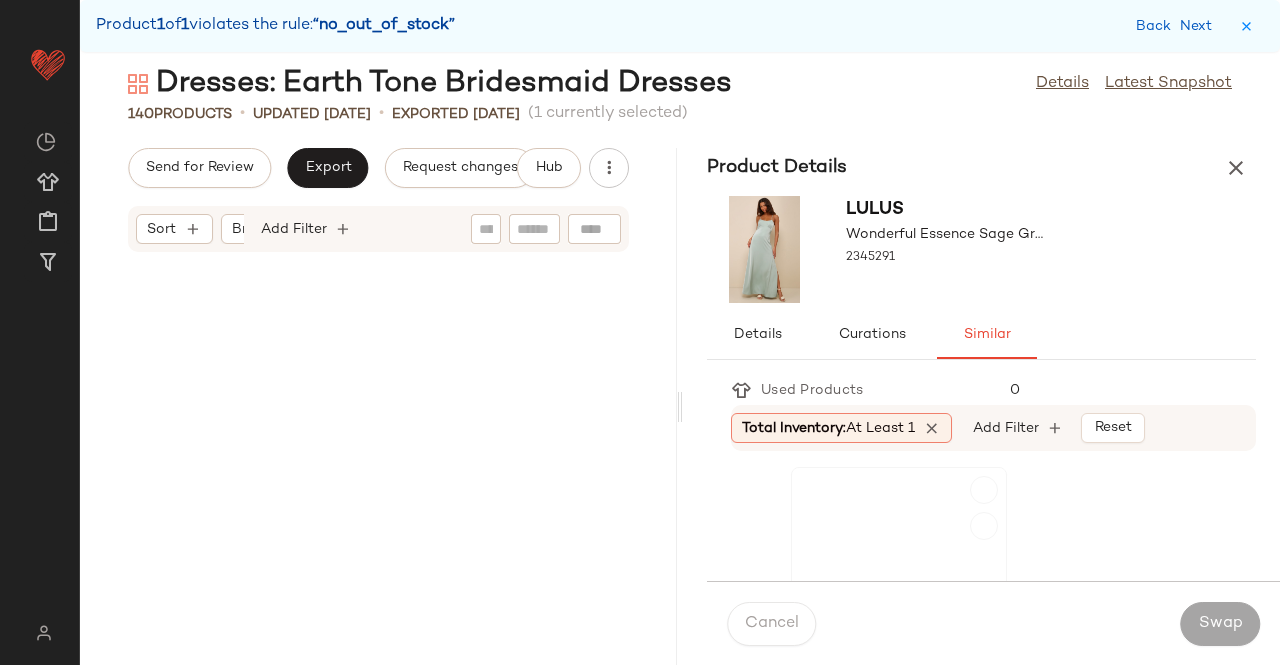 scroll, scrollTop: 3660, scrollLeft: 0, axis: vertical 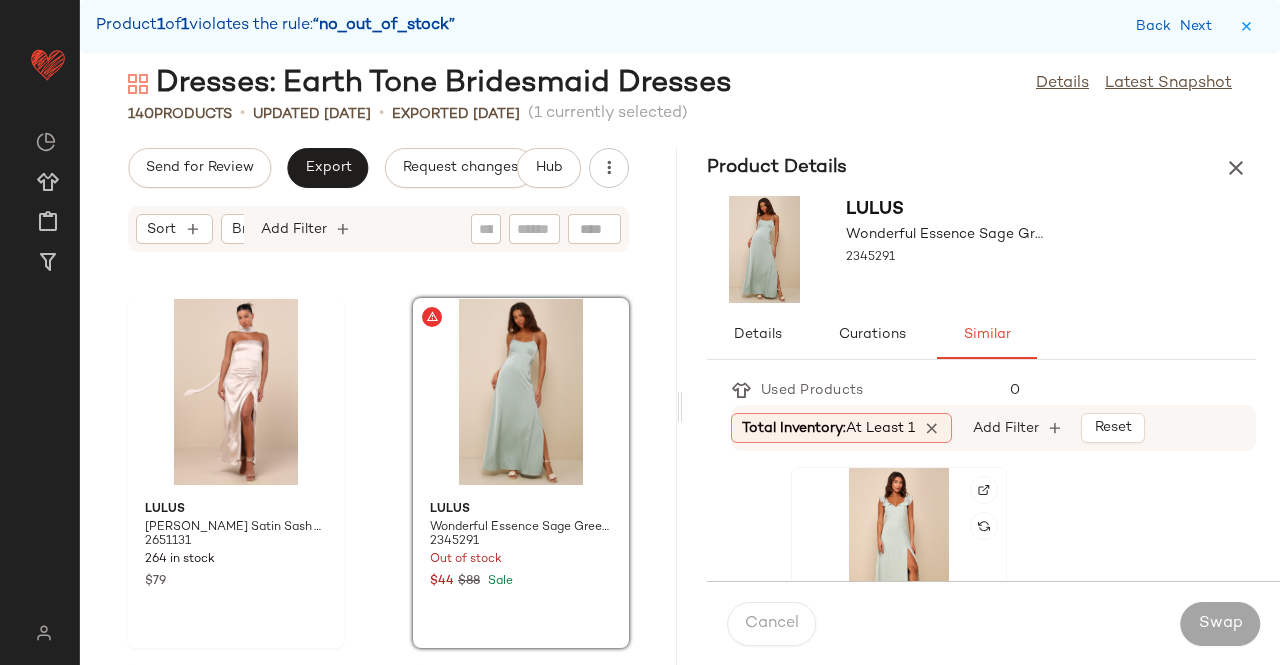 click 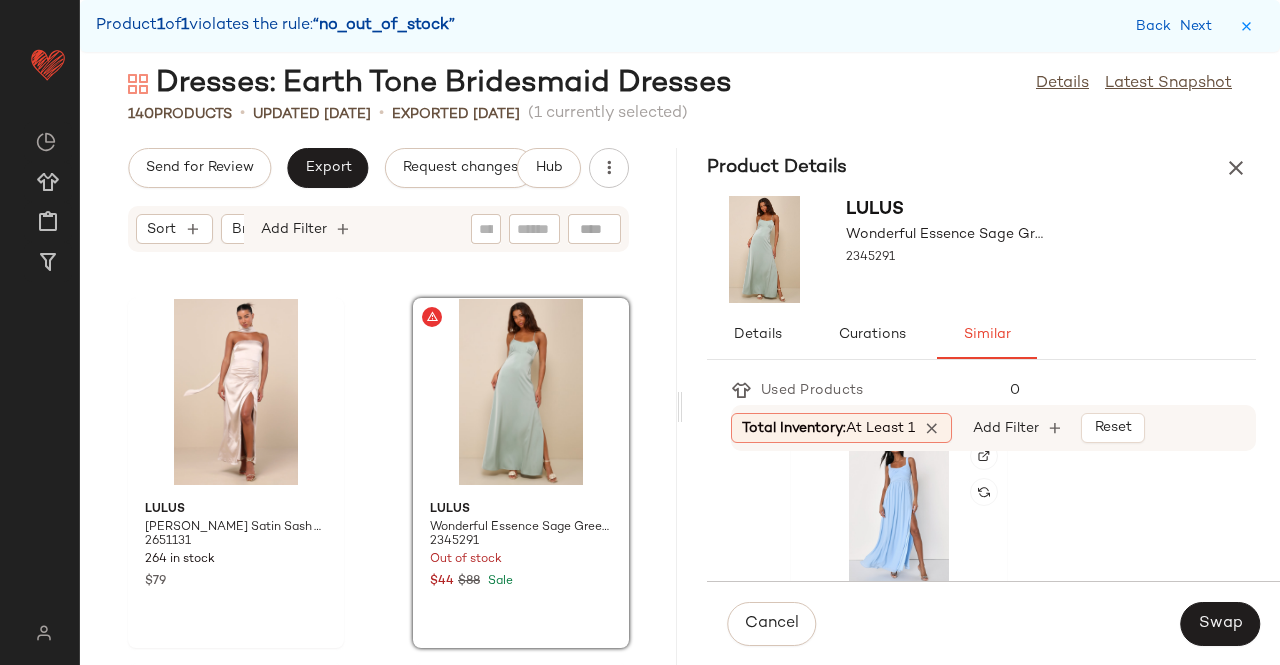 scroll, scrollTop: 700, scrollLeft: 0, axis: vertical 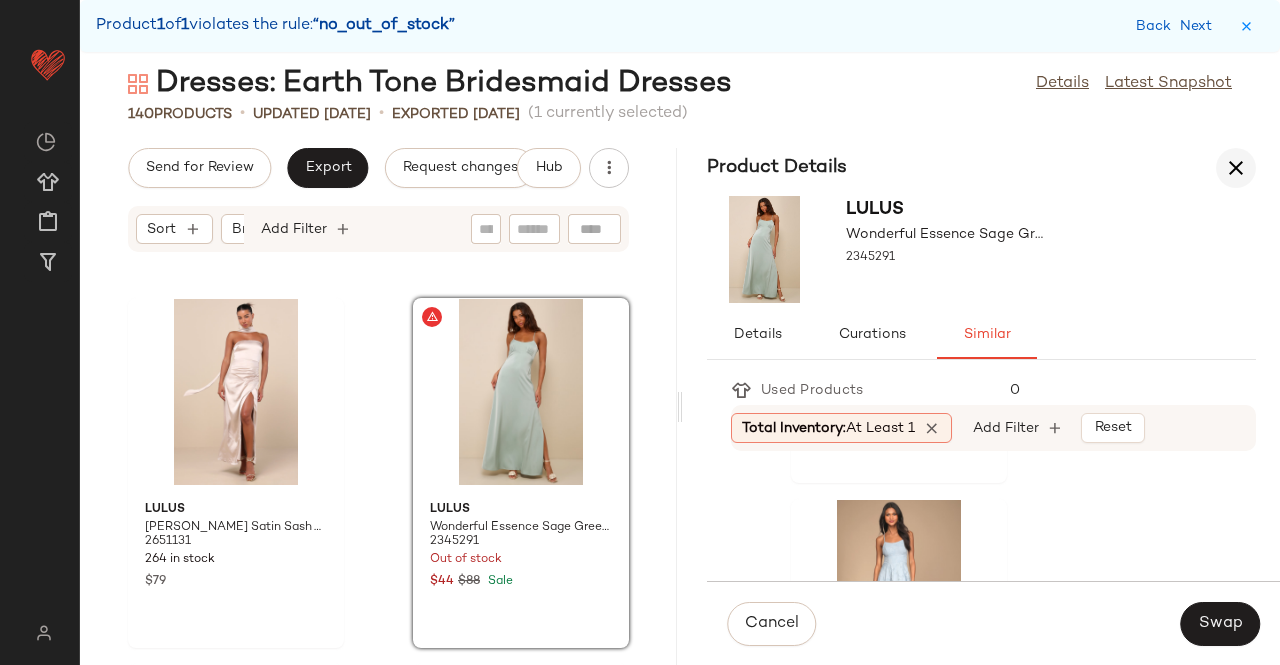 click at bounding box center (1236, 168) 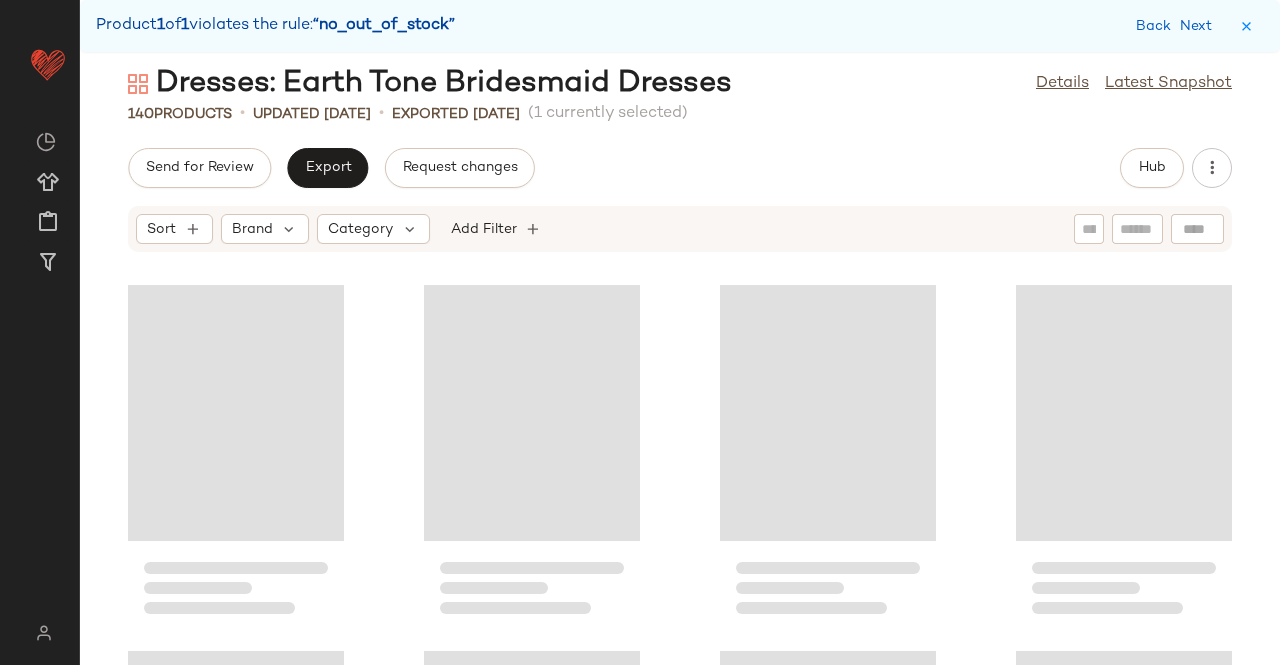 scroll, scrollTop: 1830, scrollLeft: 0, axis: vertical 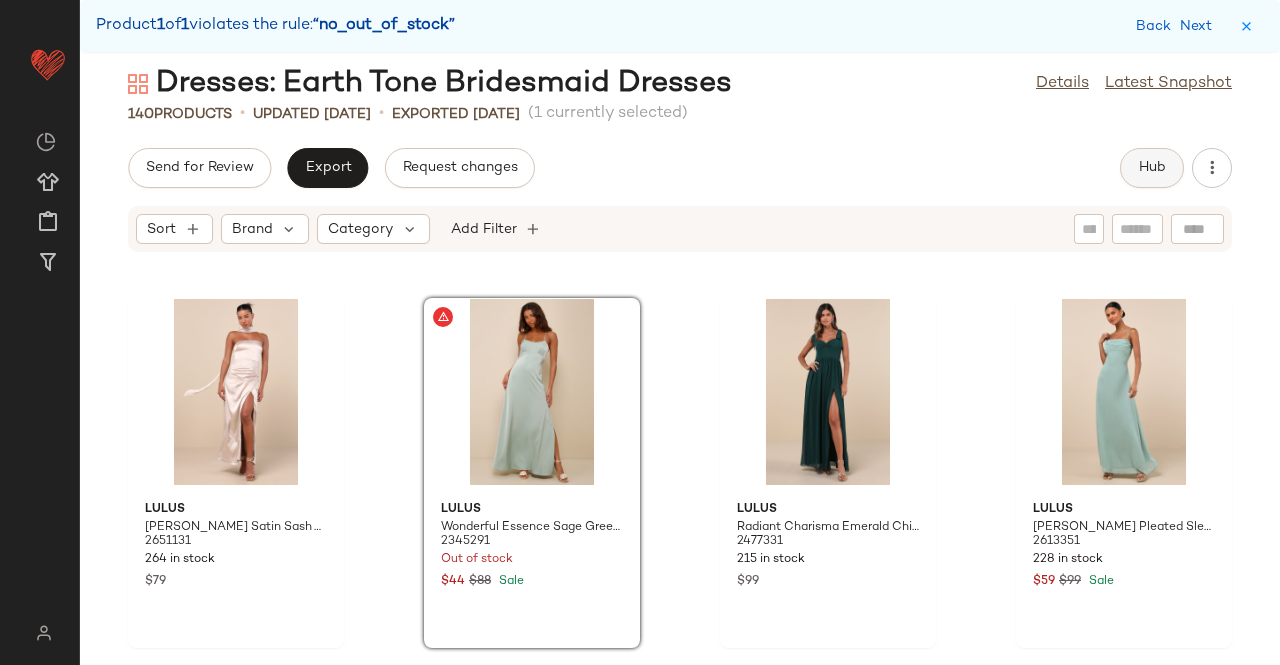 click on "Hub" 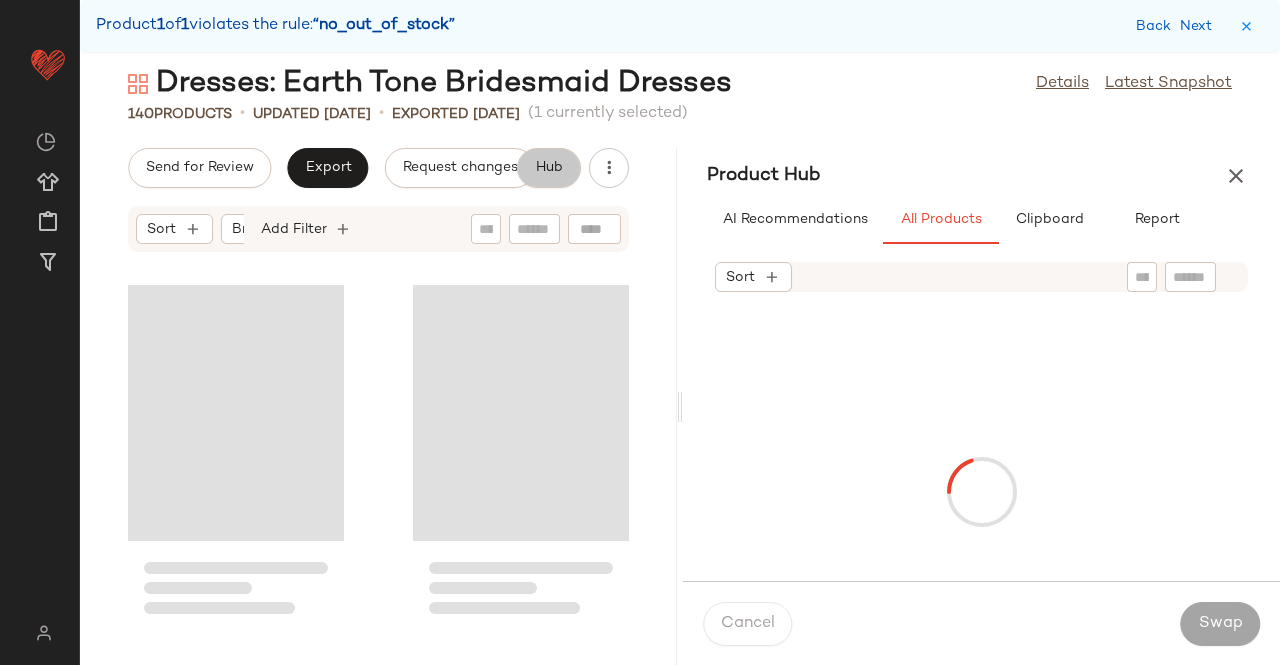 scroll, scrollTop: 2562, scrollLeft: 0, axis: vertical 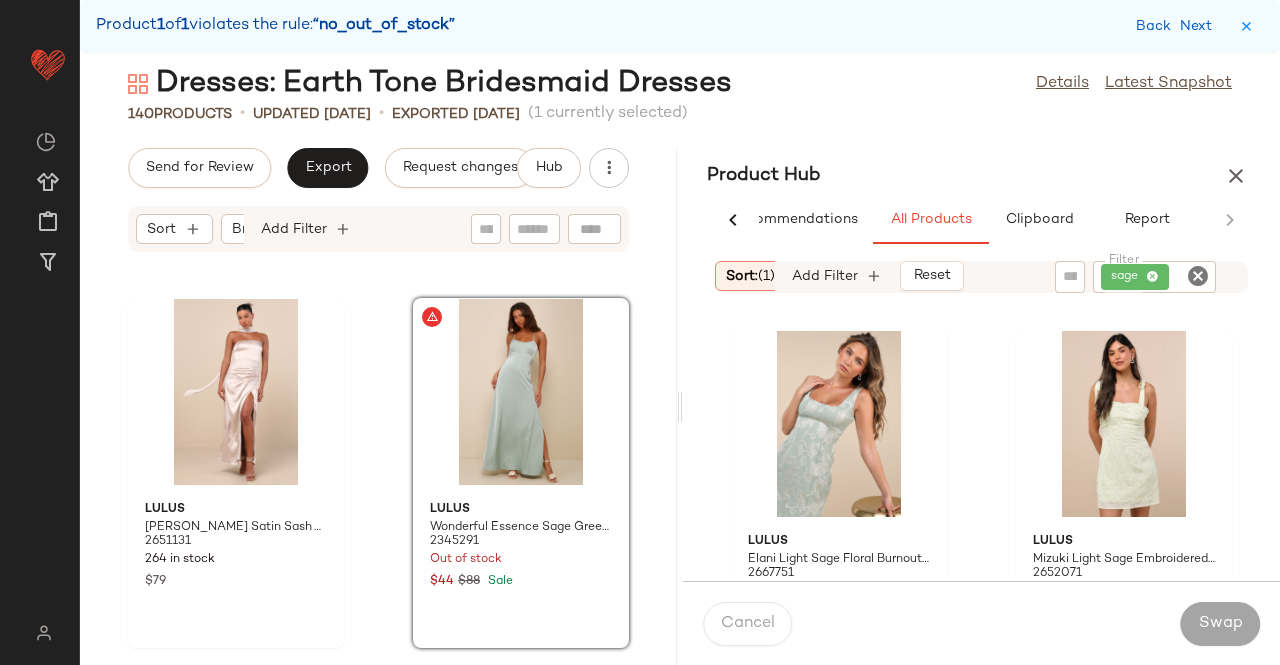 click on "sage" 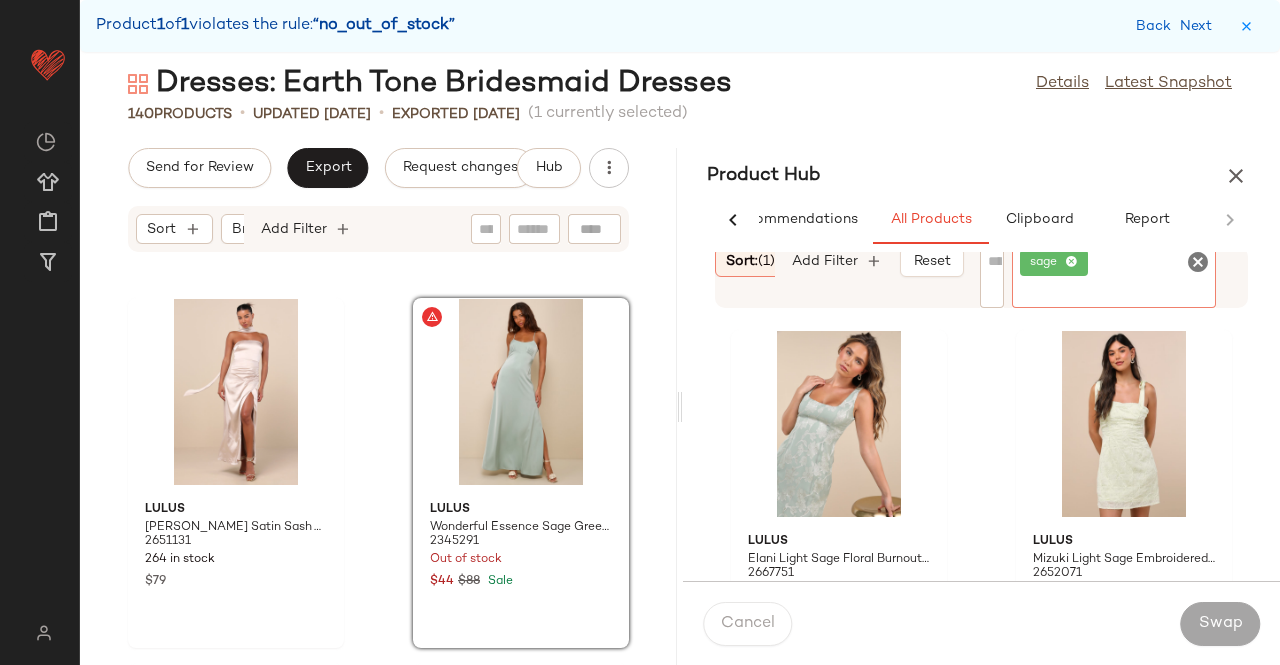 click on "sage" 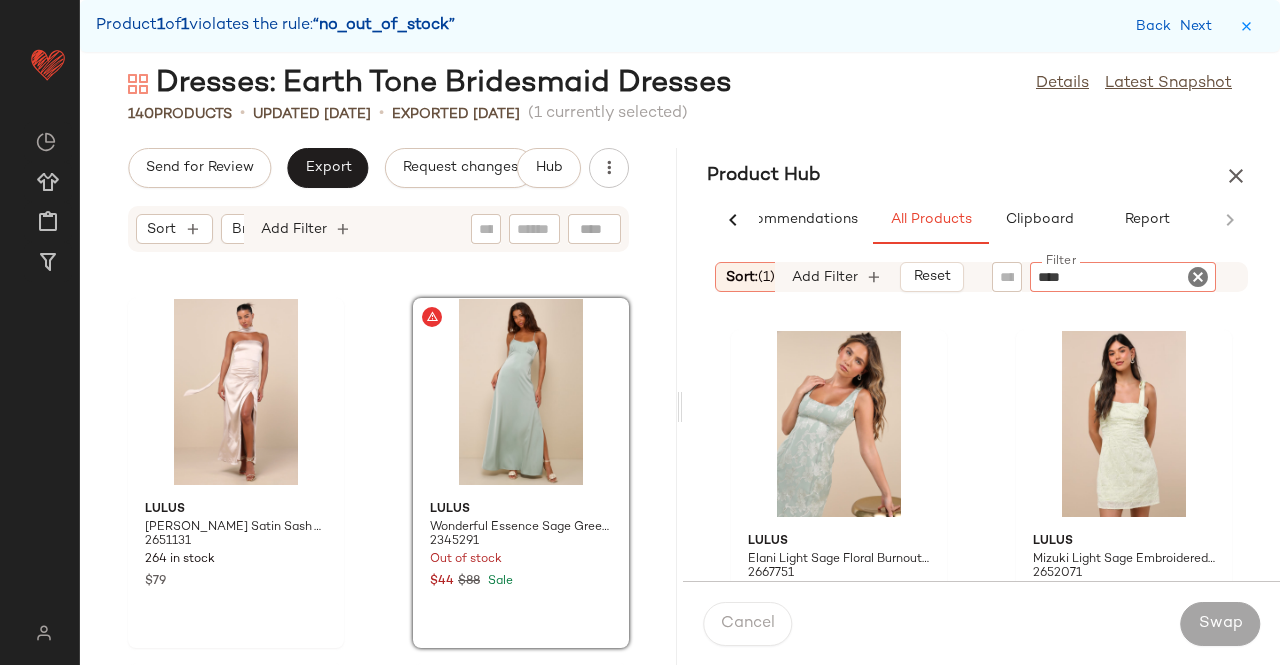 type on "*****" 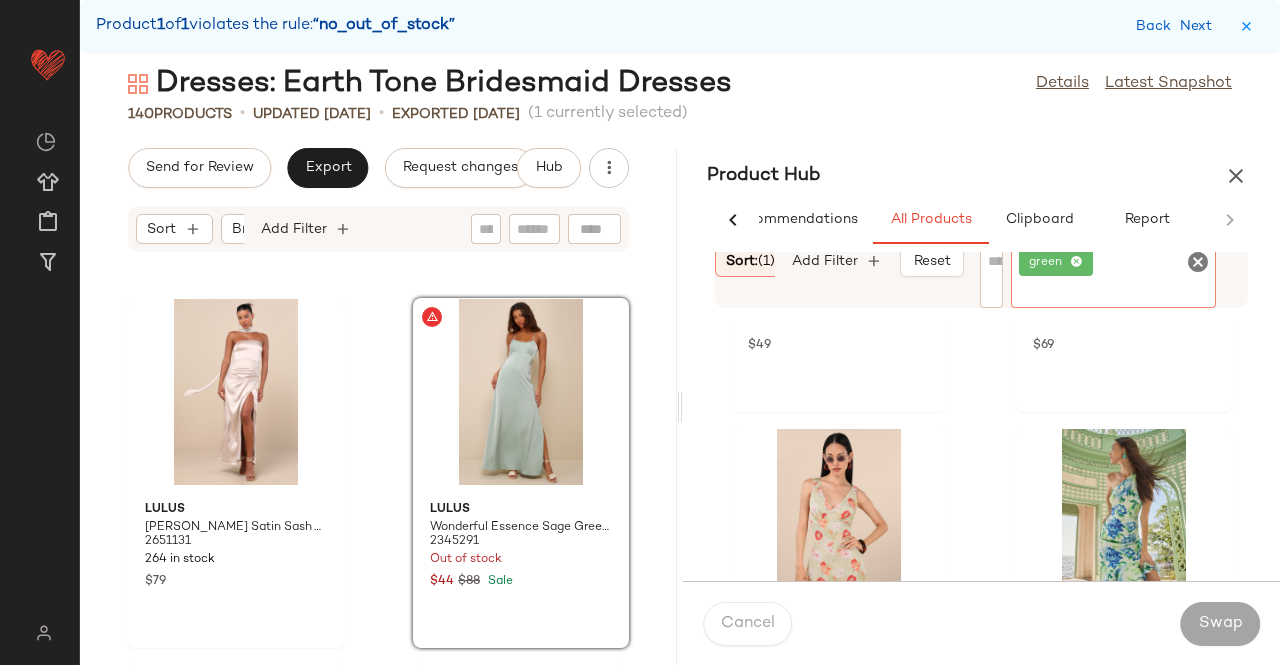 scroll, scrollTop: 1516, scrollLeft: 0, axis: vertical 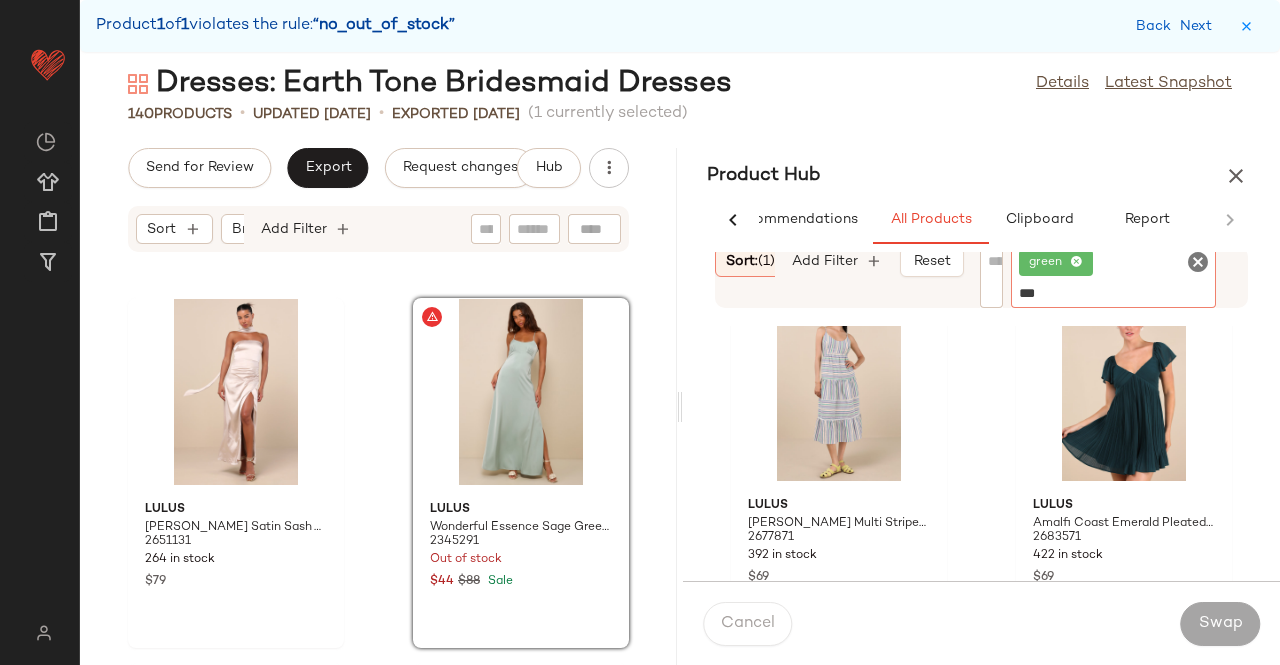 type on "****" 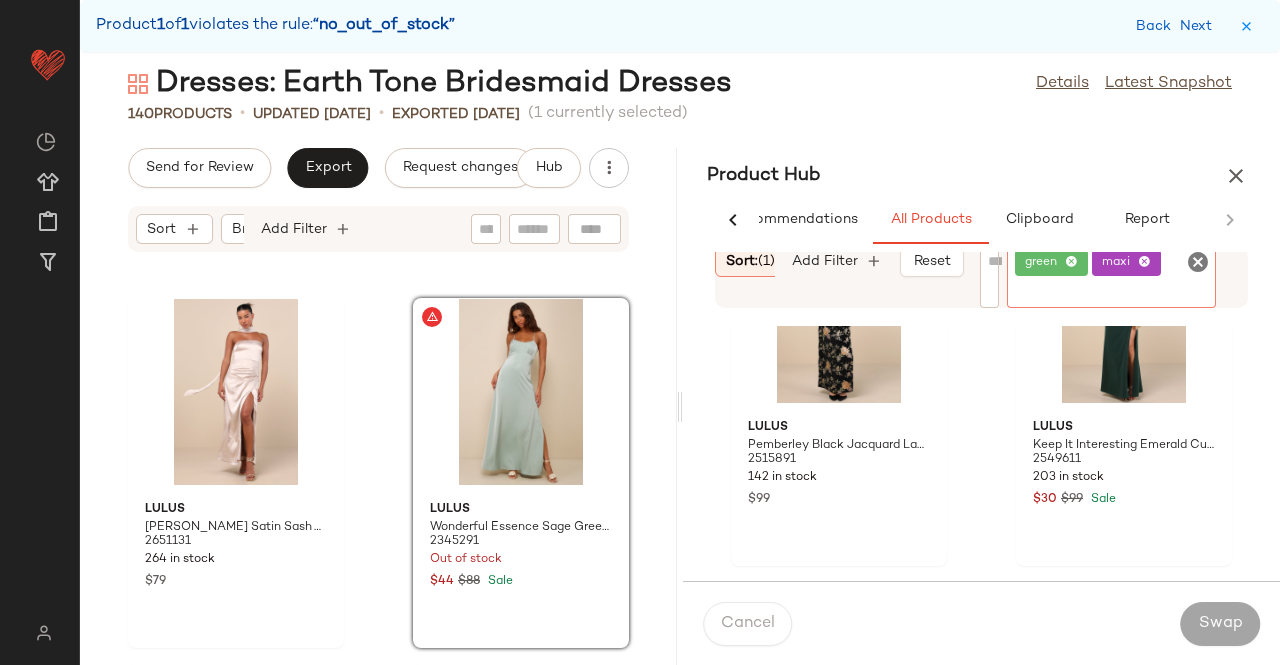 scroll, scrollTop: 5316, scrollLeft: 0, axis: vertical 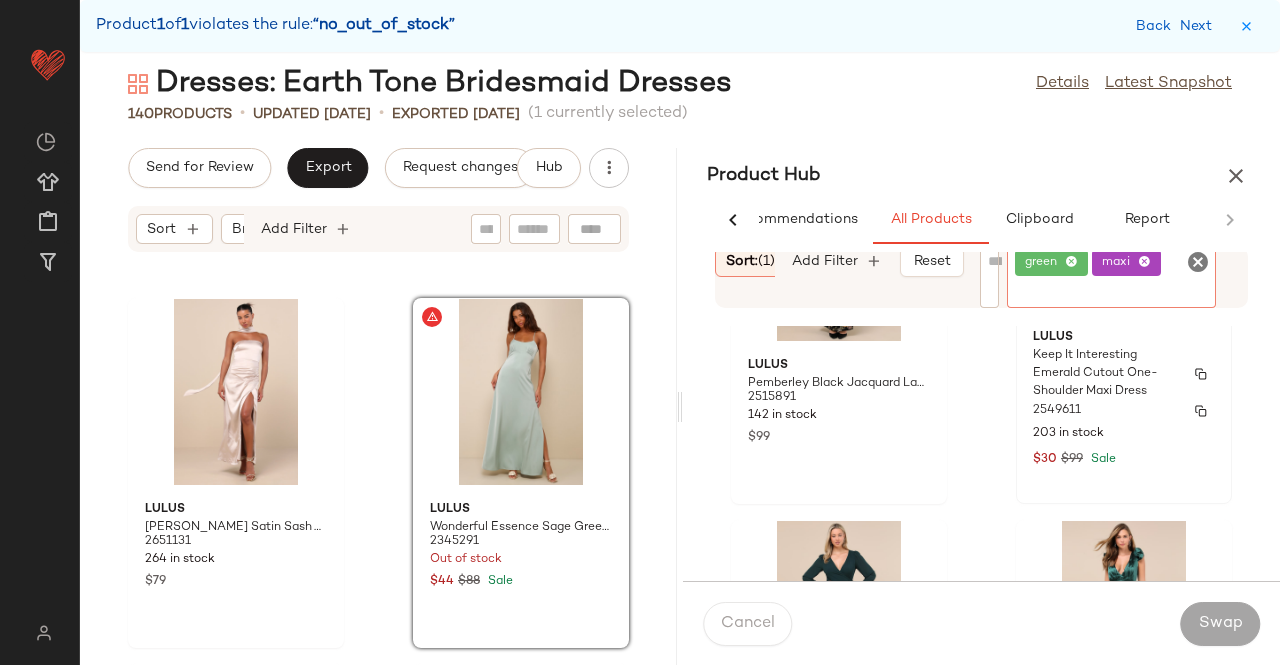 click on "Keep It Interesting Emerald Cutout One-Shoulder Maxi Dress" at bounding box center (1106, 374) 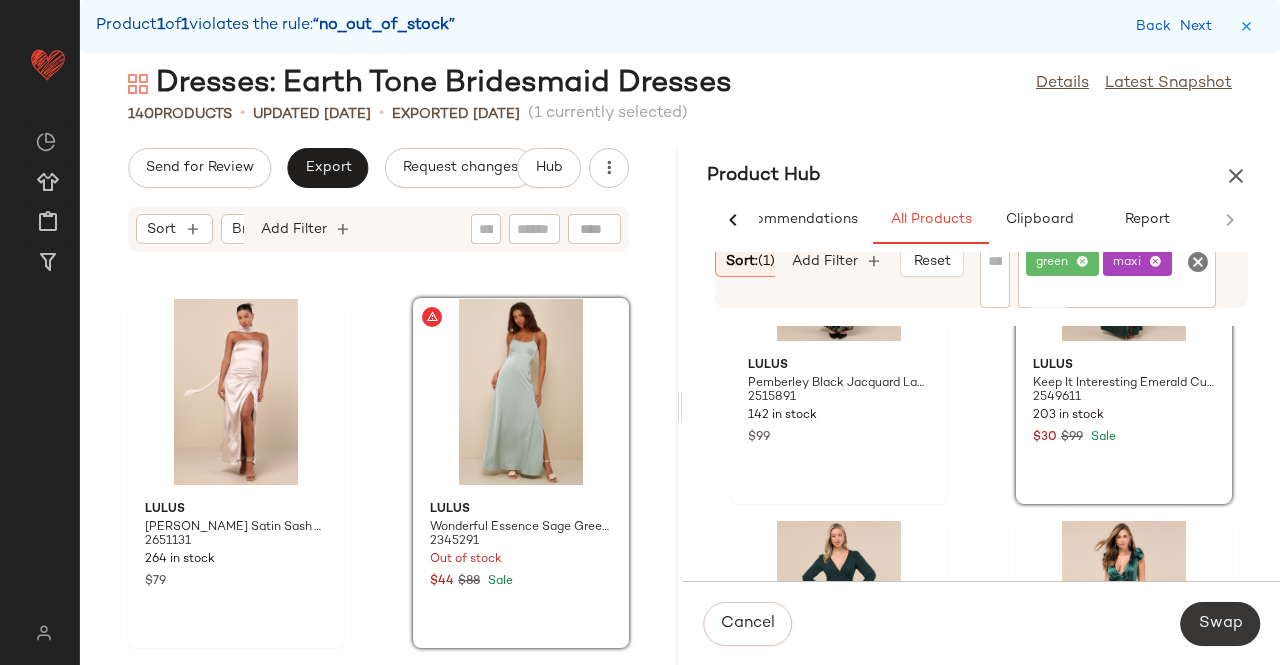 click on "Swap" 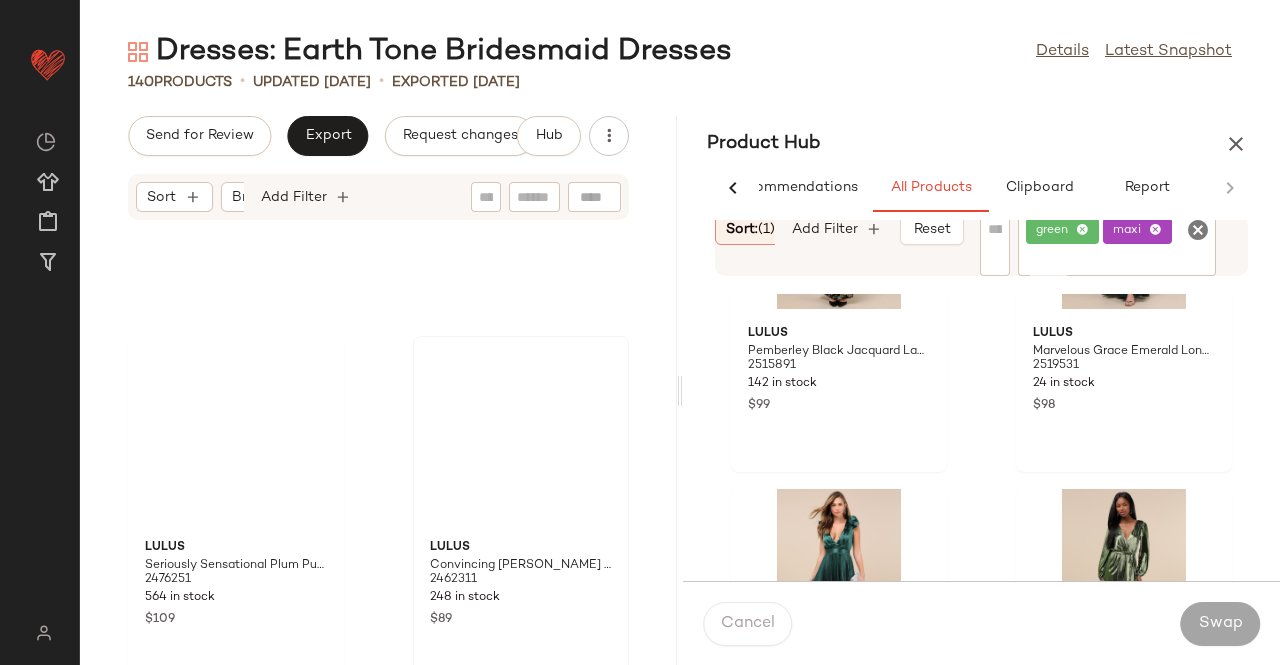 scroll, scrollTop: 2960, scrollLeft: 0, axis: vertical 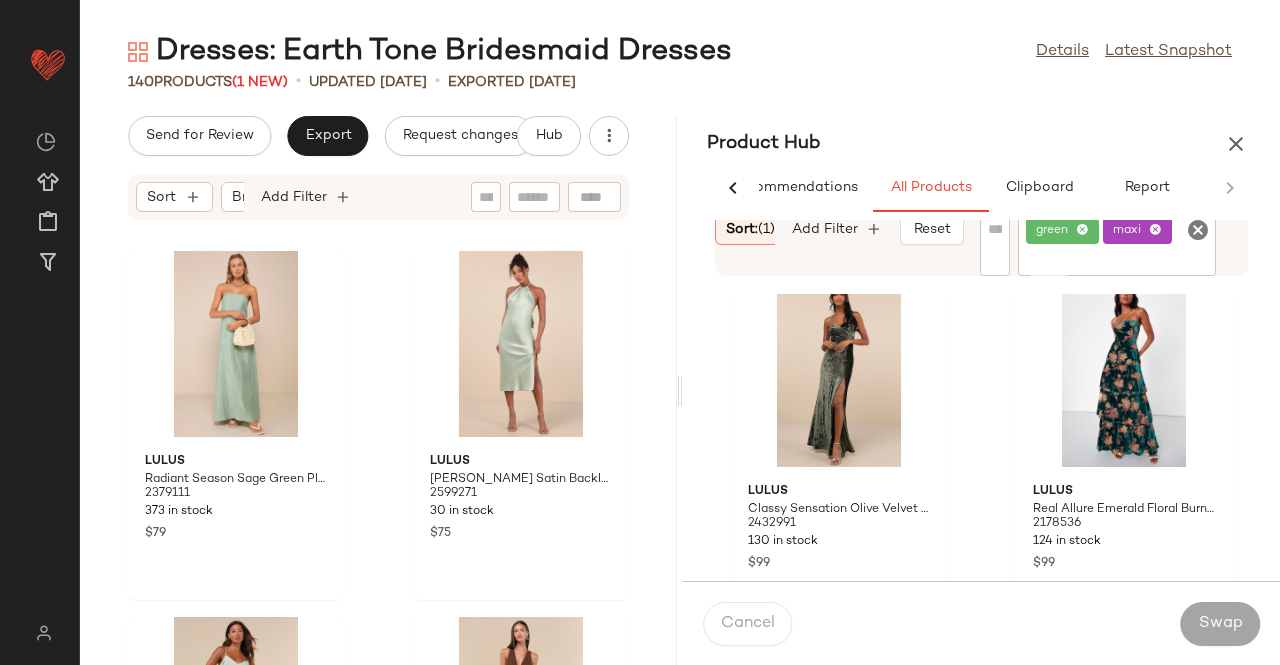 click 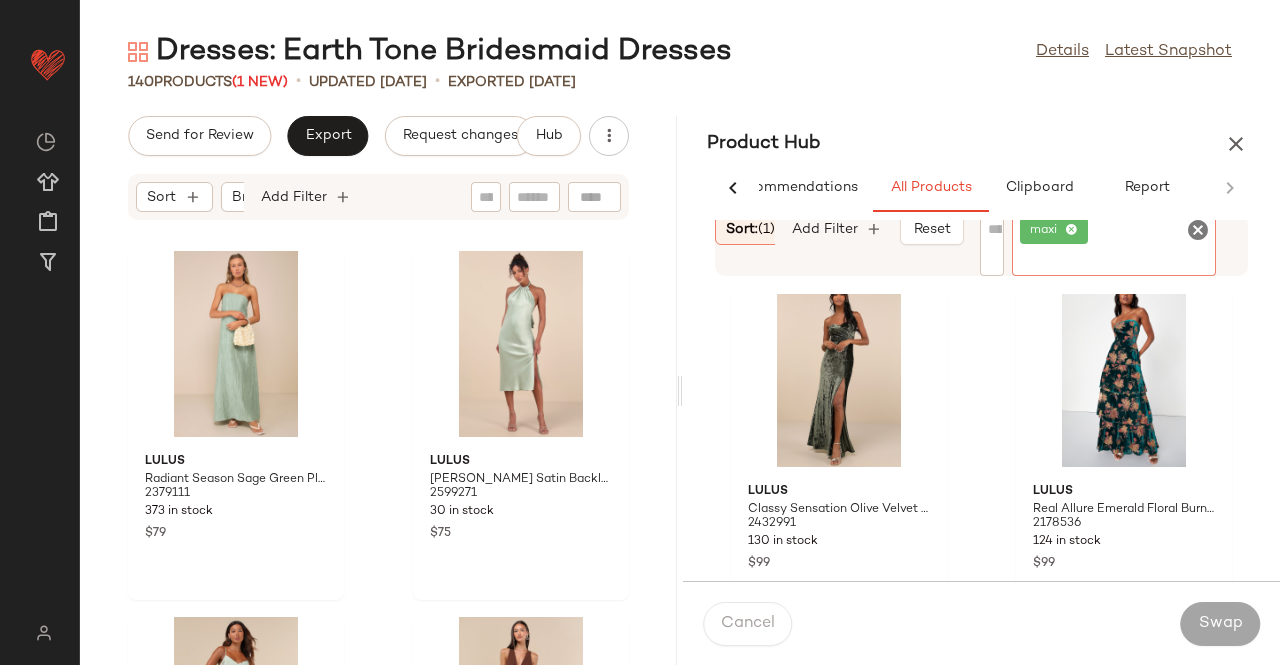 click 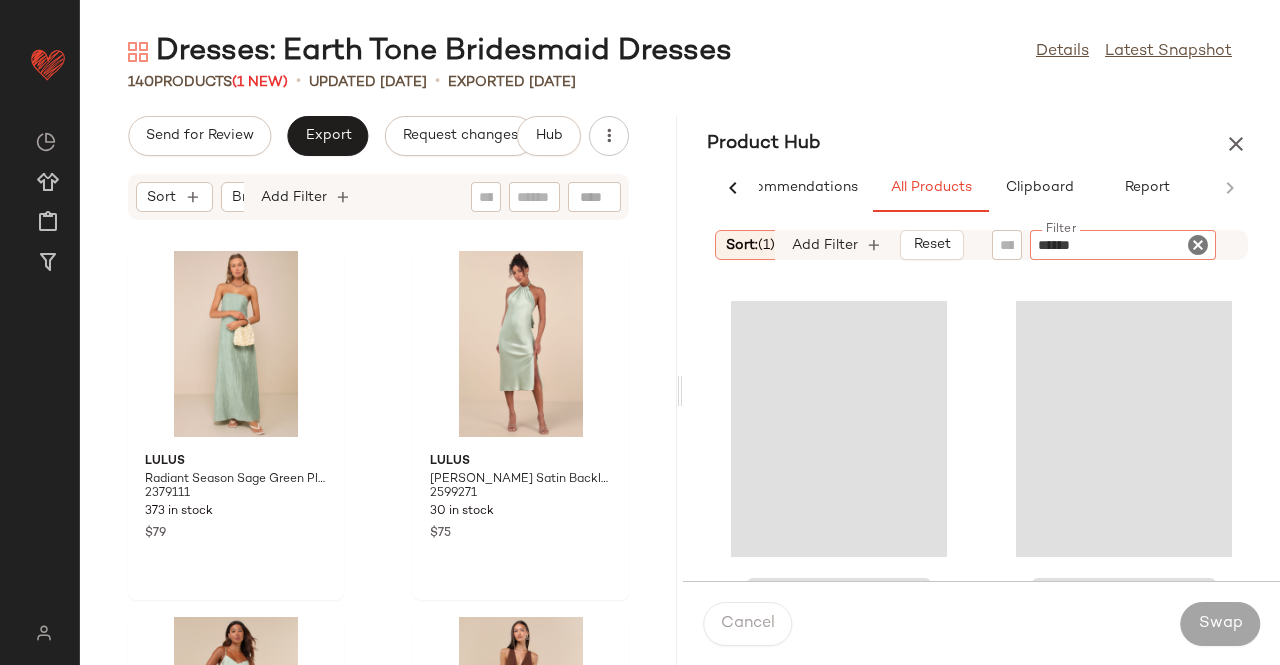 type on "****" 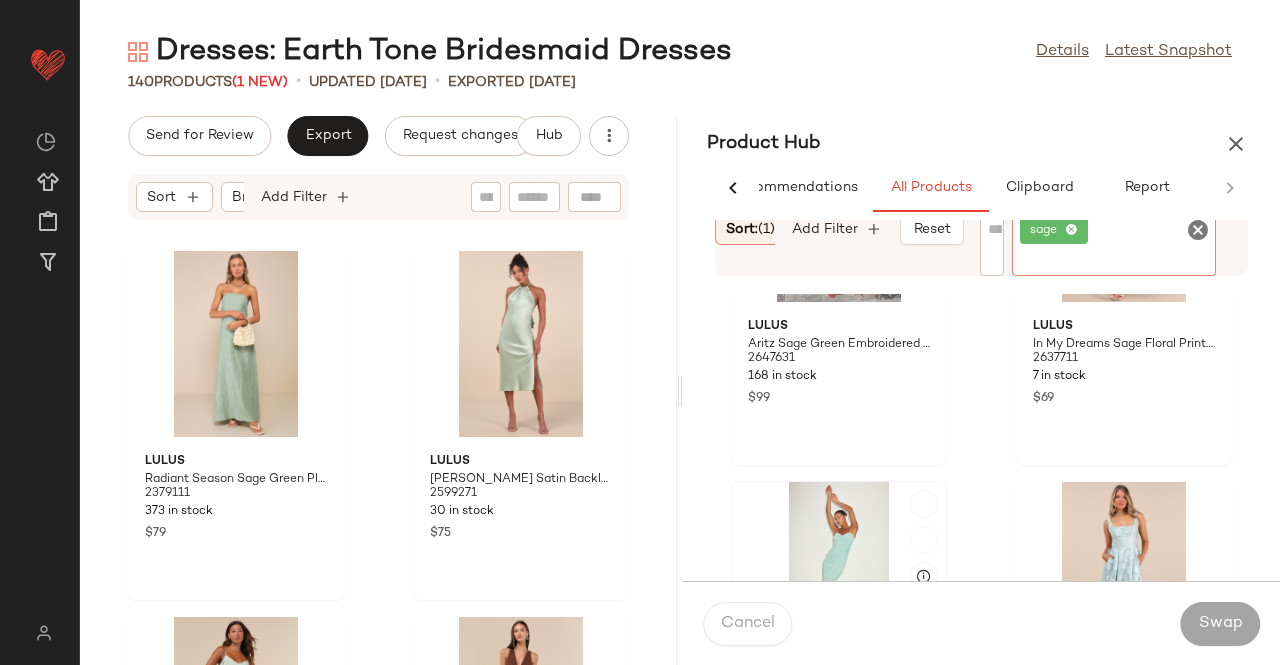 scroll, scrollTop: 716, scrollLeft: 0, axis: vertical 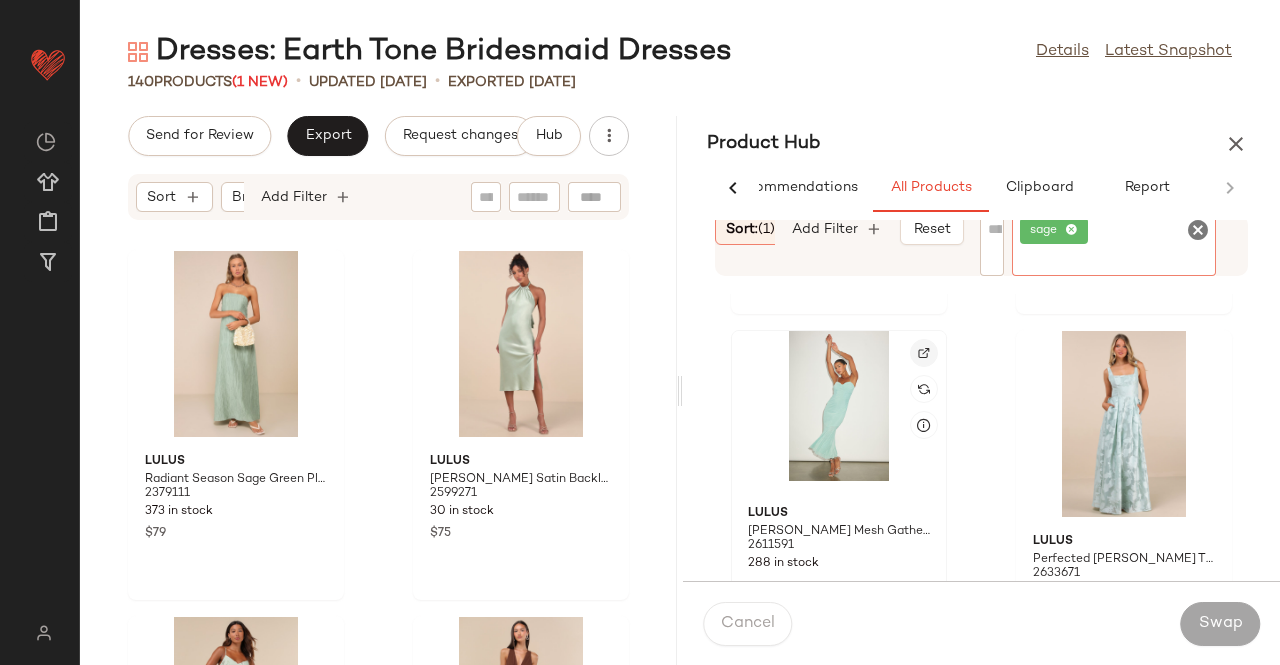 click 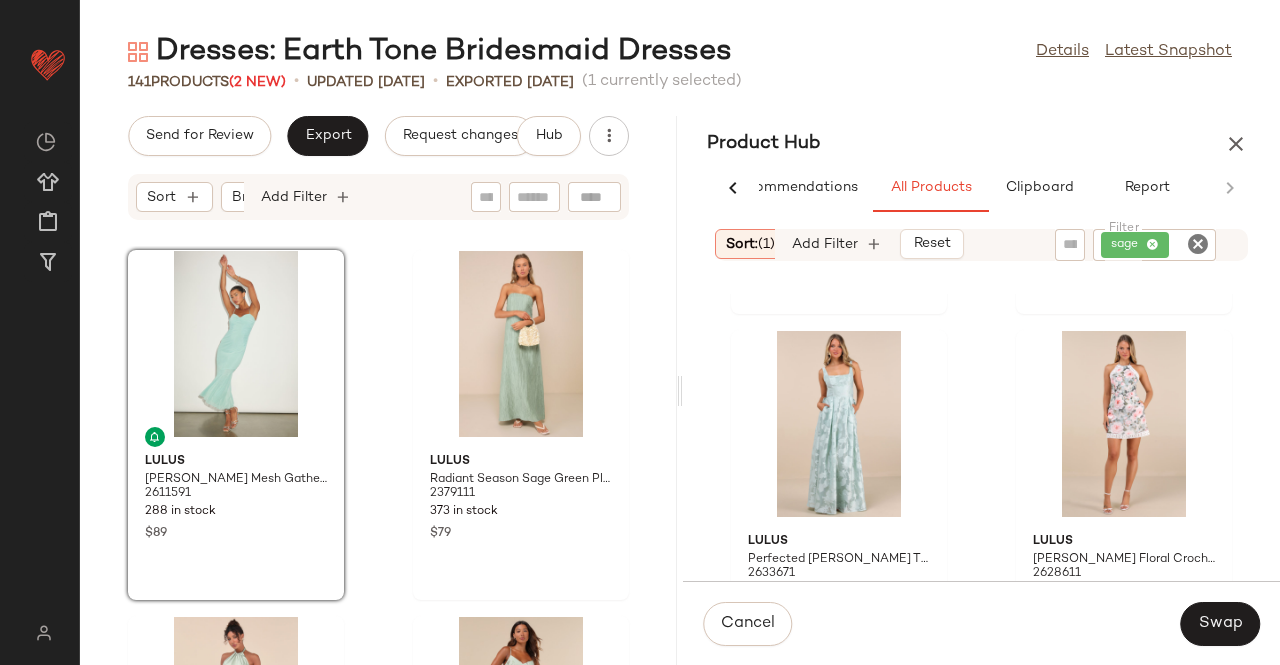click on "sage" 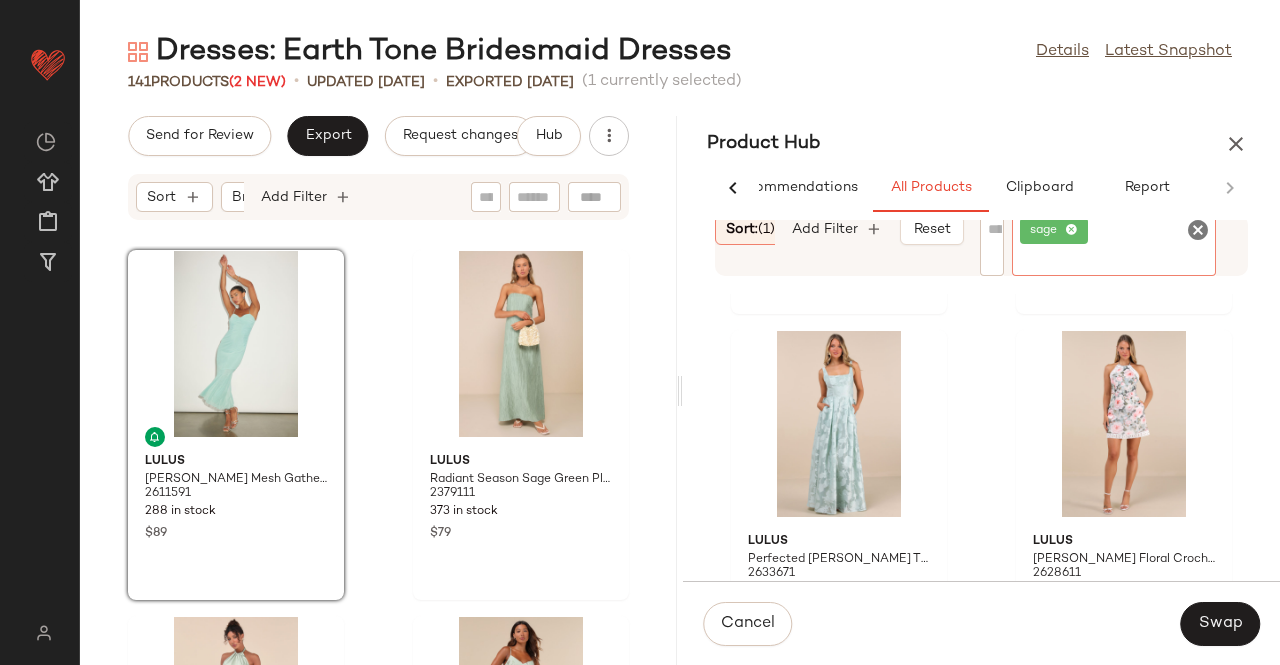 click 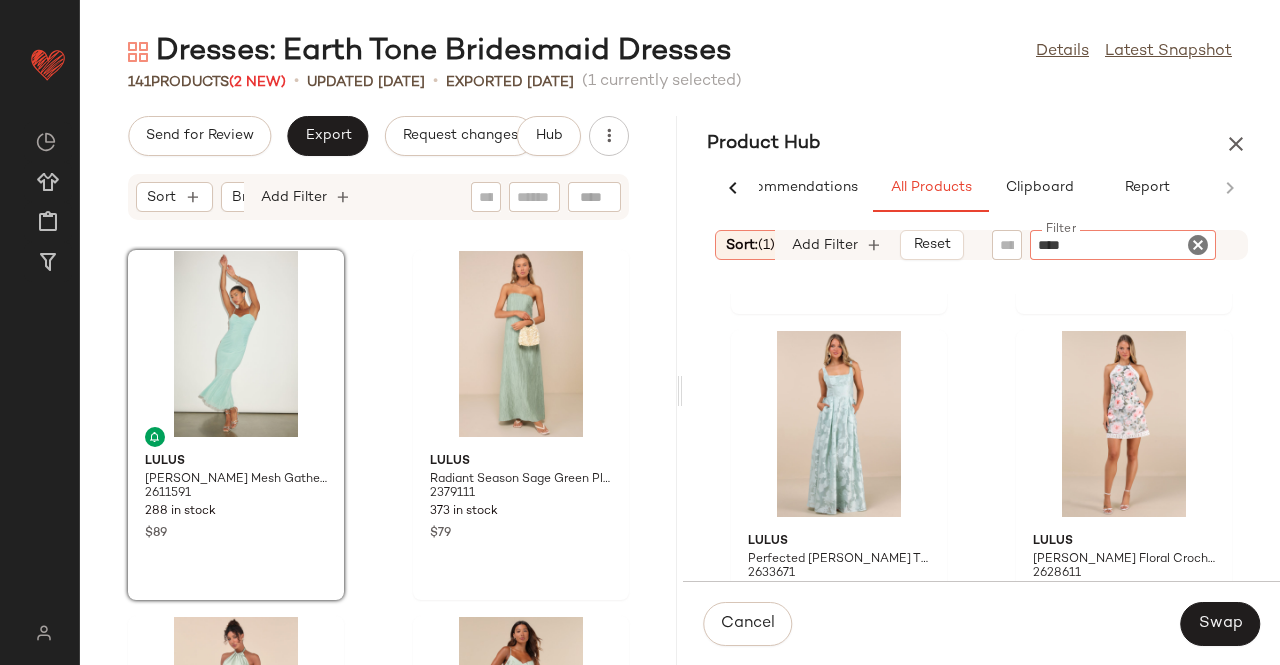 type on "*****" 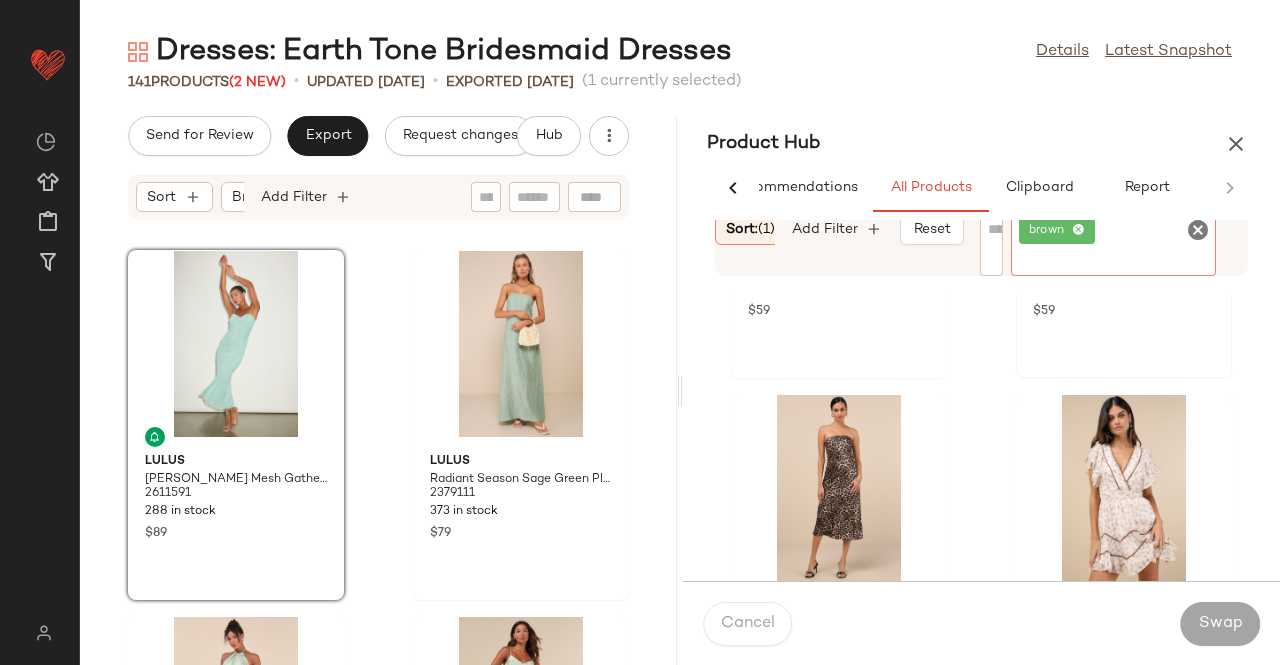 scroll, scrollTop: 3016, scrollLeft: 0, axis: vertical 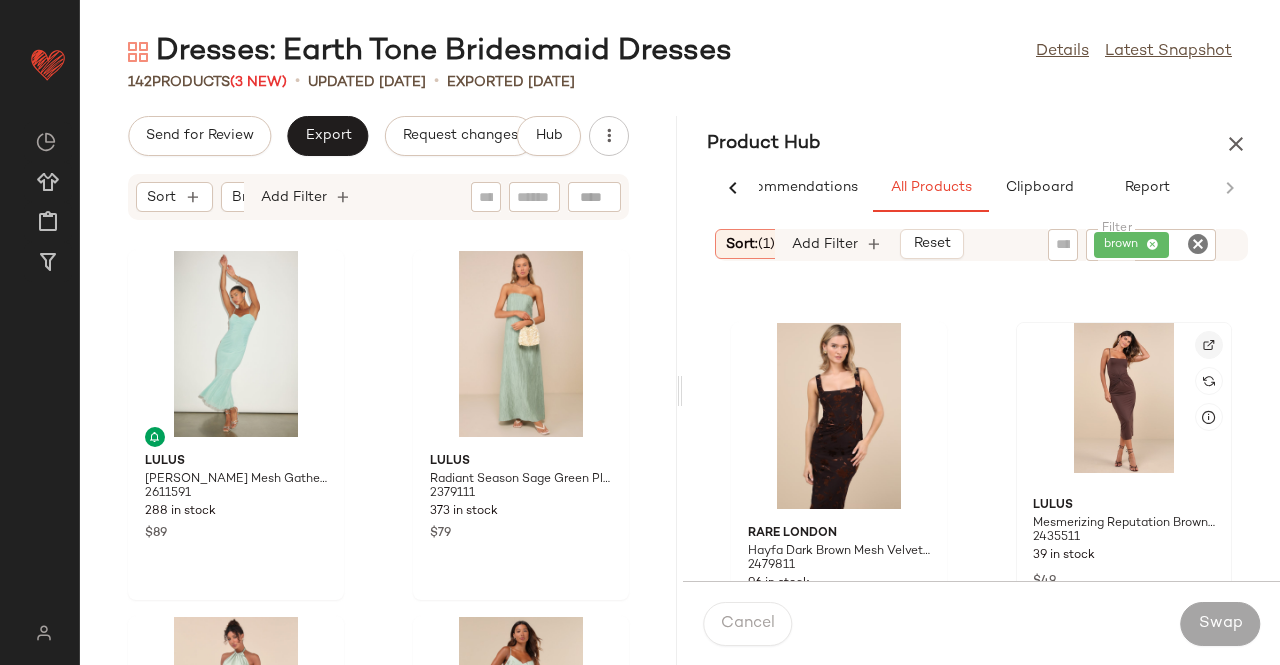 click 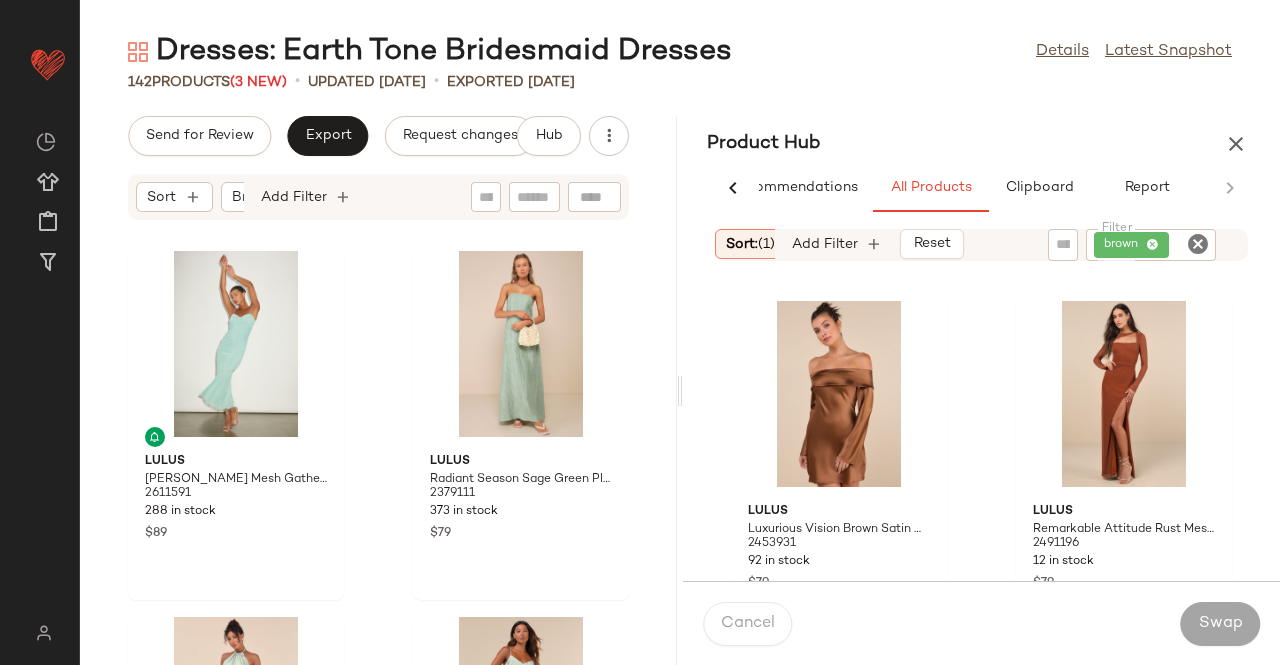 scroll, scrollTop: 7316, scrollLeft: 0, axis: vertical 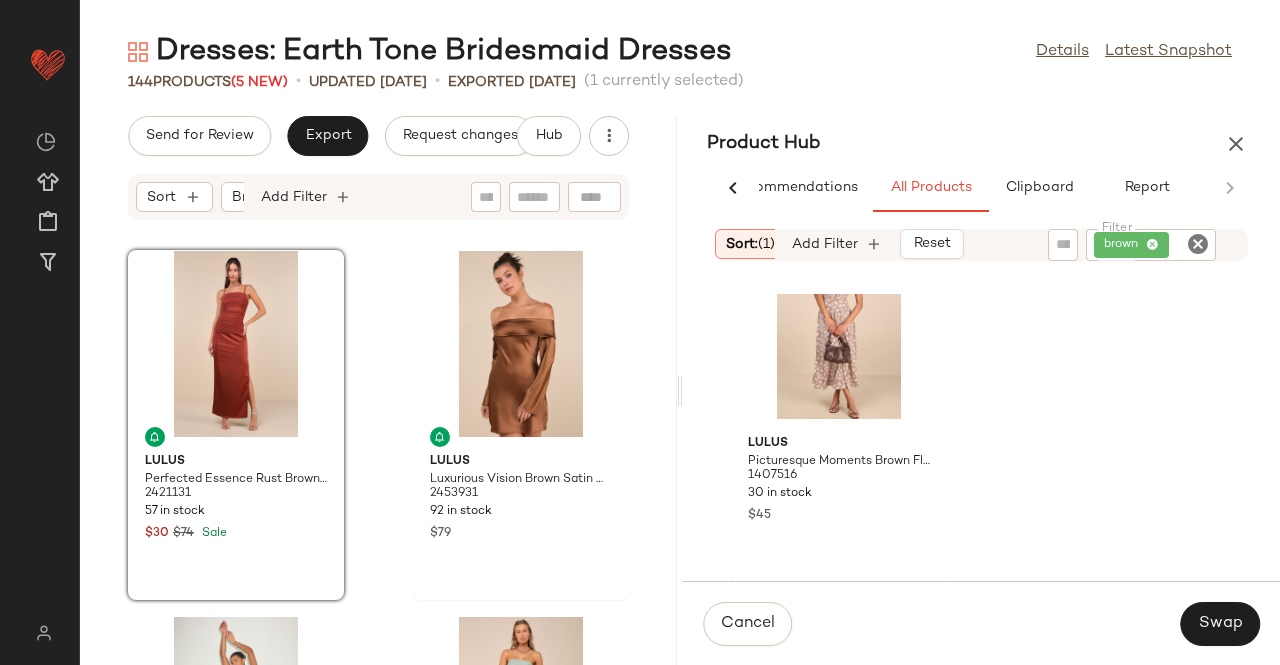 click on "brown" 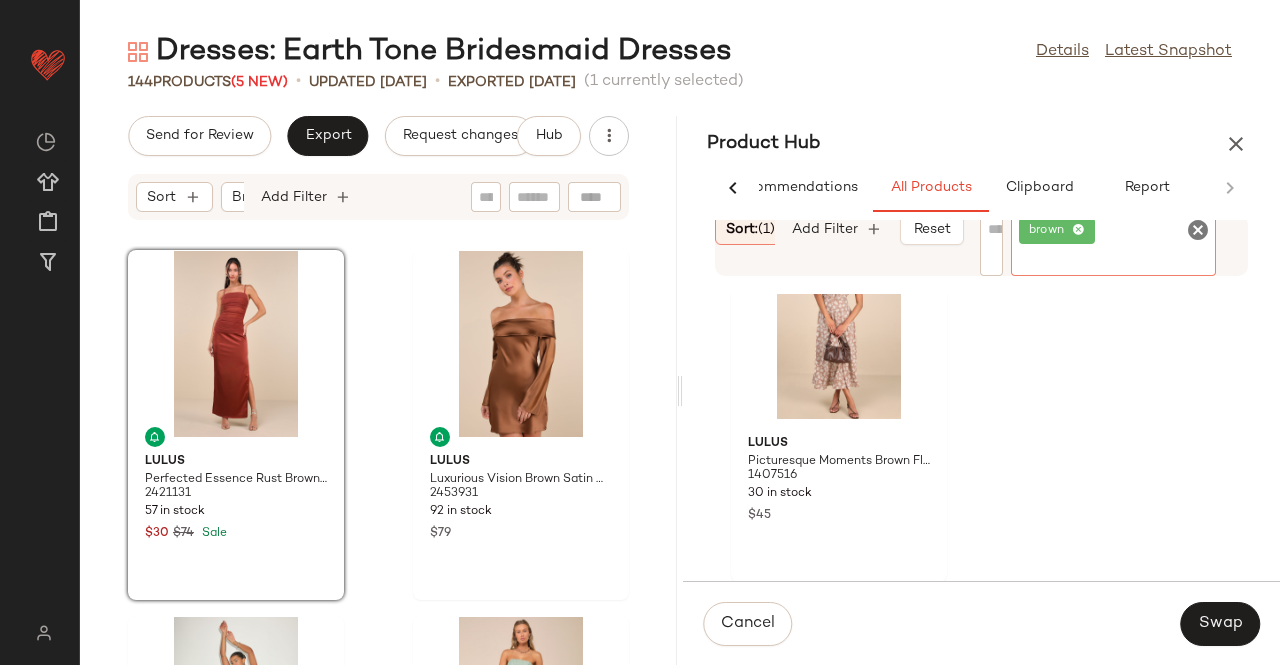 click 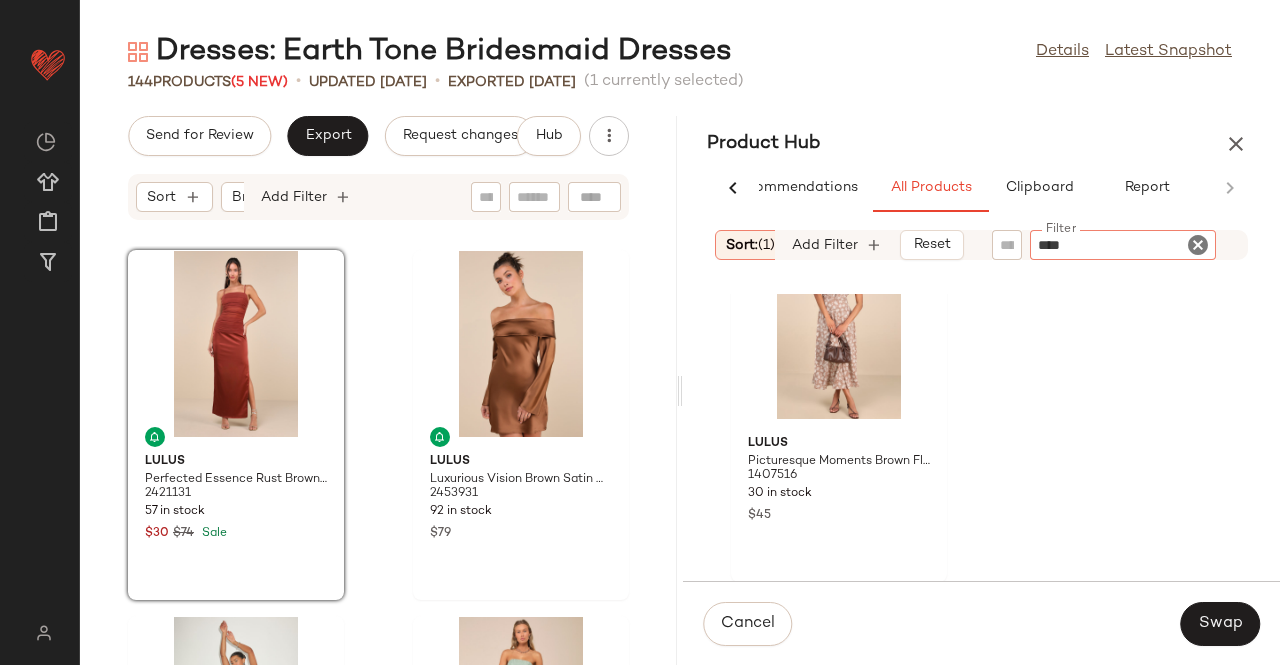 type on "*****" 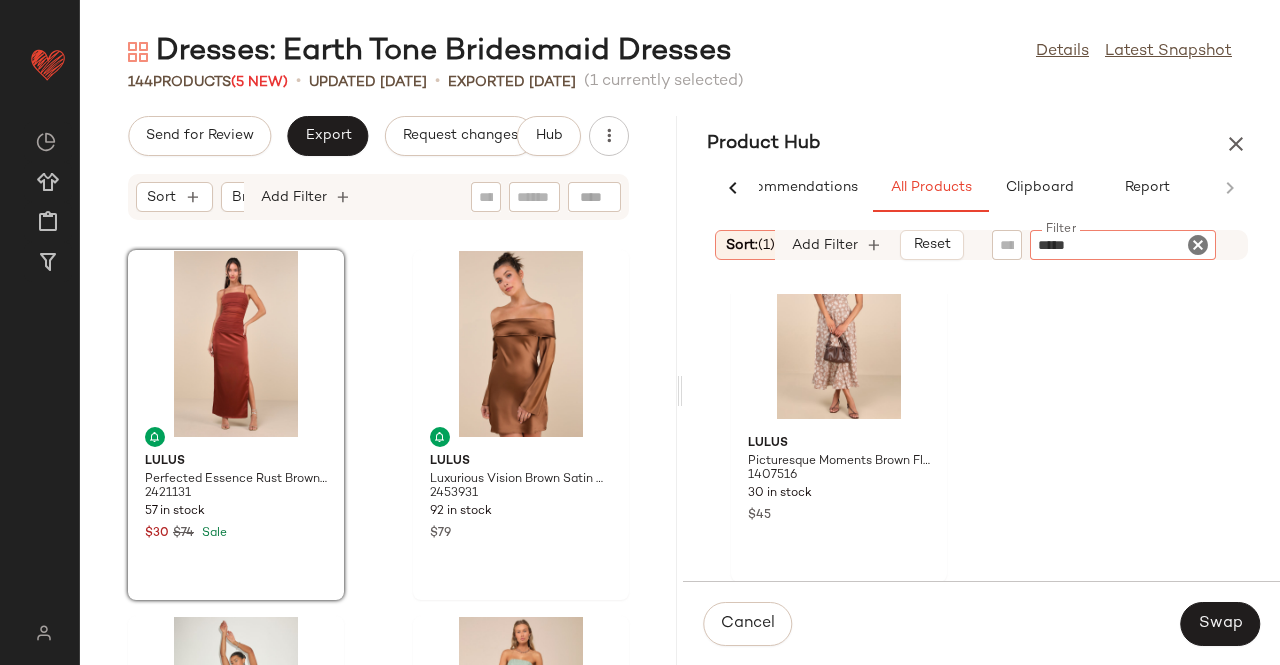 type 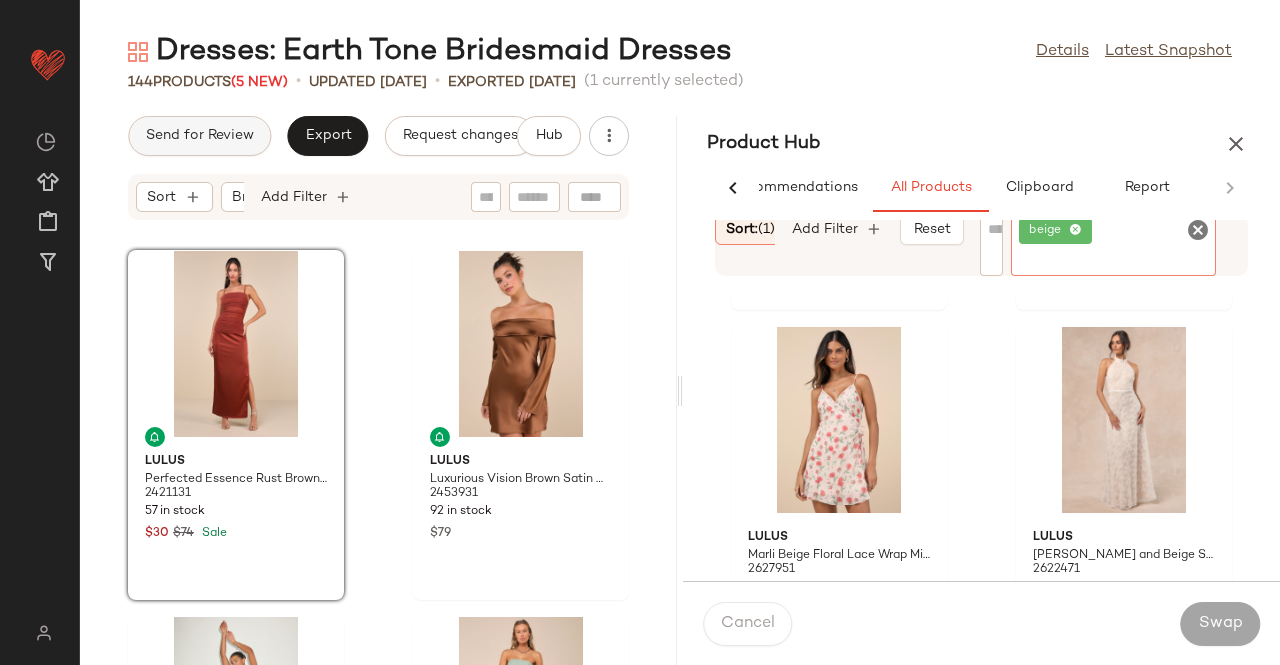 scroll, scrollTop: 2216, scrollLeft: 0, axis: vertical 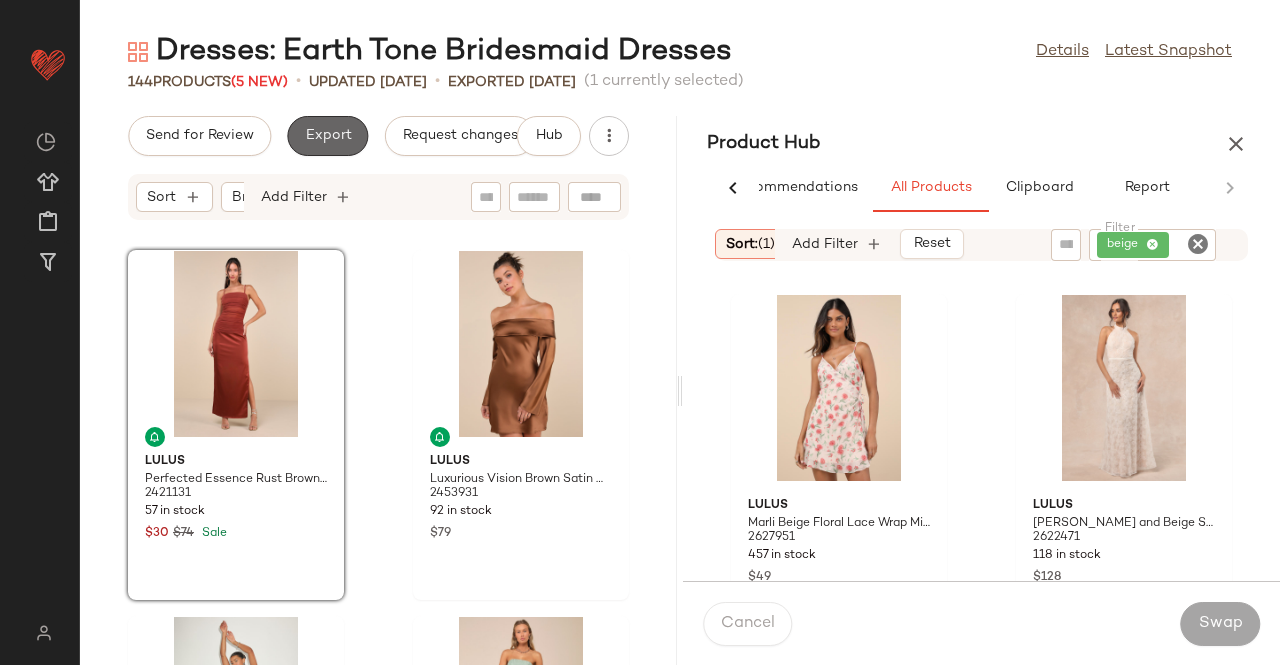 click on "Export" 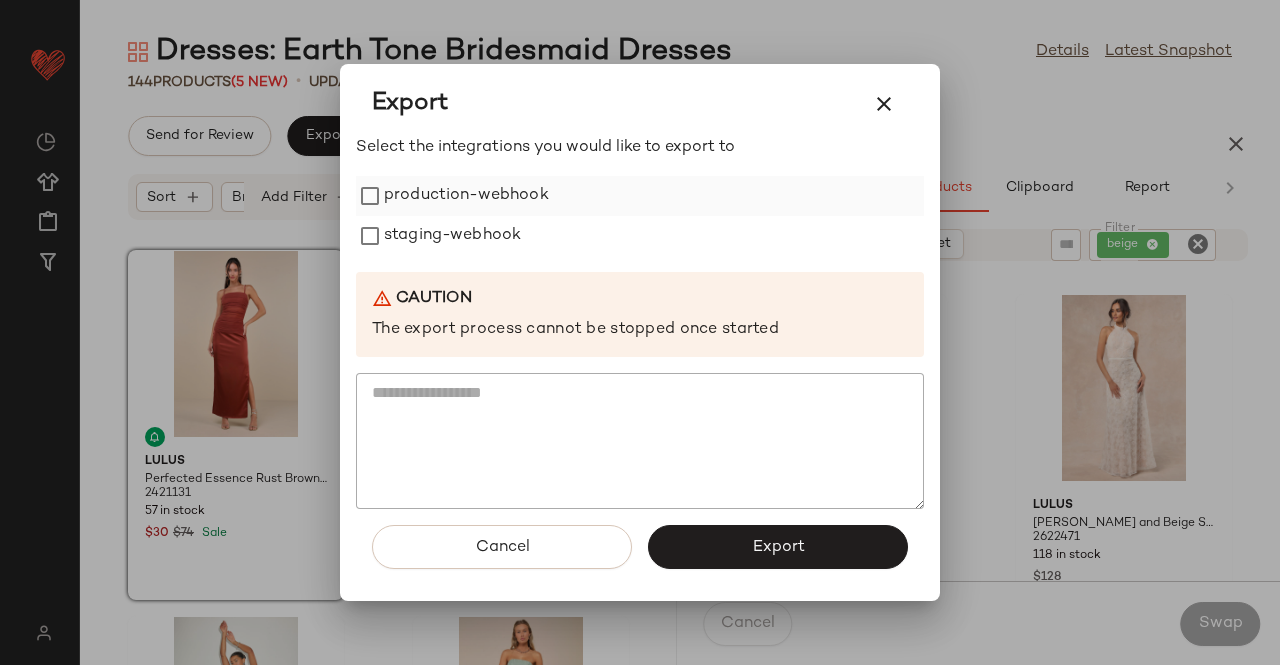drag, startPoint x: 336, startPoint y: 130, endPoint x: 461, endPoint y: 197, distance: 141.82384 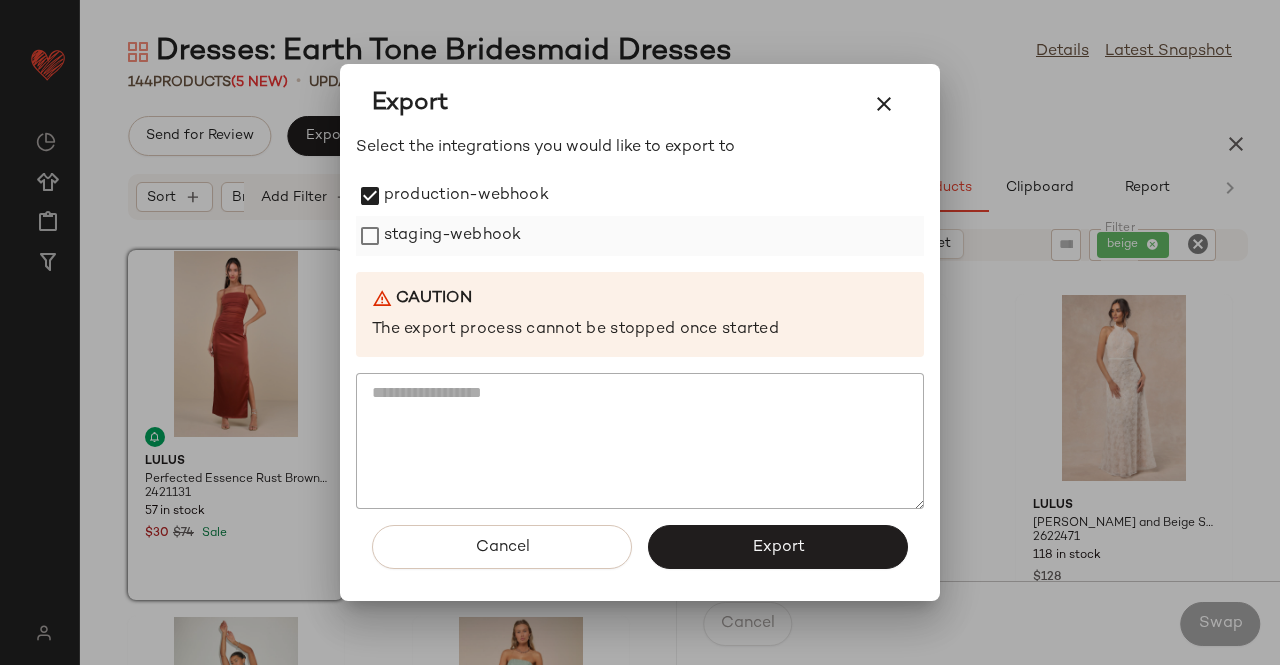 click on "staging-webhook" at bounding box center [452, 236] 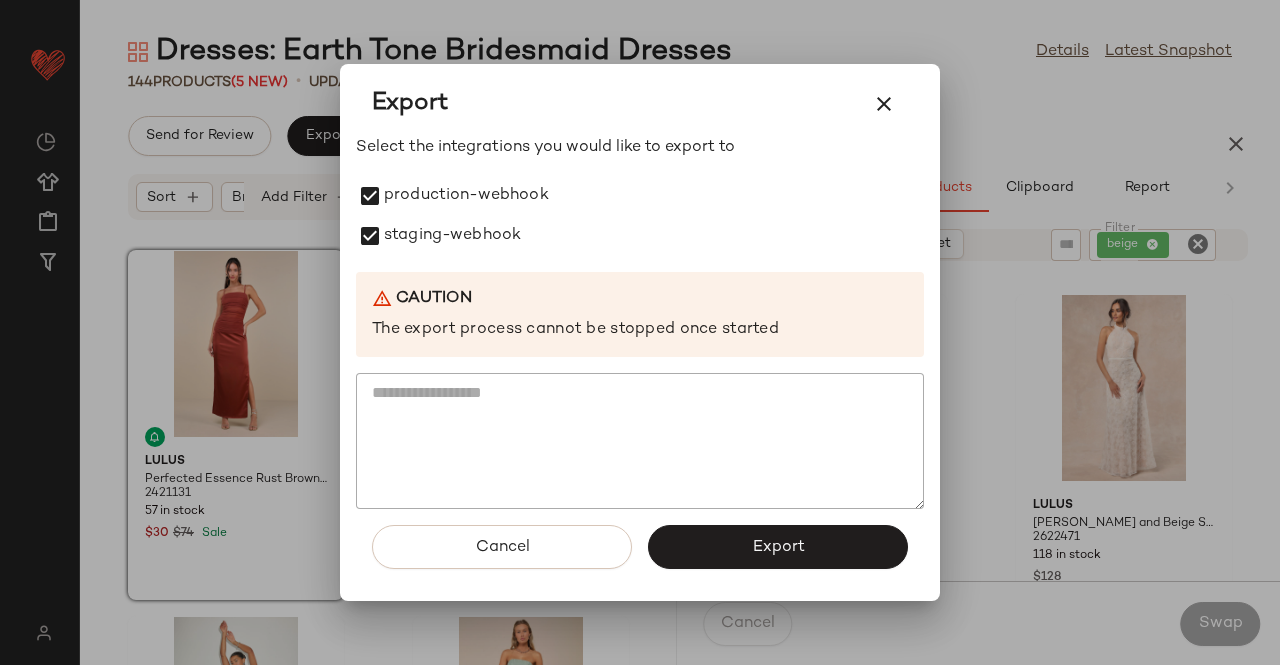 drag, startPoint x: 762, startPoint y: 560, endPoint x: 757, endPoint y: 533, distance: 27.45906 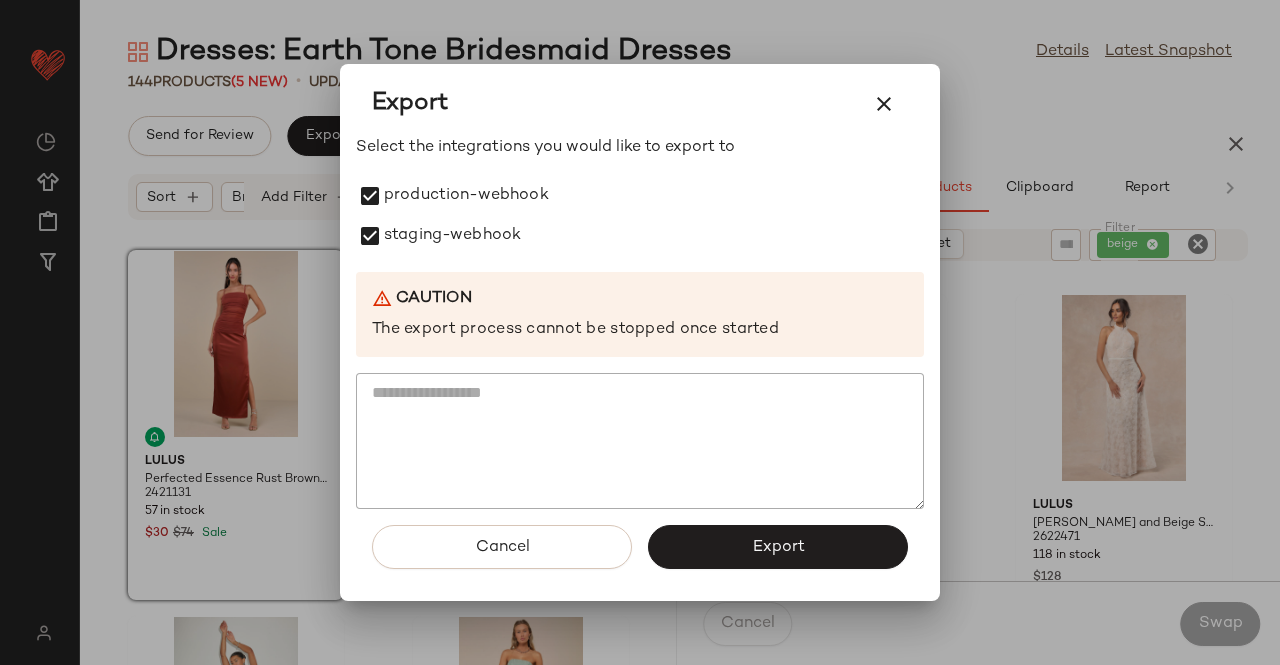 click on "Export" at bounding box center (778, 547) 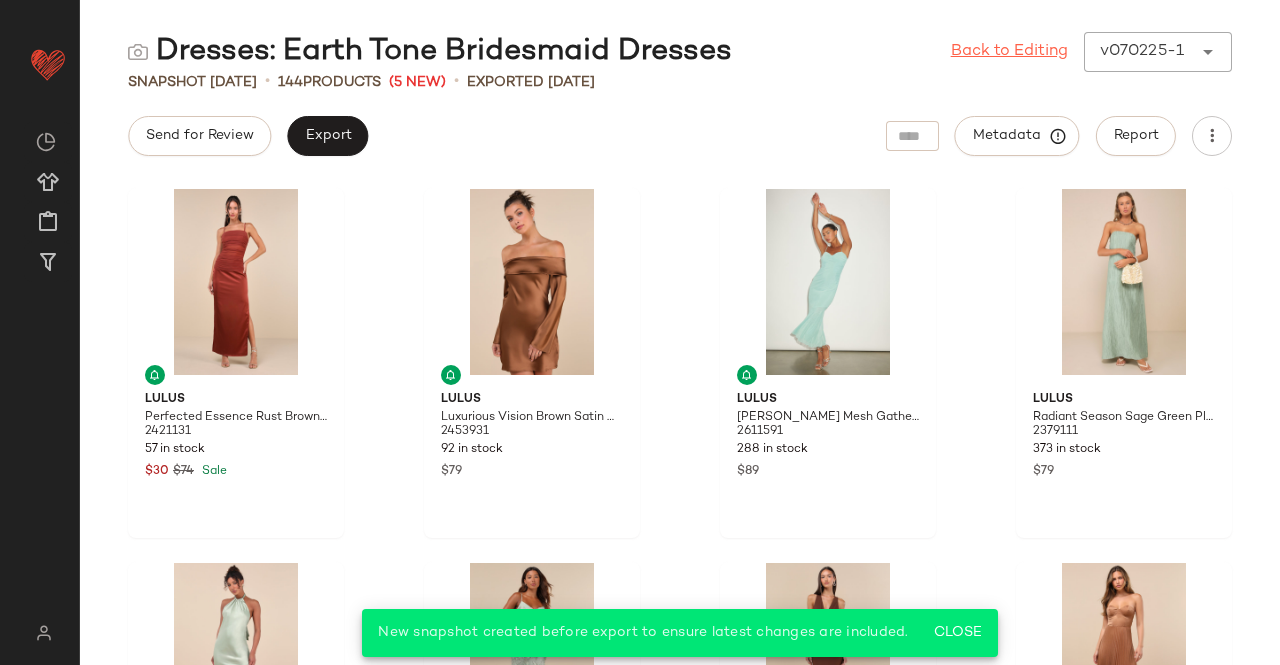 click on "Back to Editing" at bounding box center (1009, 52) 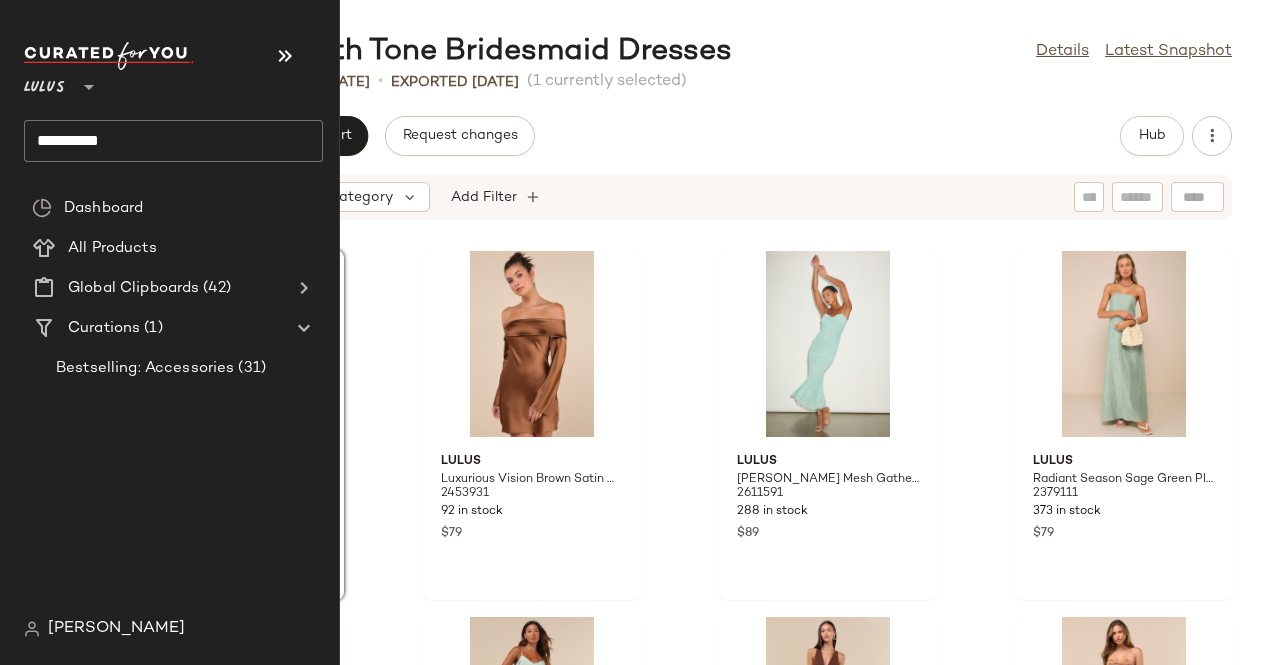 click on "**********" 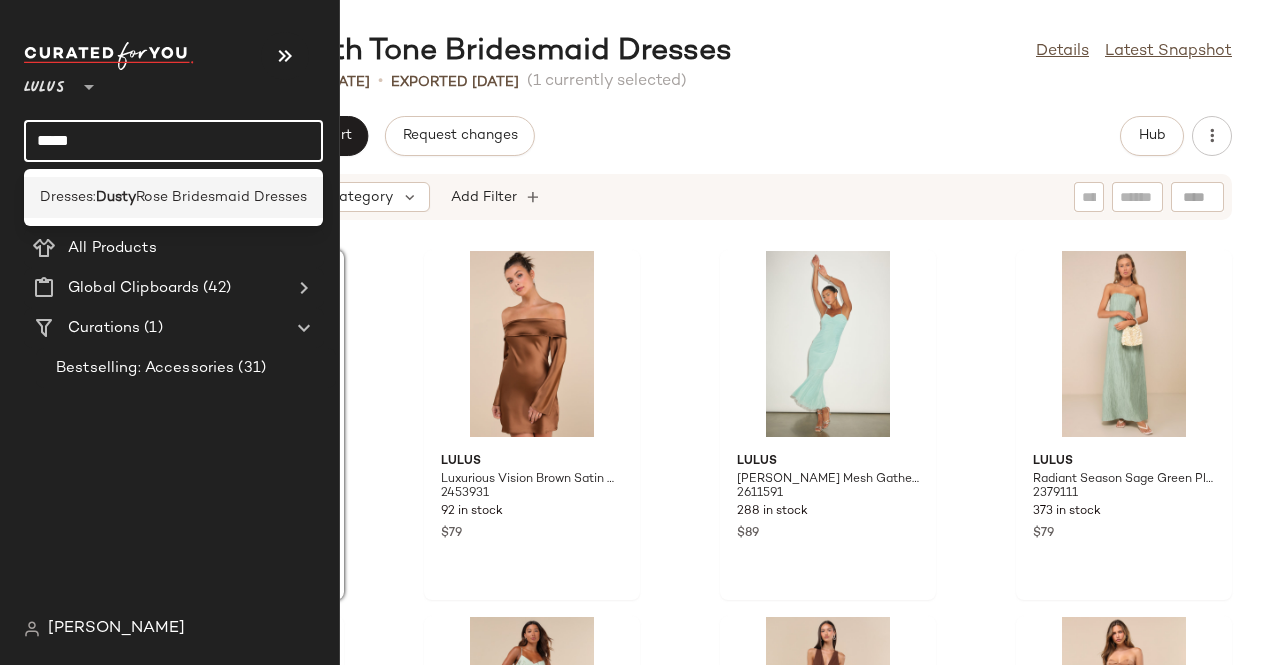 type on "*****" 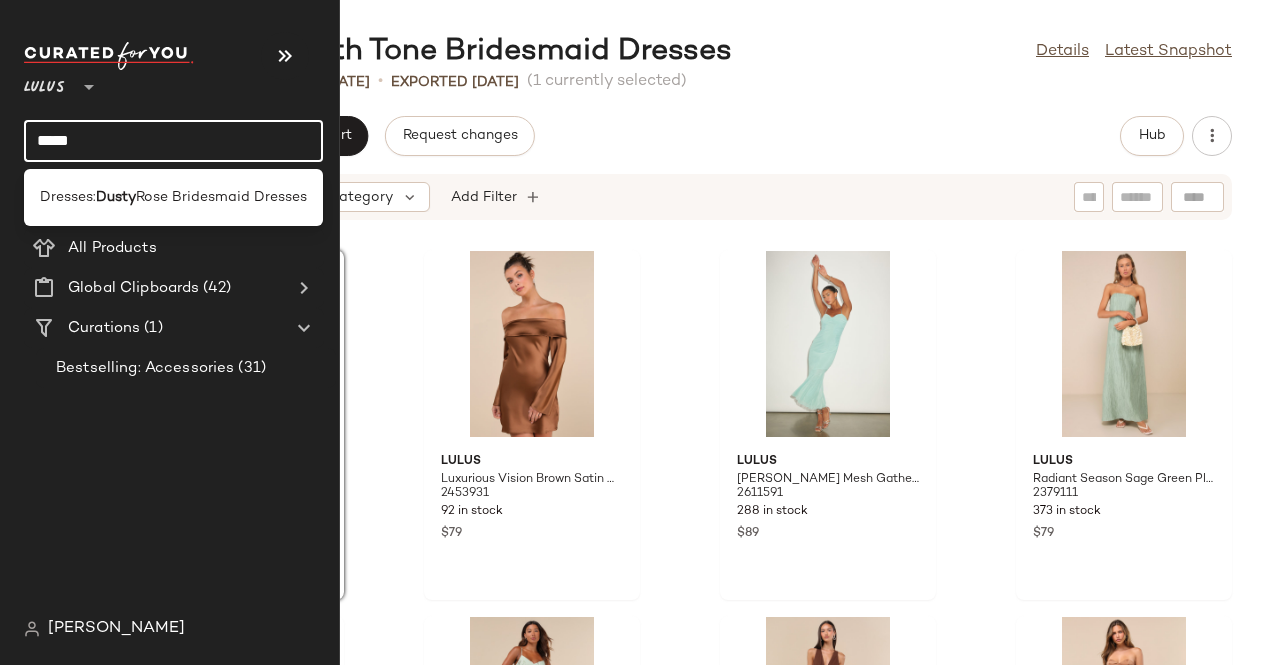 click on "Dresses:  [PERSON_NAME] Bridesmaid Dresses" 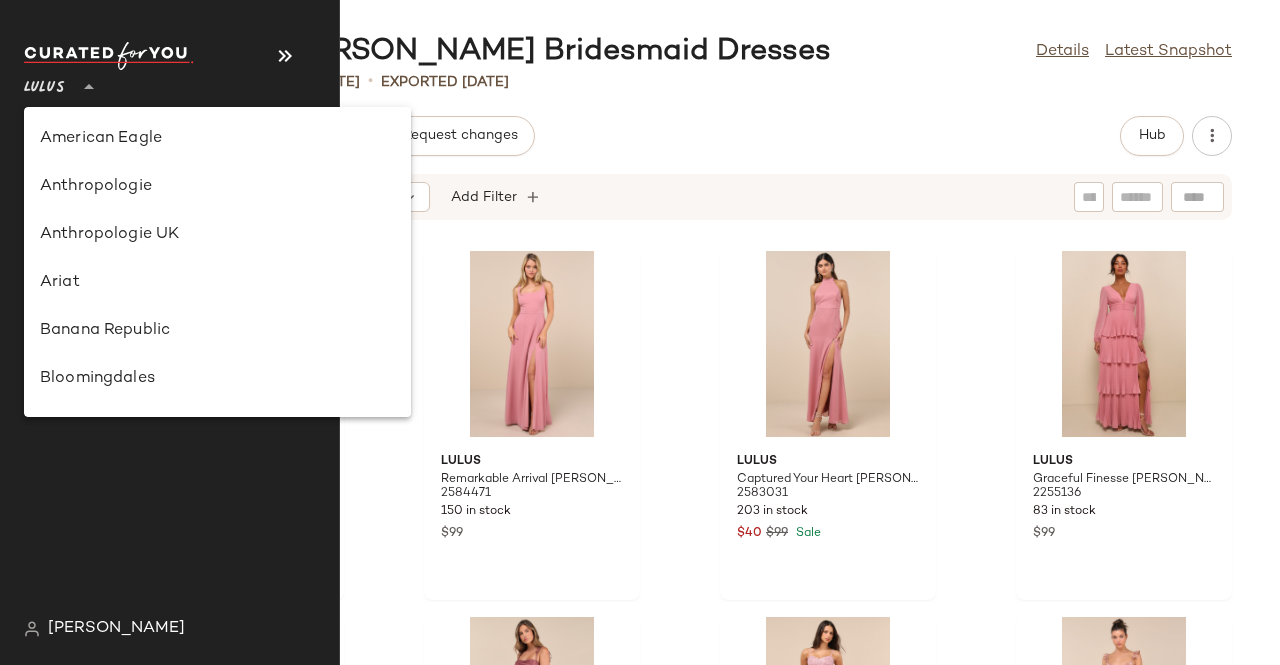 click 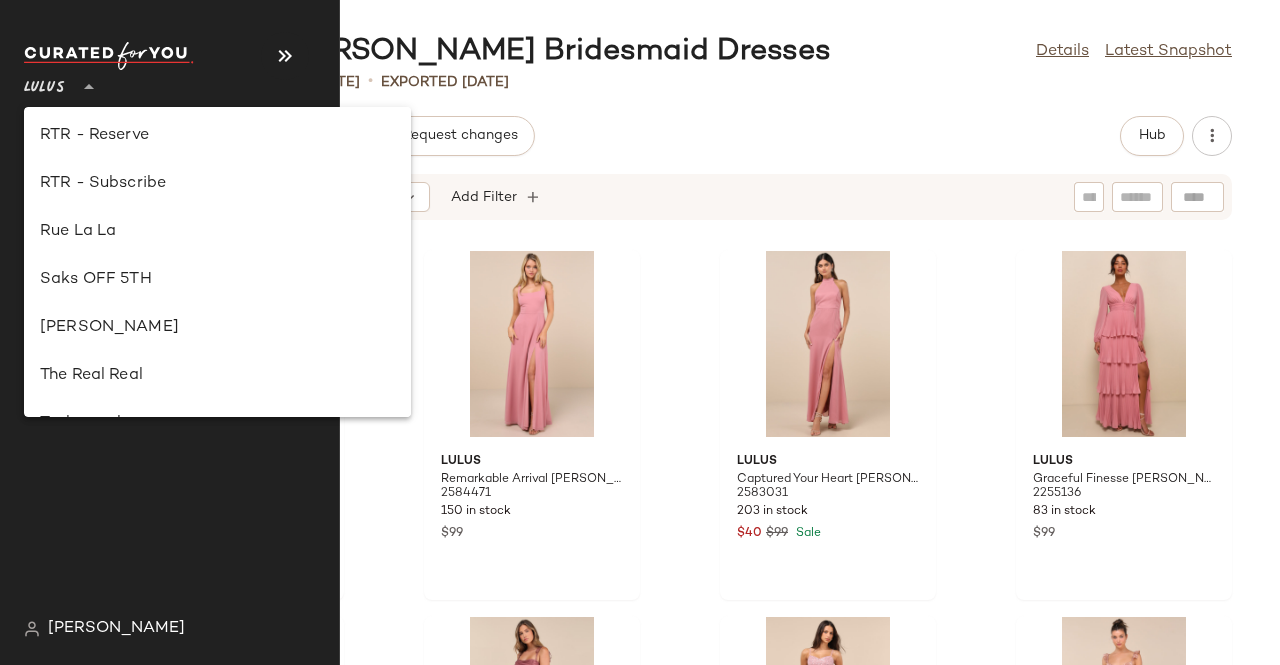 scroll, scrollTop: 1000, scrollLeft: 0, axis: vertical 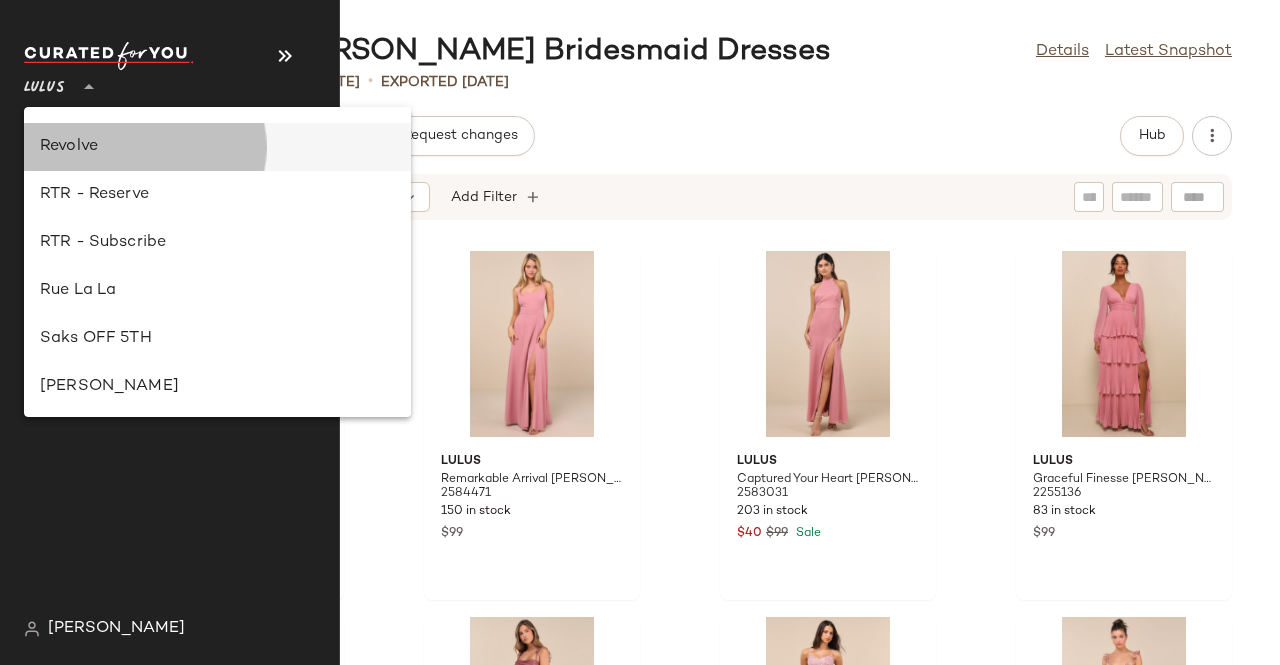 click on "Revolve" at bounding box center [217, 147] 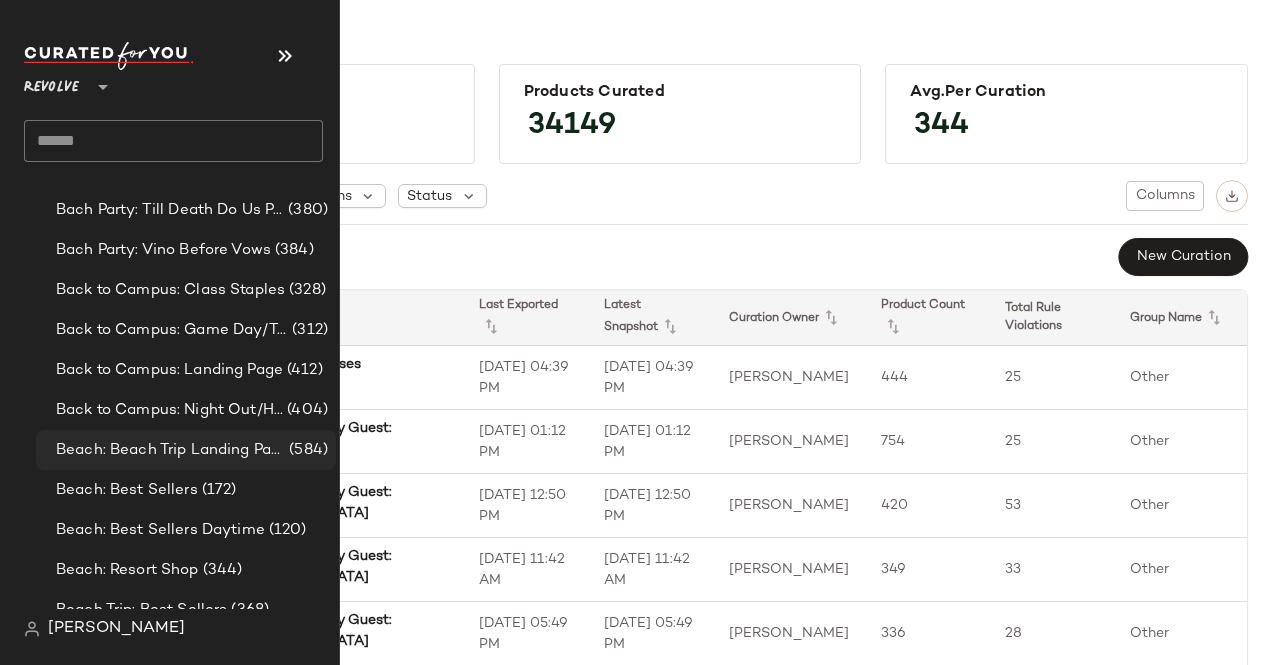 scroll, scrollTop: 700, scrollLeft: 0, axis: vertical 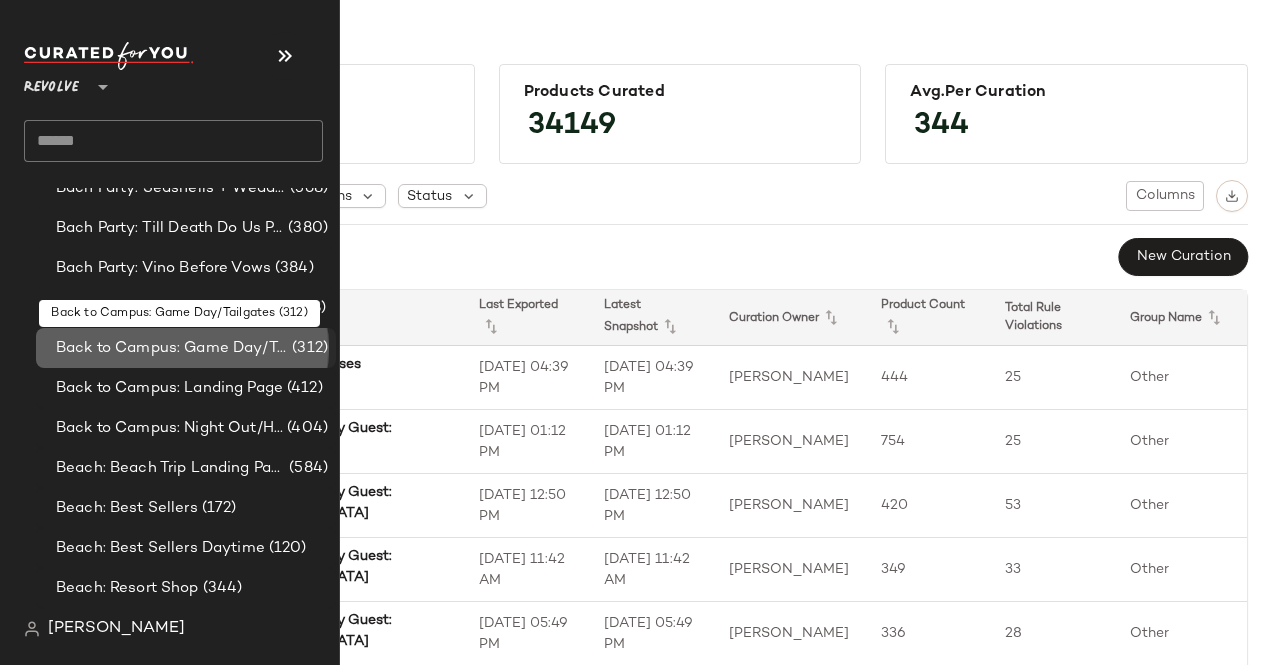 click on "Back to Campus: Game Day/Tailgates" at bounding box center (172, 348) 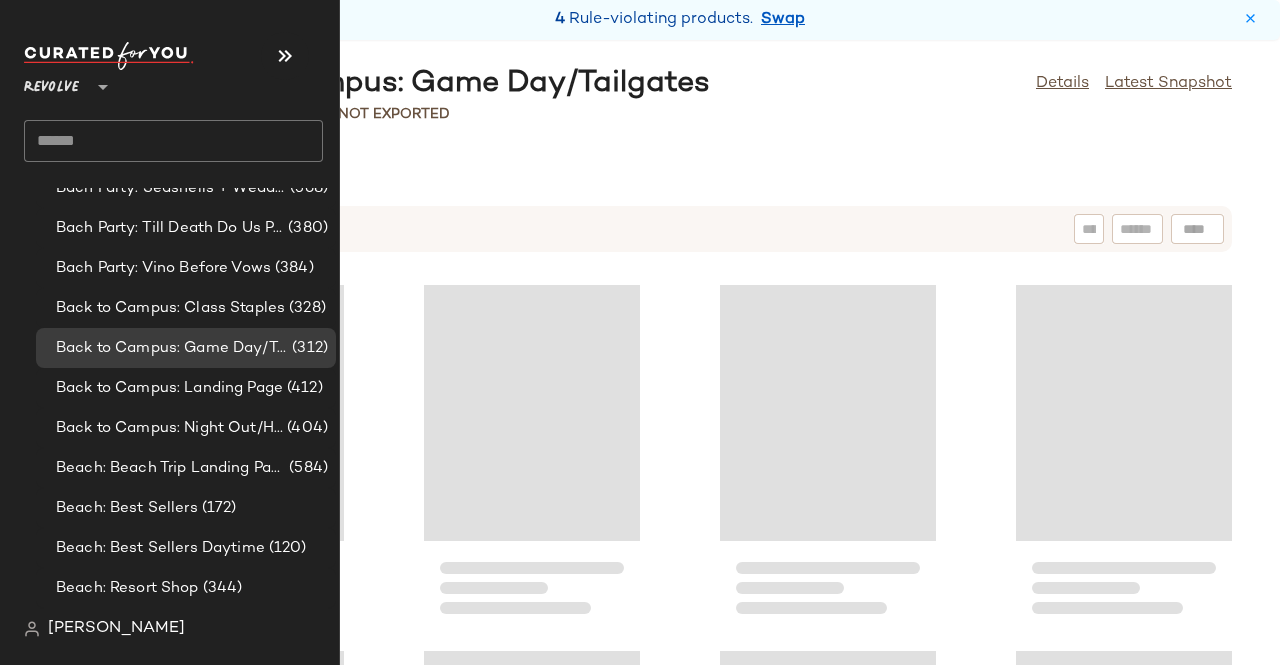 scroll, scrollTop: 0, scrollLeft: 0, axis: both 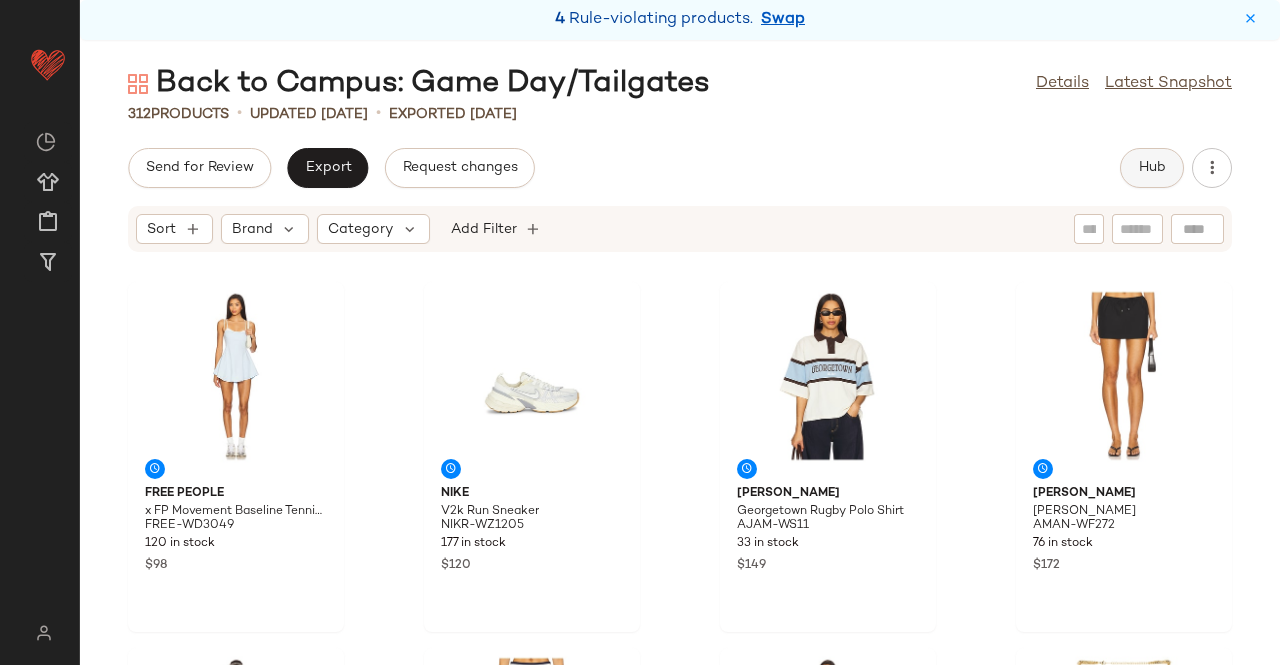 click on "Hub" 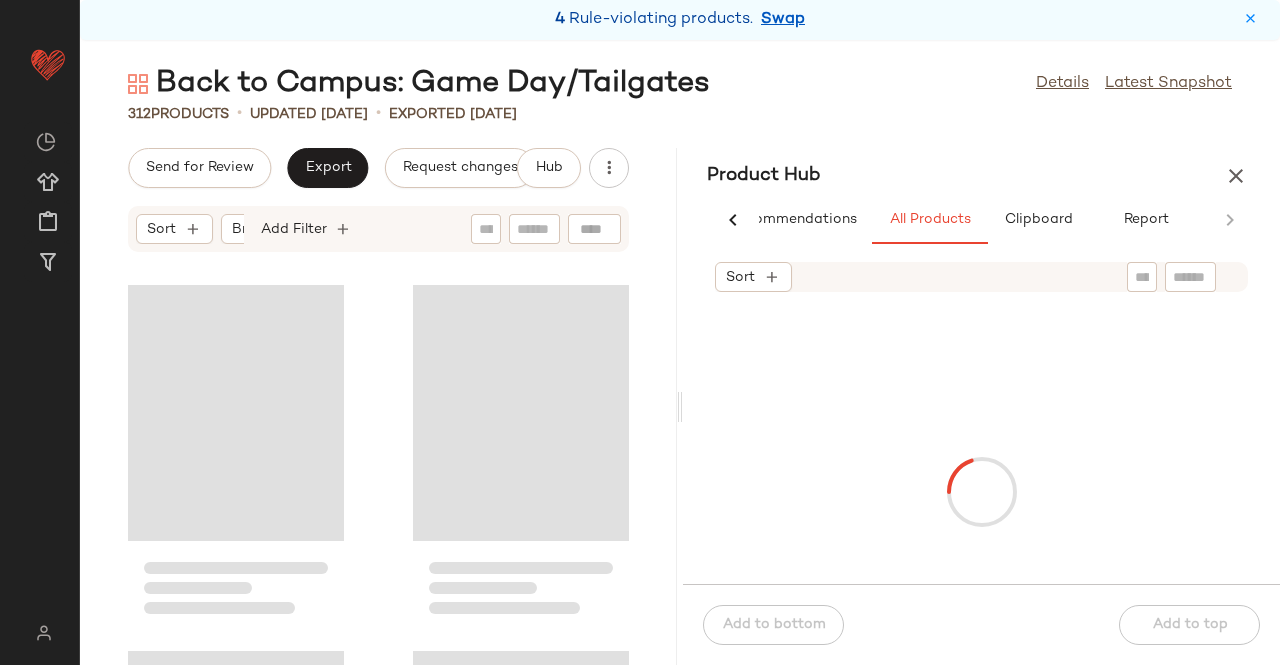 scroll, scrollTop: 0, scrollLeft: 62, axis: horizontal 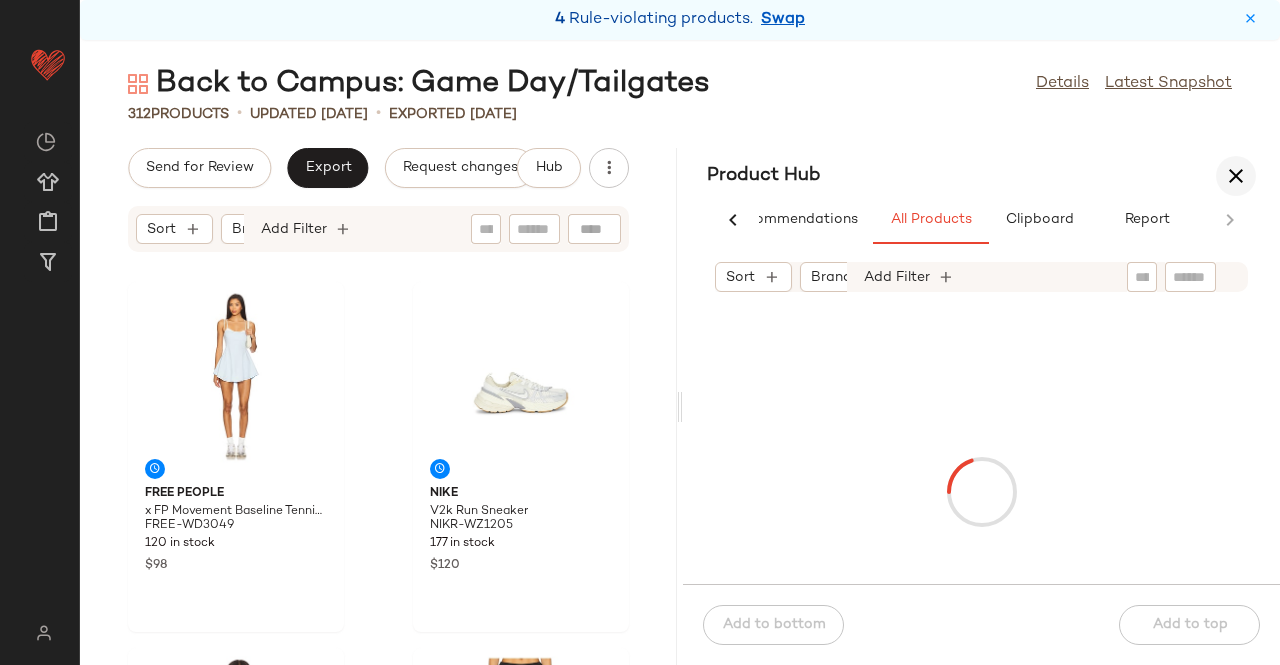 click at bounding box center [1236, 176] 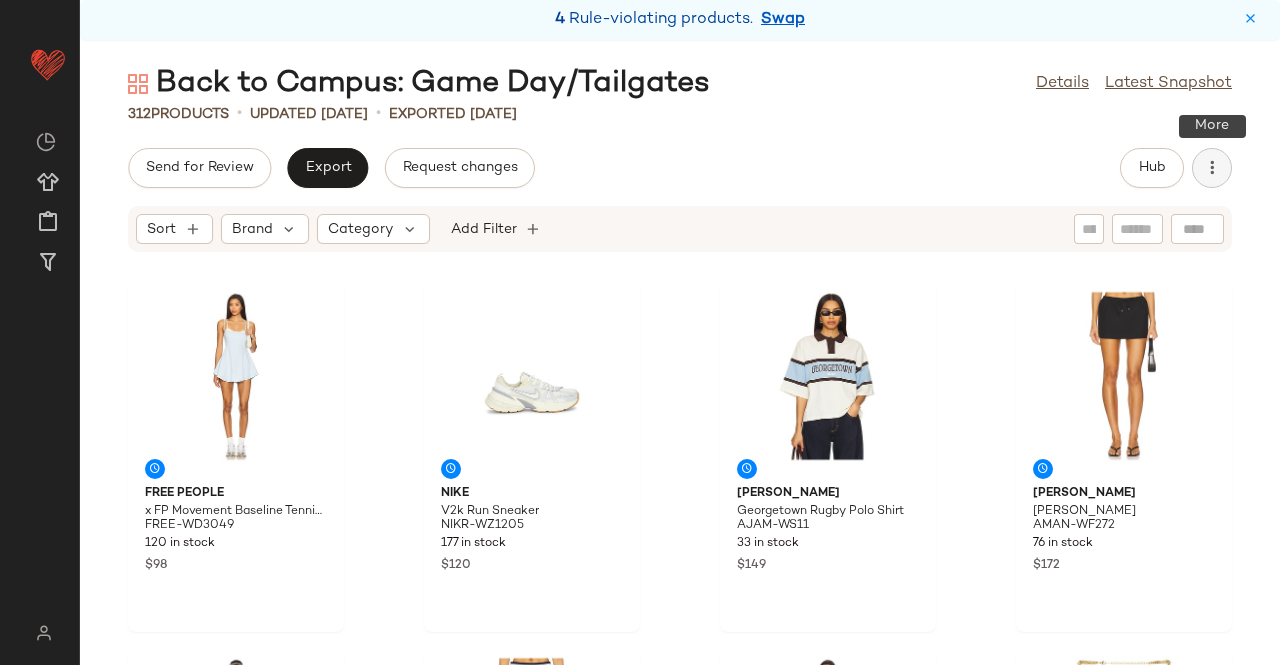 click 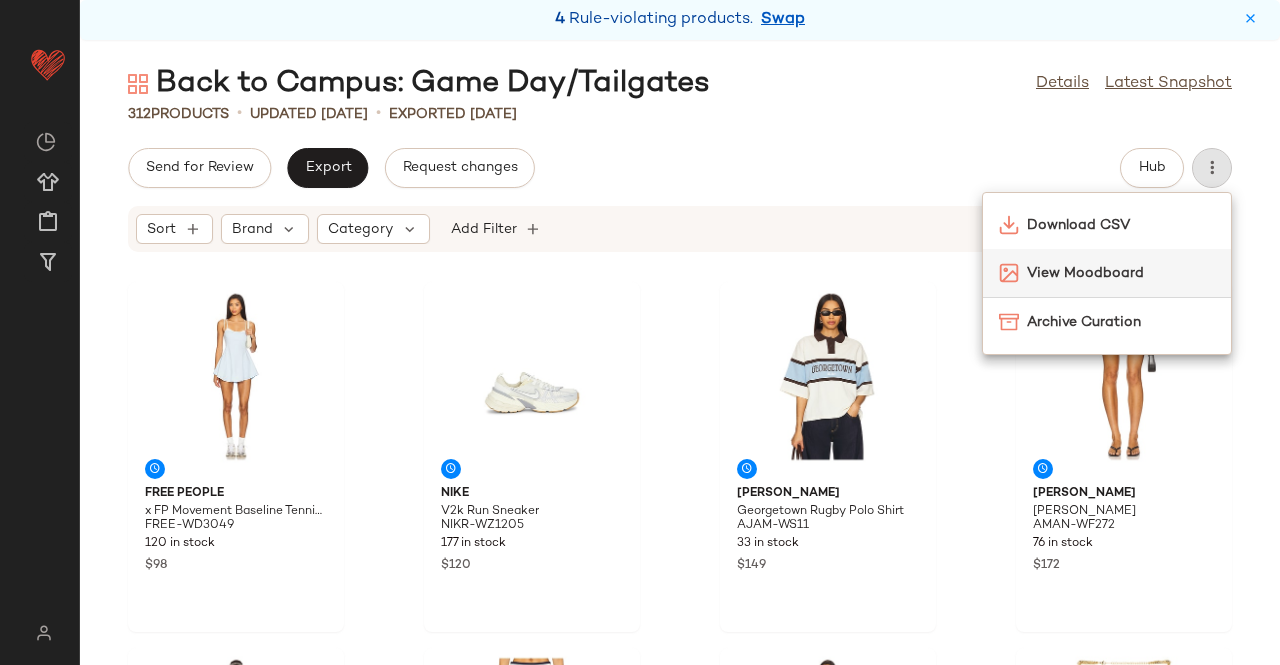 click on "View Moodboard" at bounding box center [1121, 273] 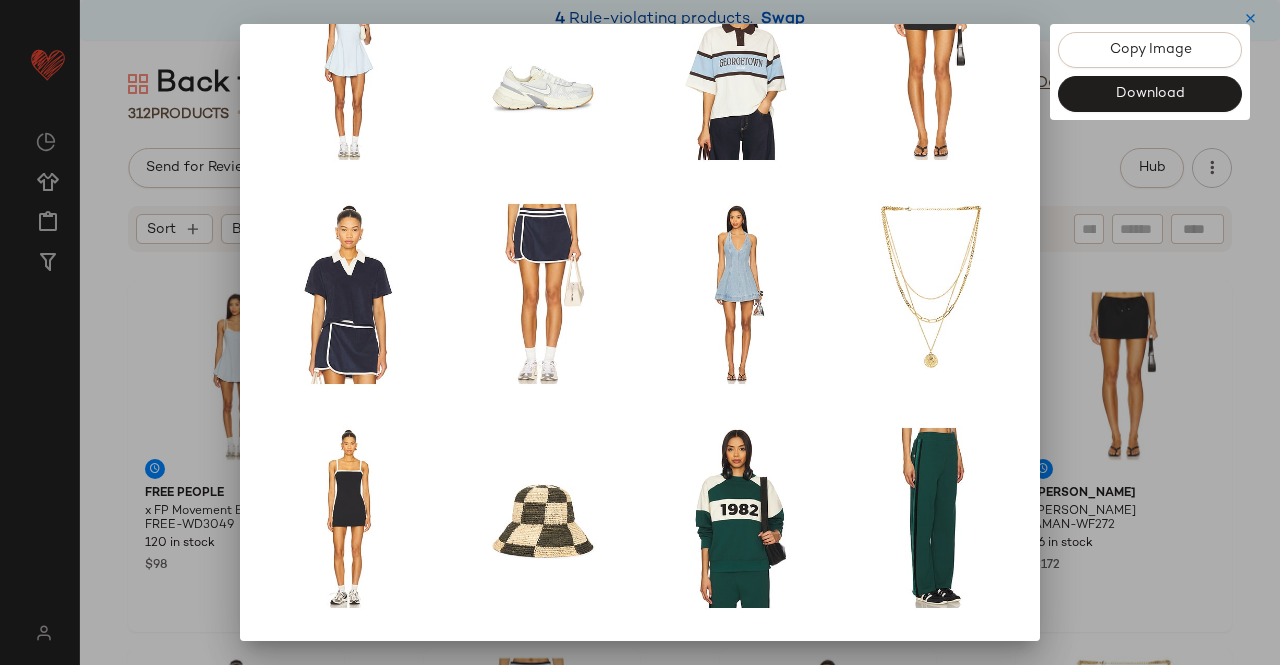 scroll, scrollTop: 314, scrollLeft: 0, axis: vertical 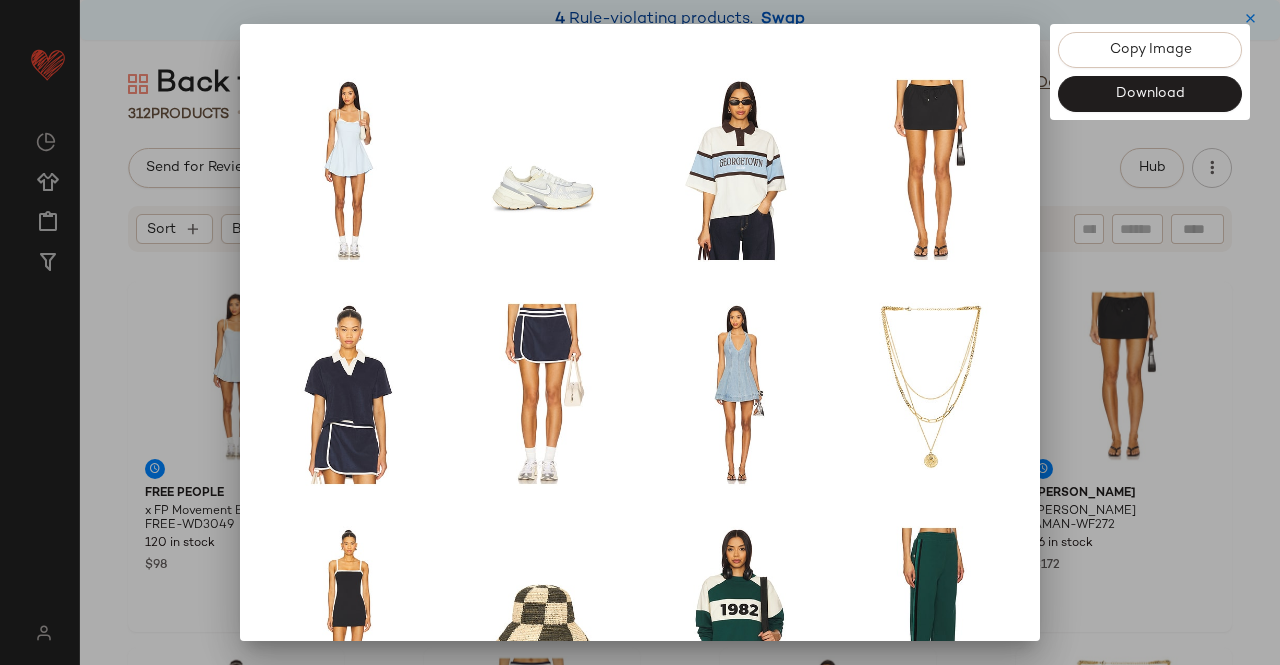 click at bounding box center [640, 332] 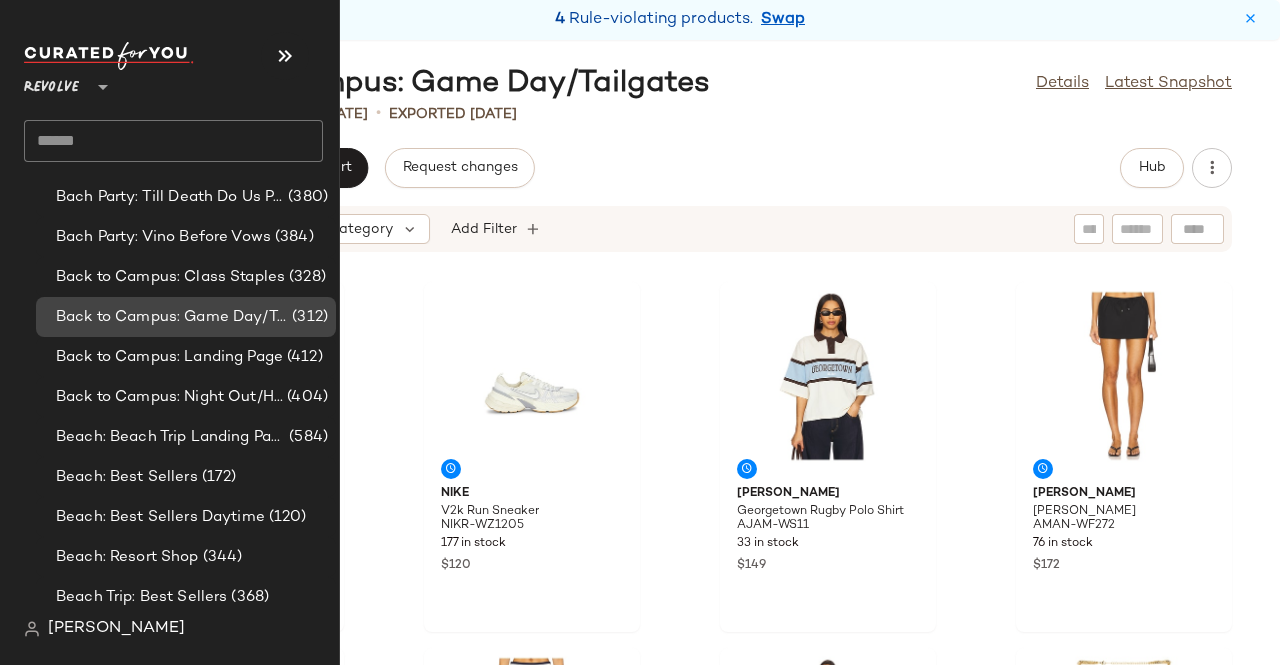 scroll, scrollTop: 700, scrollLeft: 0, axis: vertical 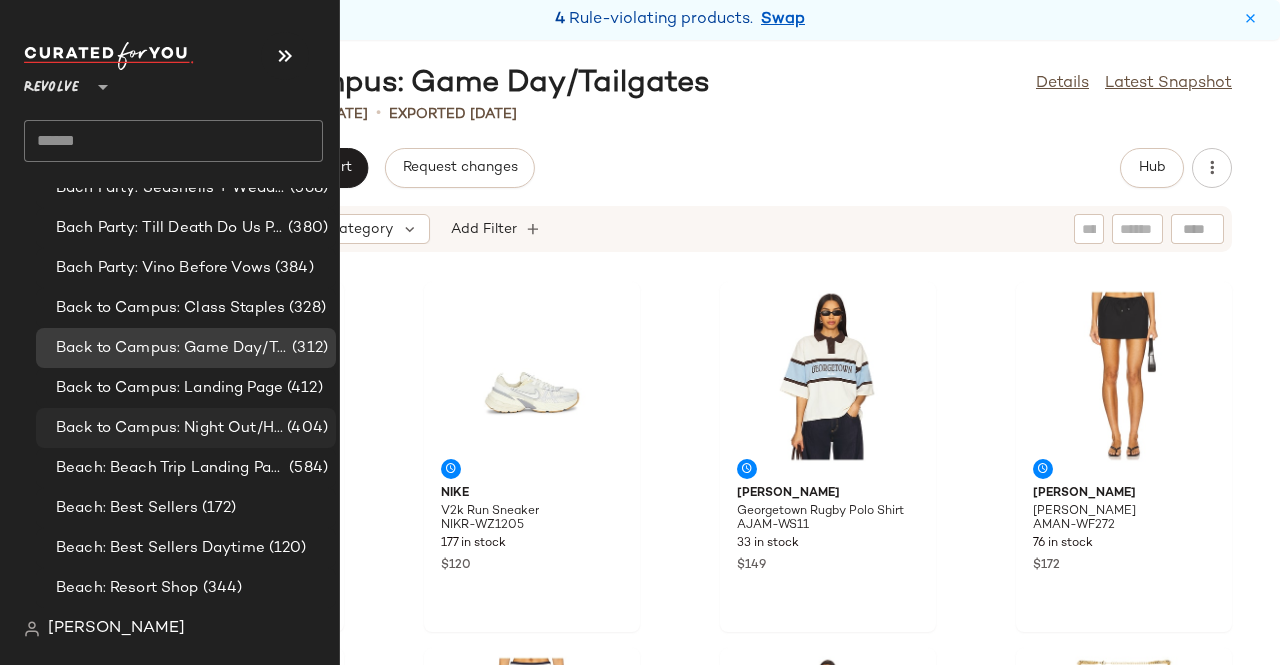 click on "Back to Campus: Night Out/House Parties" at bounding box center [169, 428] 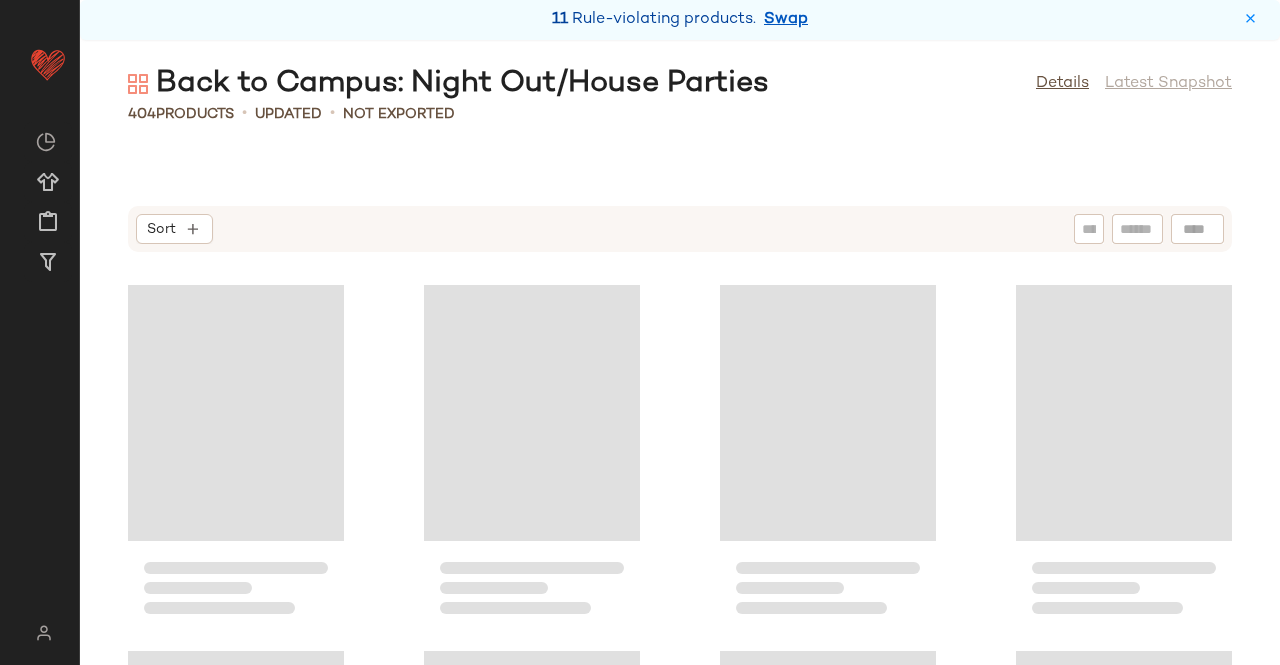 scroll, scrollTop: 0, scrollLeft: 0, axis: both 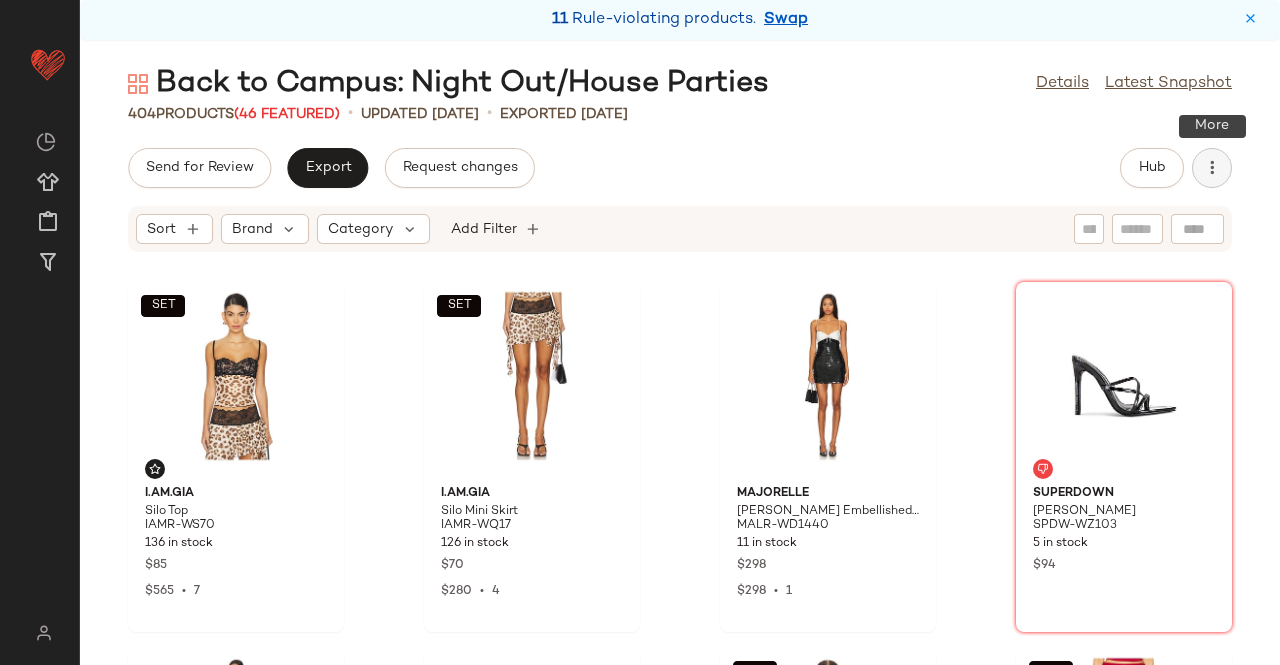 click 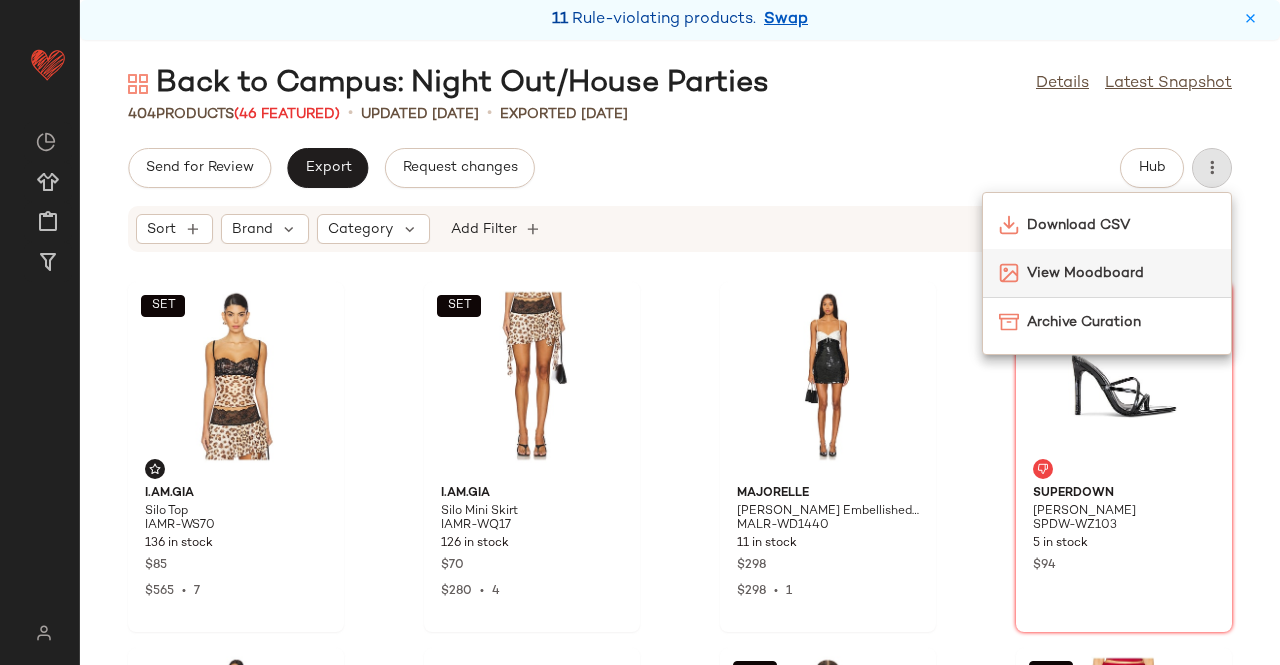 click on "View Moodboard" at bounding box center (1121, 273) 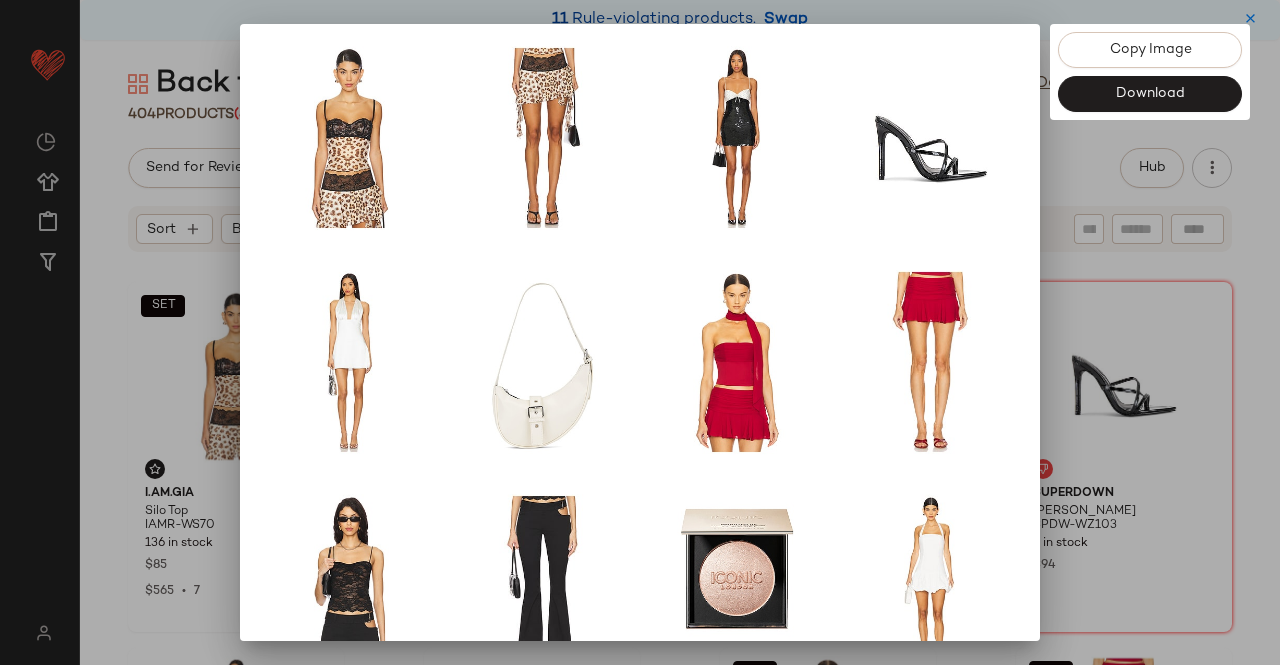 scroll, scrollTop: 314, scrollLeft: 0, axis: vertical 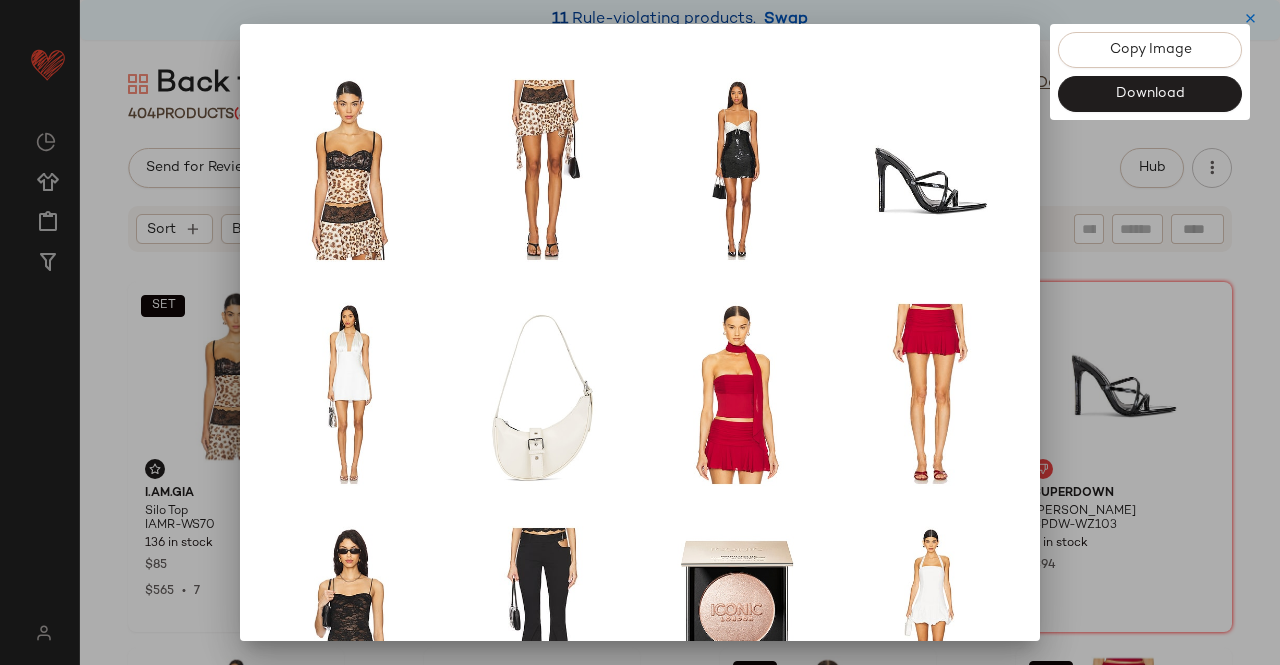 click at bounding box center [640, 332] 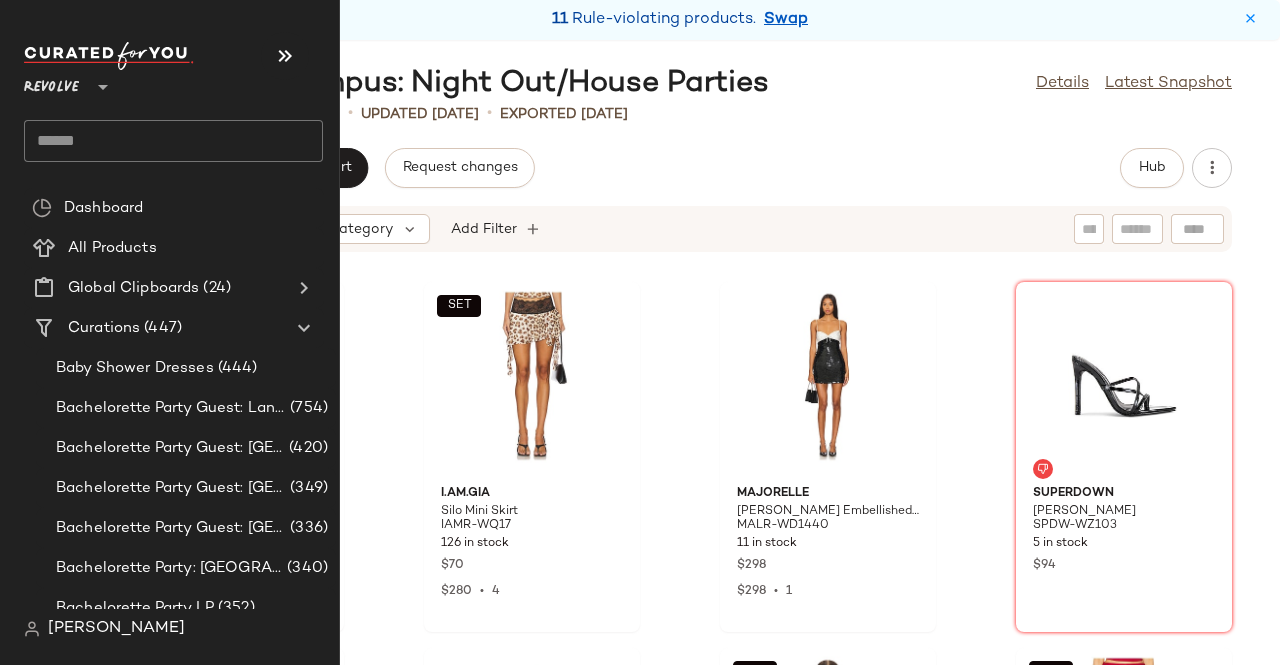 click on "Revolve" at bounding box center (51, 83) 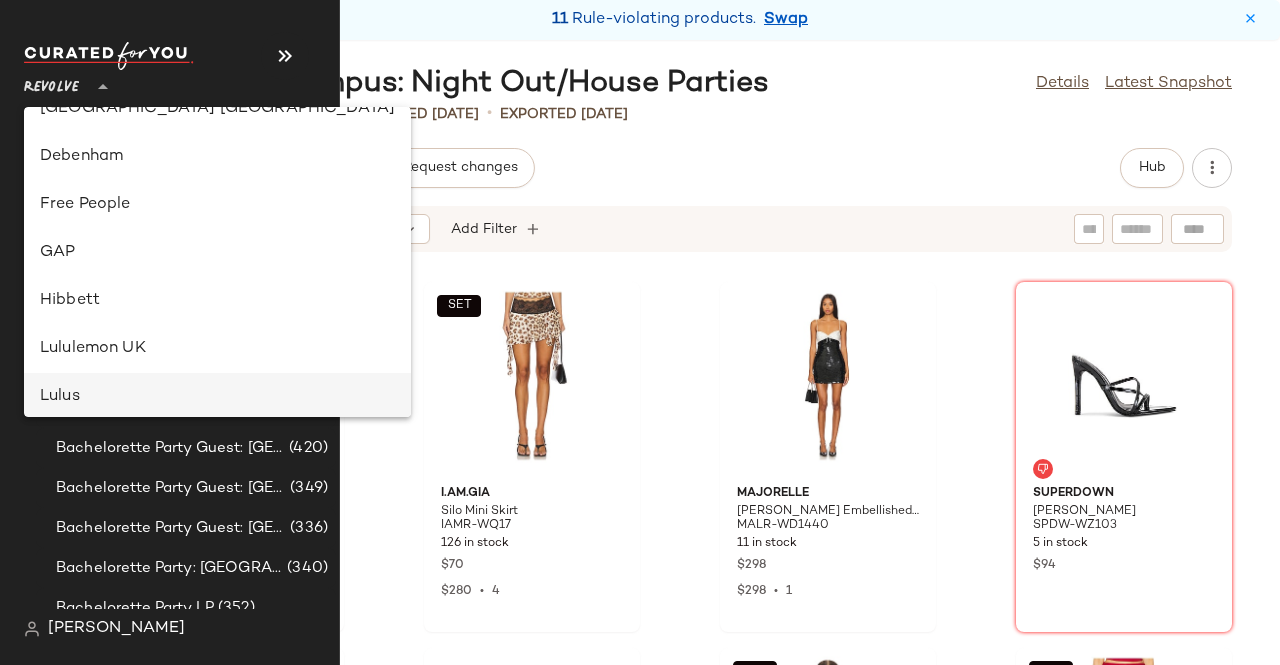 scroll, scrollTop: 508, scrollLeft: 0, axis: vertical 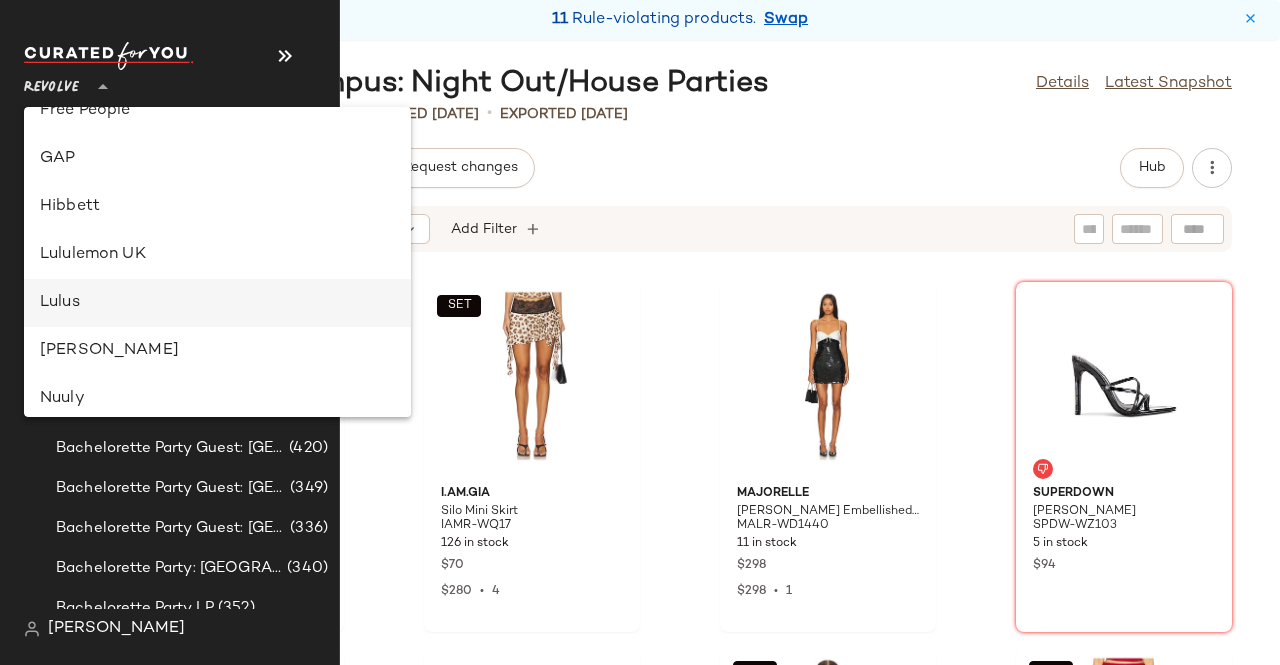 click on "Lulus" at bounding box center [217, 303] 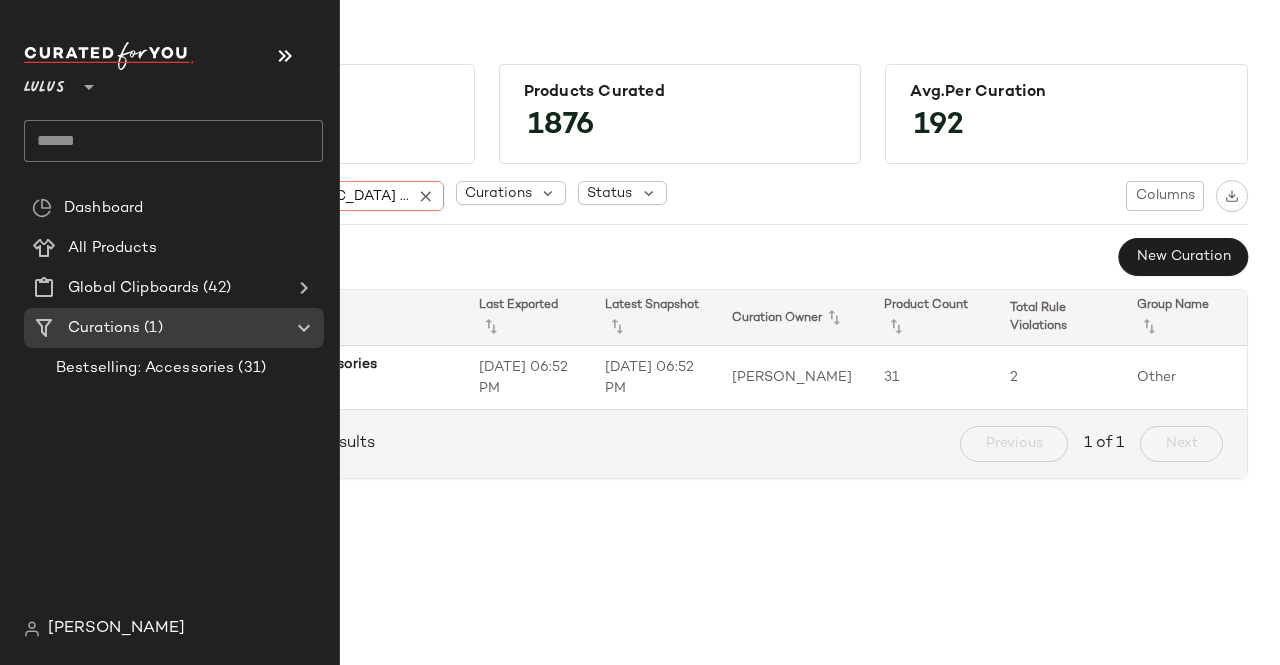 click 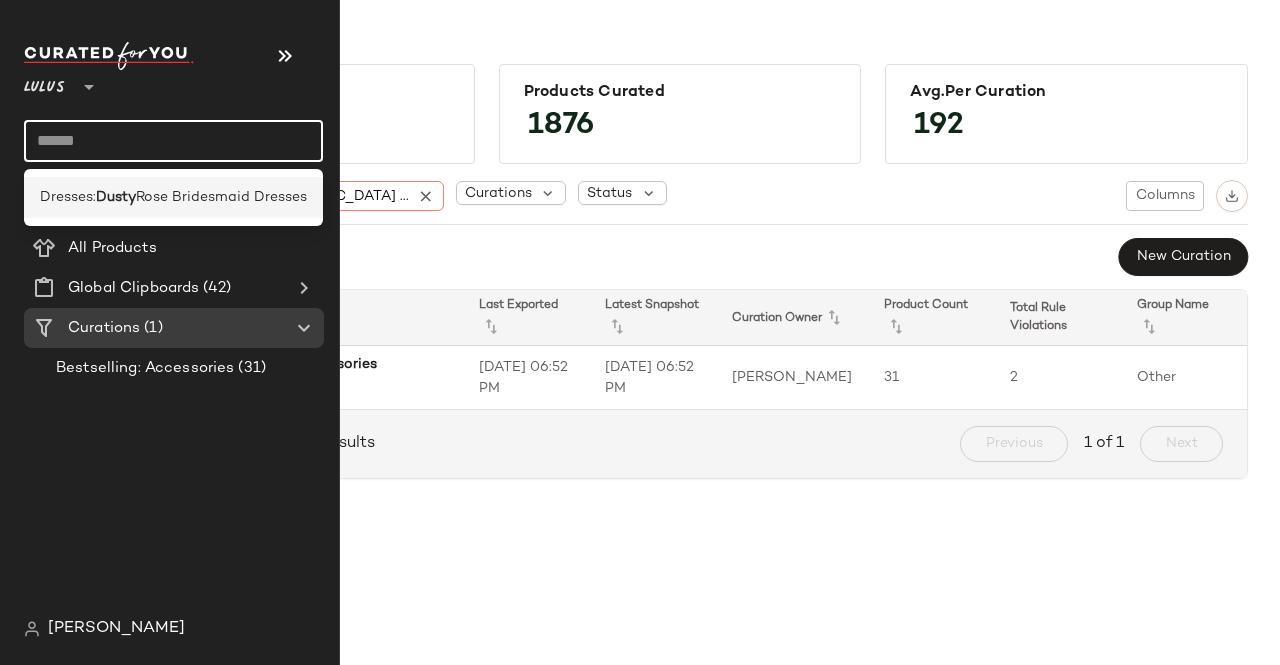 click on "Dresses:" at bounding box center [68, 197] 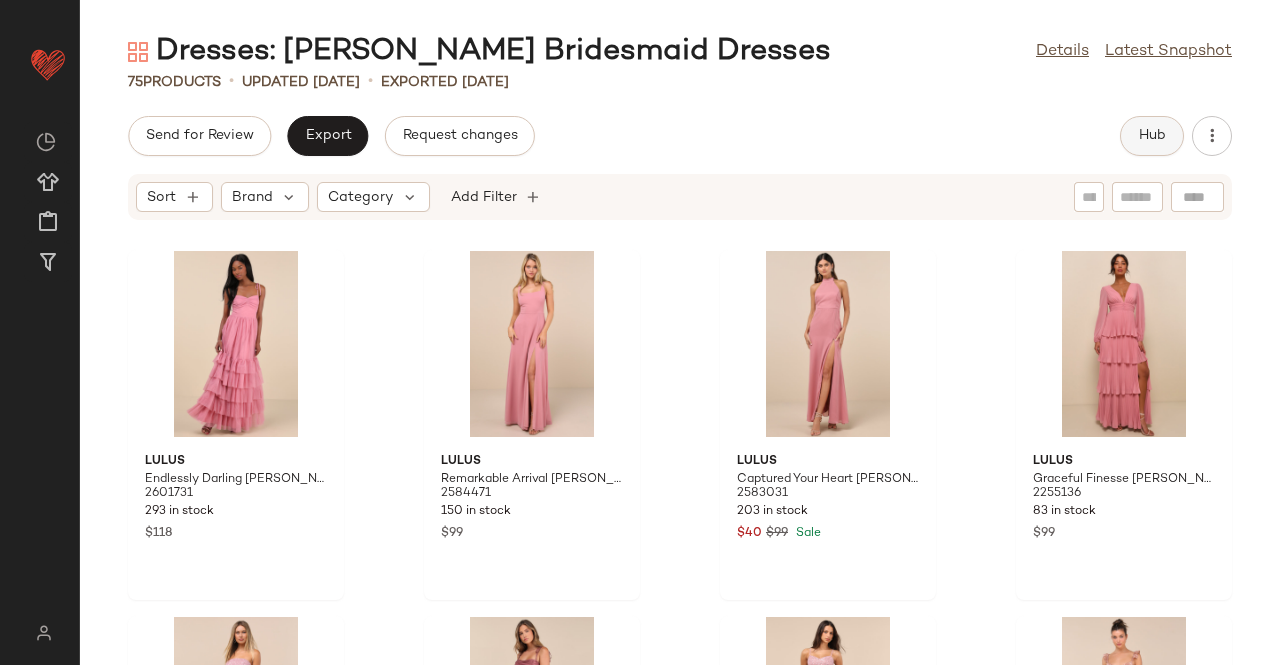 click on "Hub" at bounding box center [1152, 136] 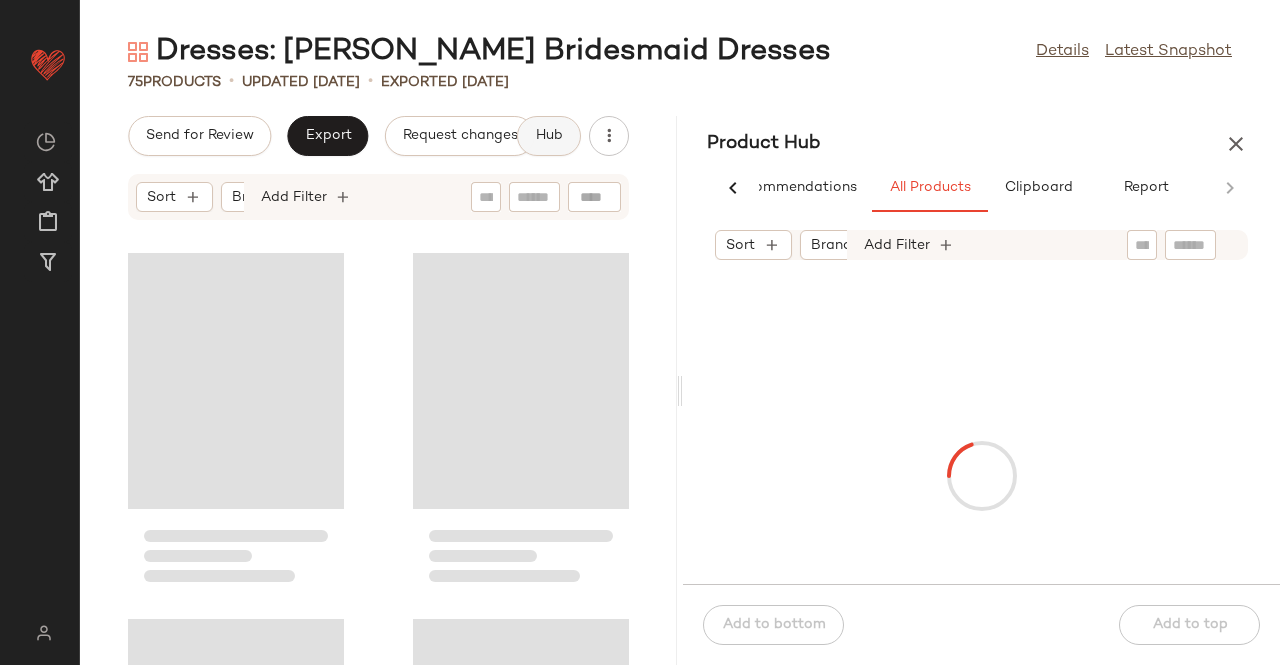 scroll, scrollTop: 0, scrollLeft: 62, axis: horizontal 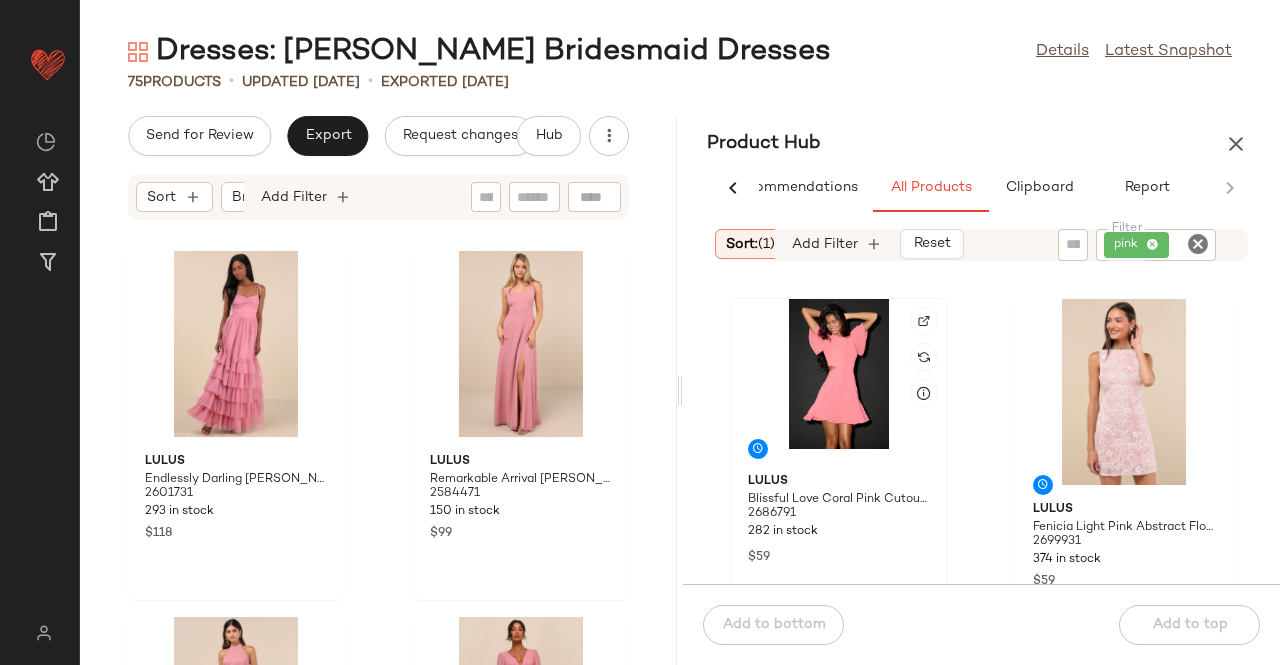 click 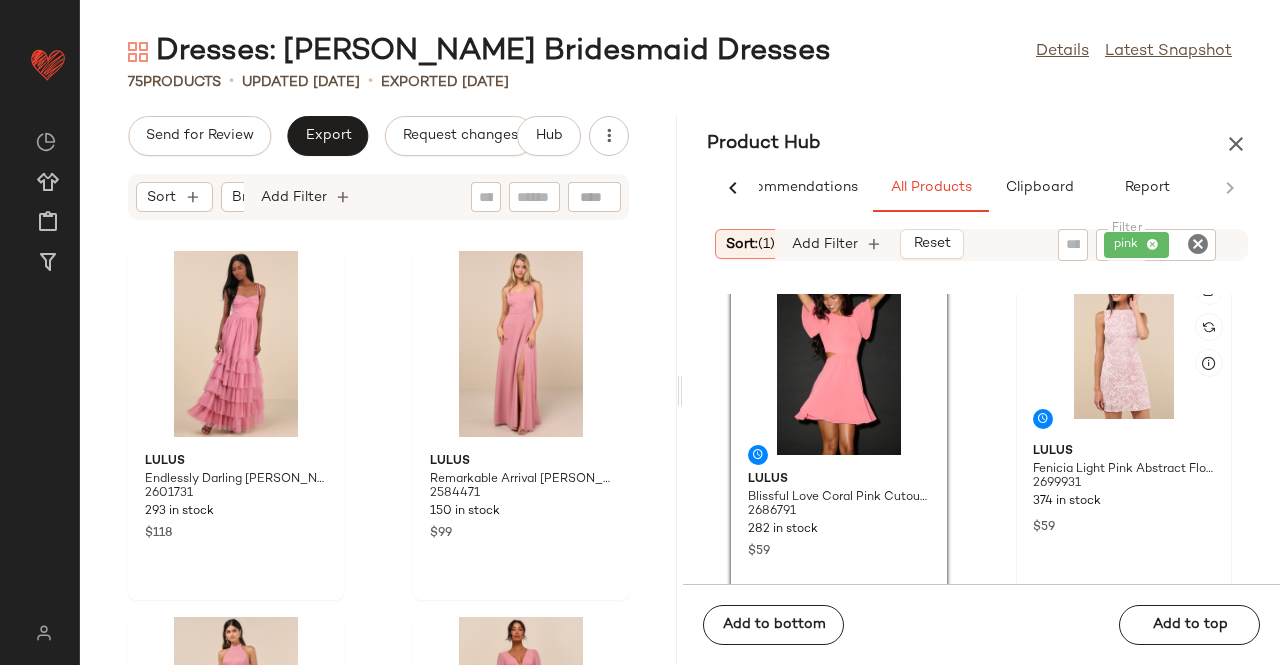 scroll, scrollTop: 0, scrollLeft: 0, axis: both 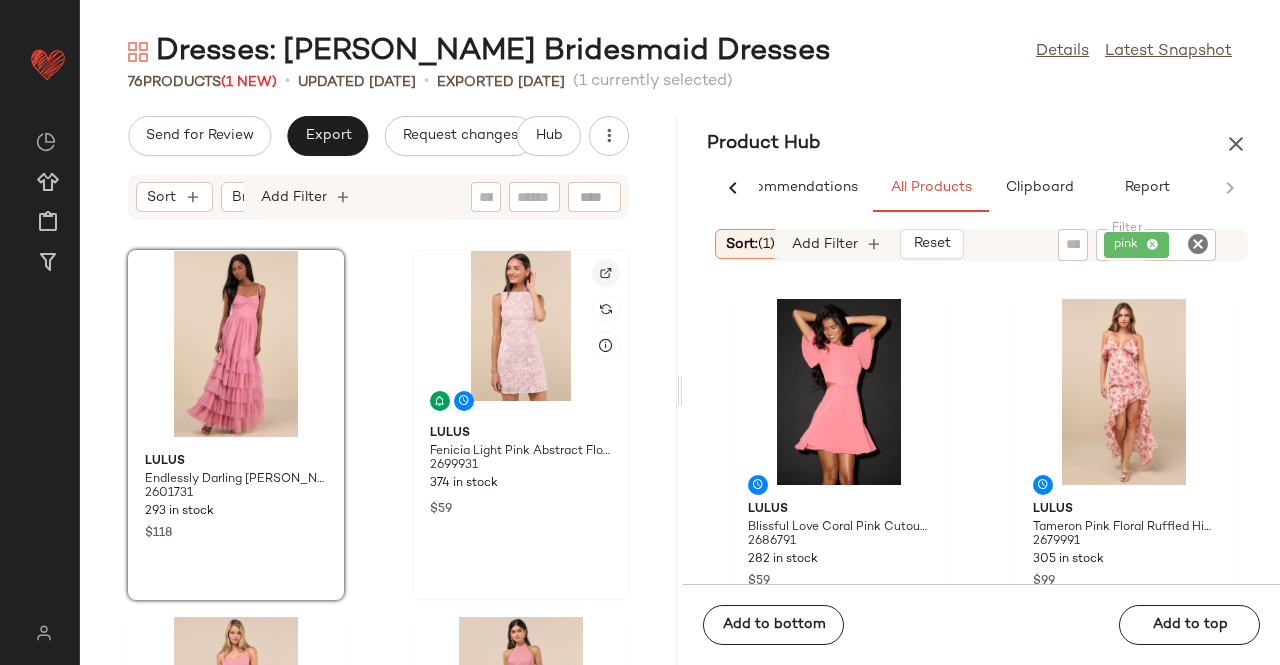 click 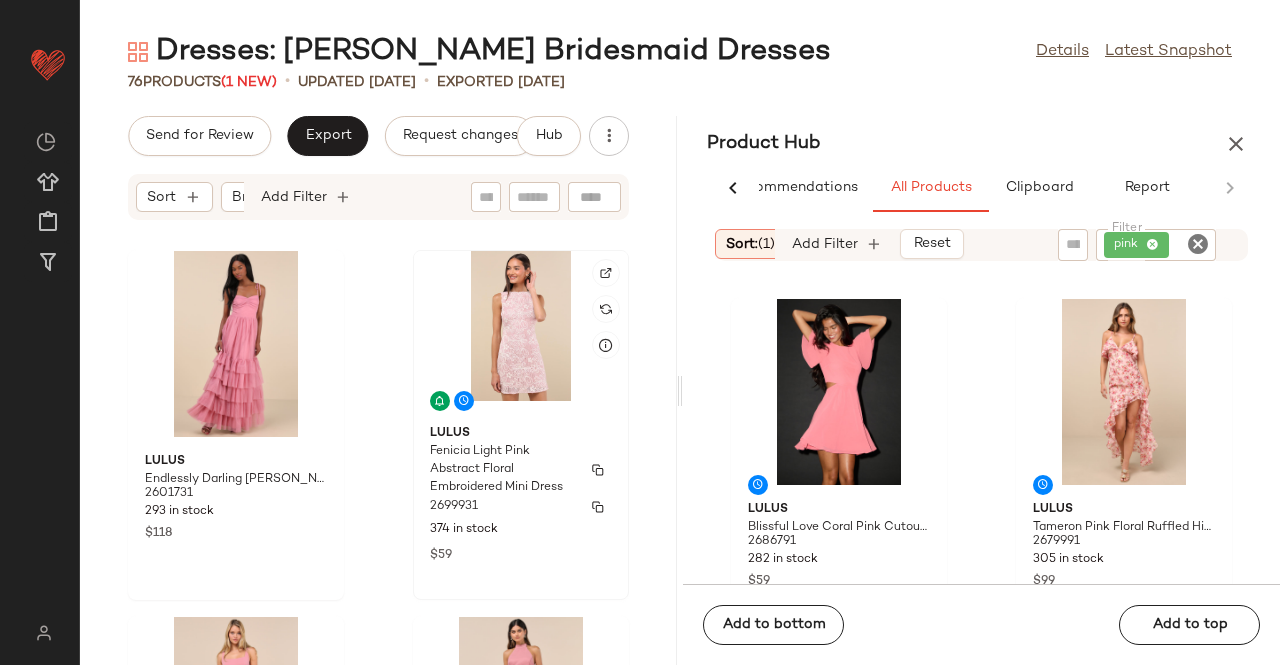 click on "2699931" at bounding box center (521, 507) 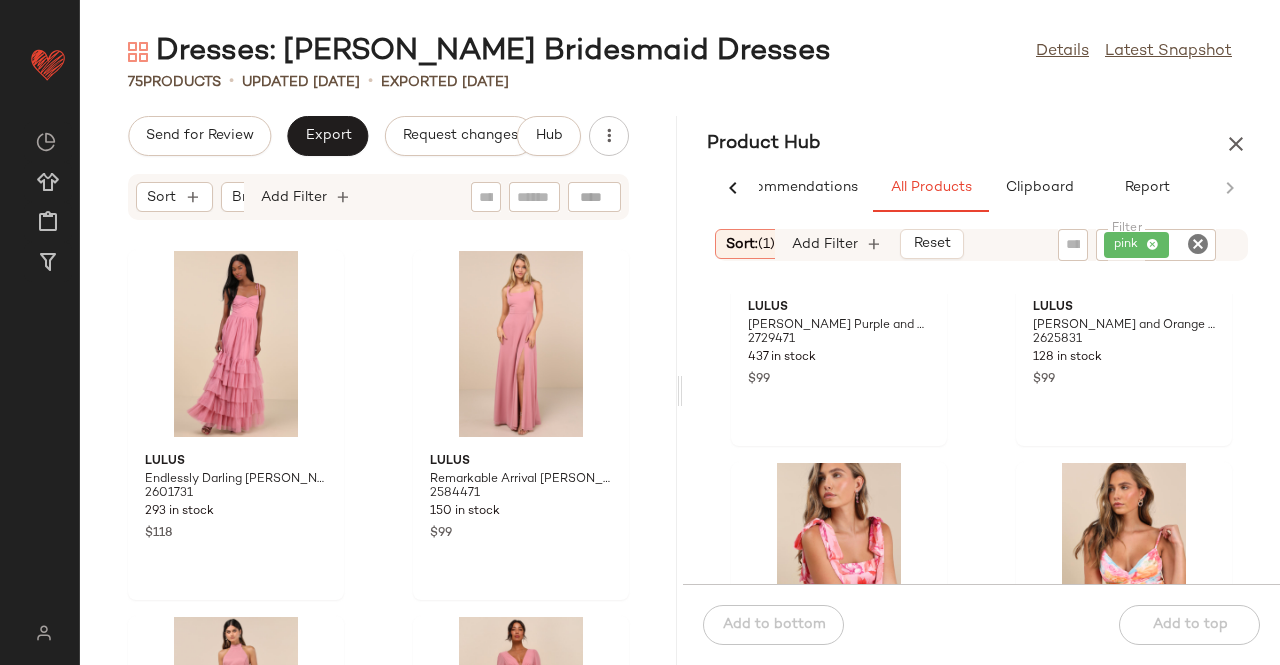 scroll, scrollTop: 1516, scrollLeft: 0, axis: vertical 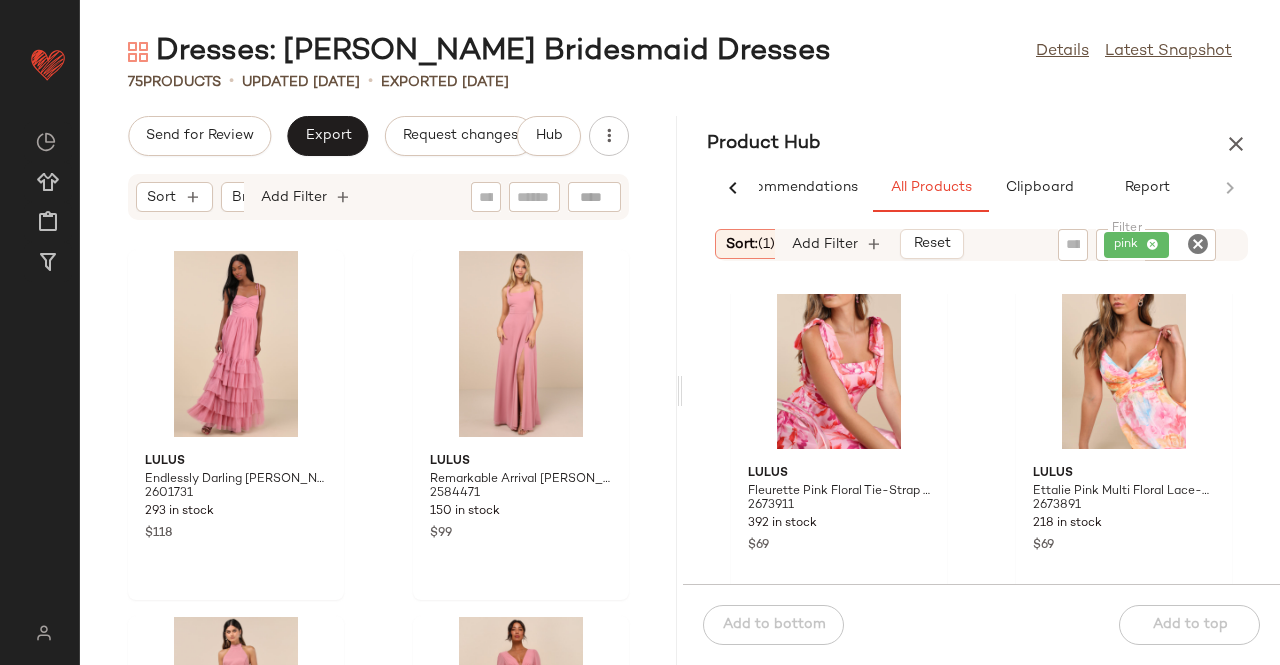 click 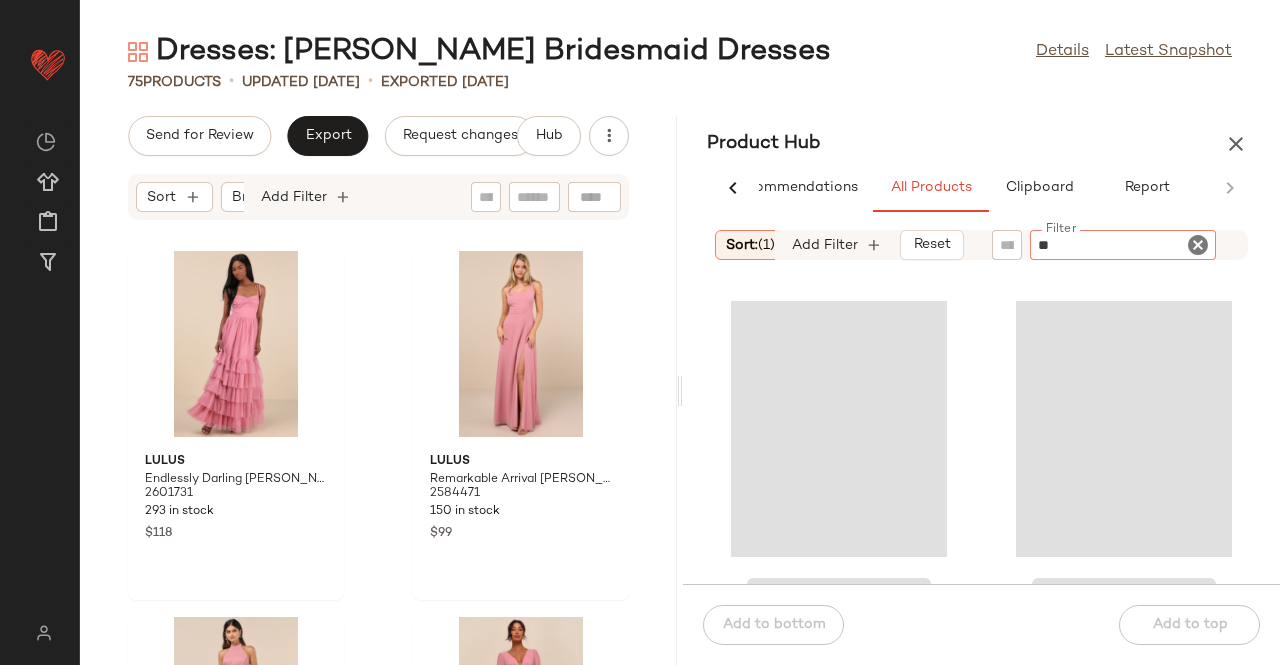 type on "*" 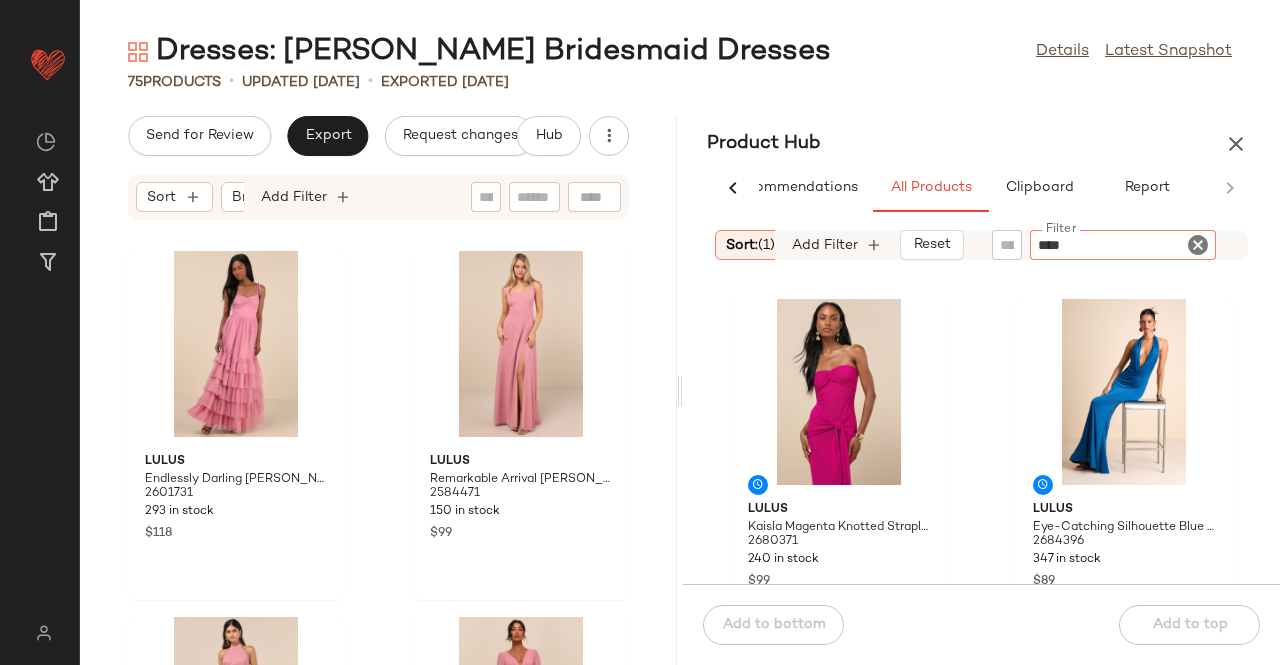 type on "*****" 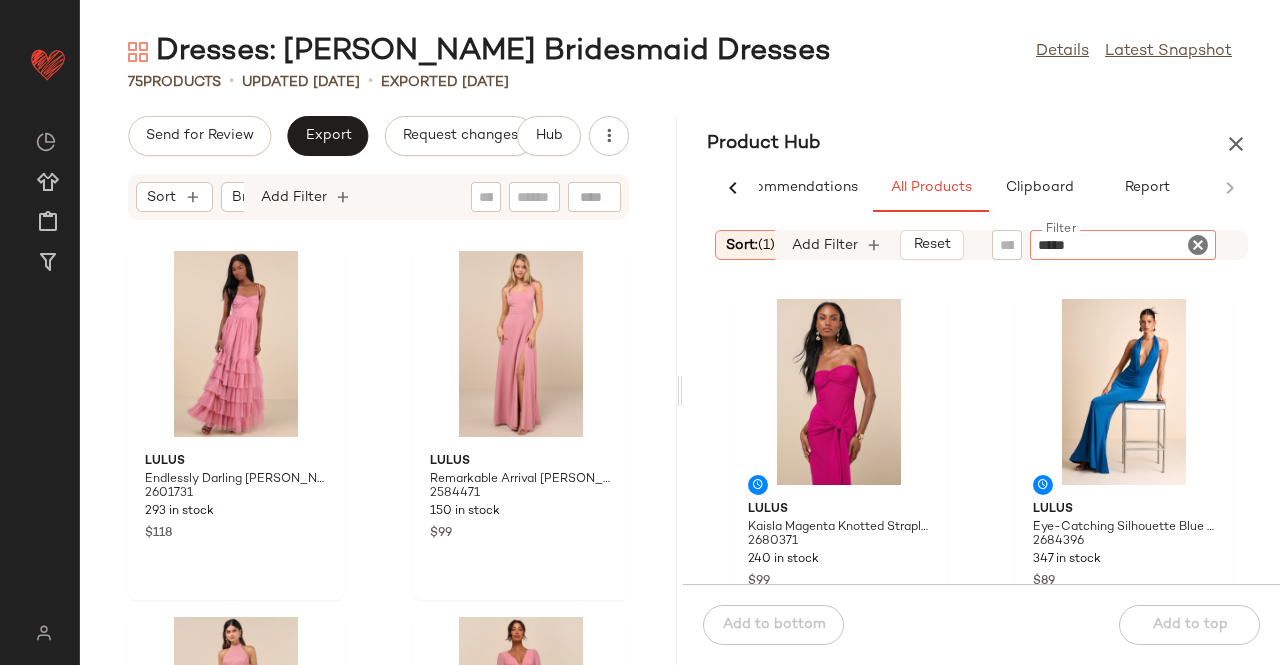 type 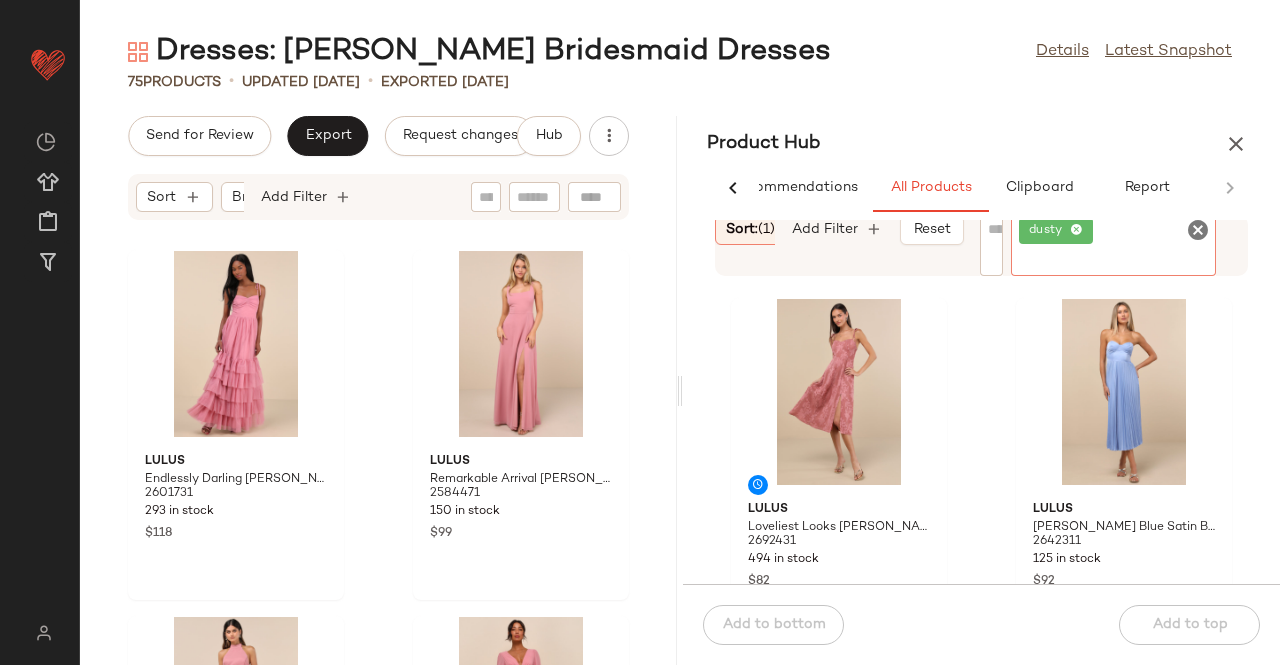 click on "dusty" 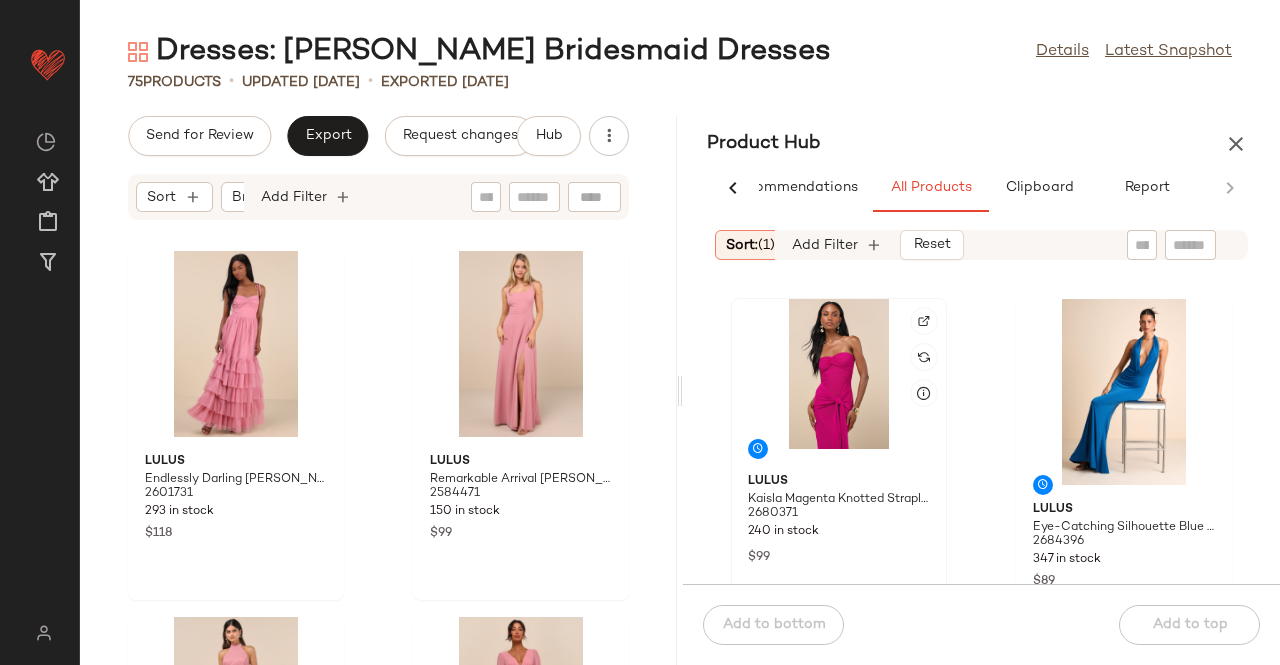 click 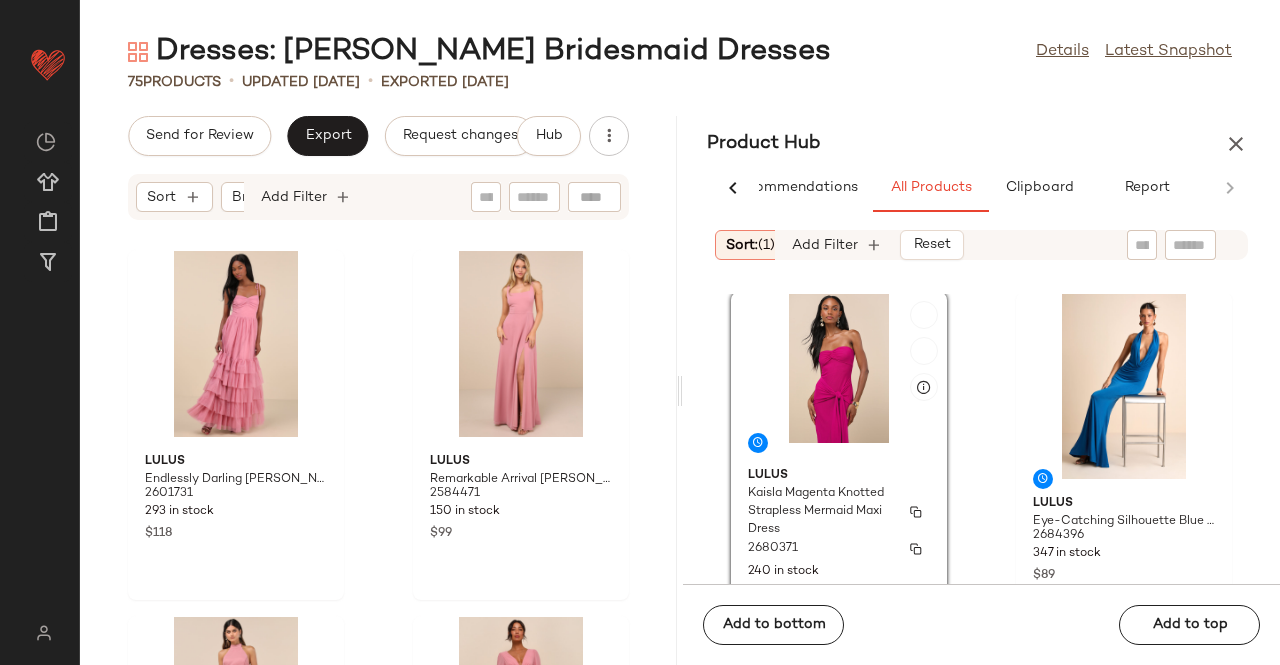scroll, scrollTop: 0, scrollLeft: 0, axis: both 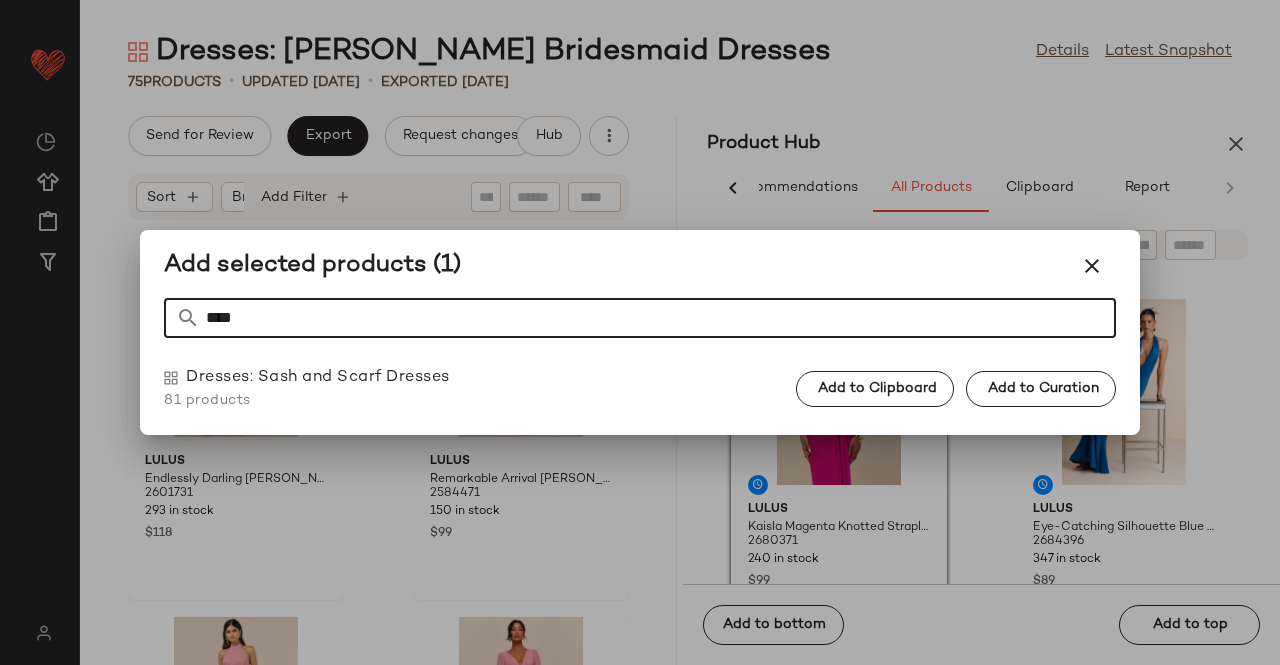 type on "****" 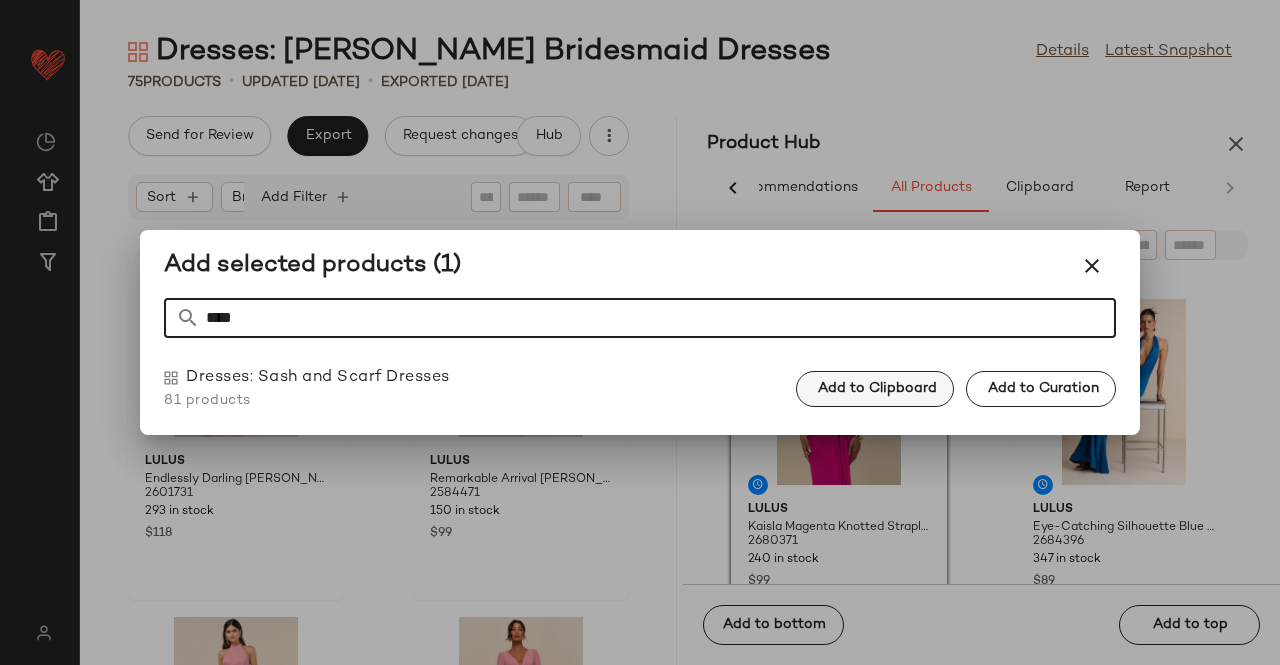 drag, startPoint x: 794, startPoint y: 386, endPoint x: 810, endPoint y: 387, distance: 16.03122 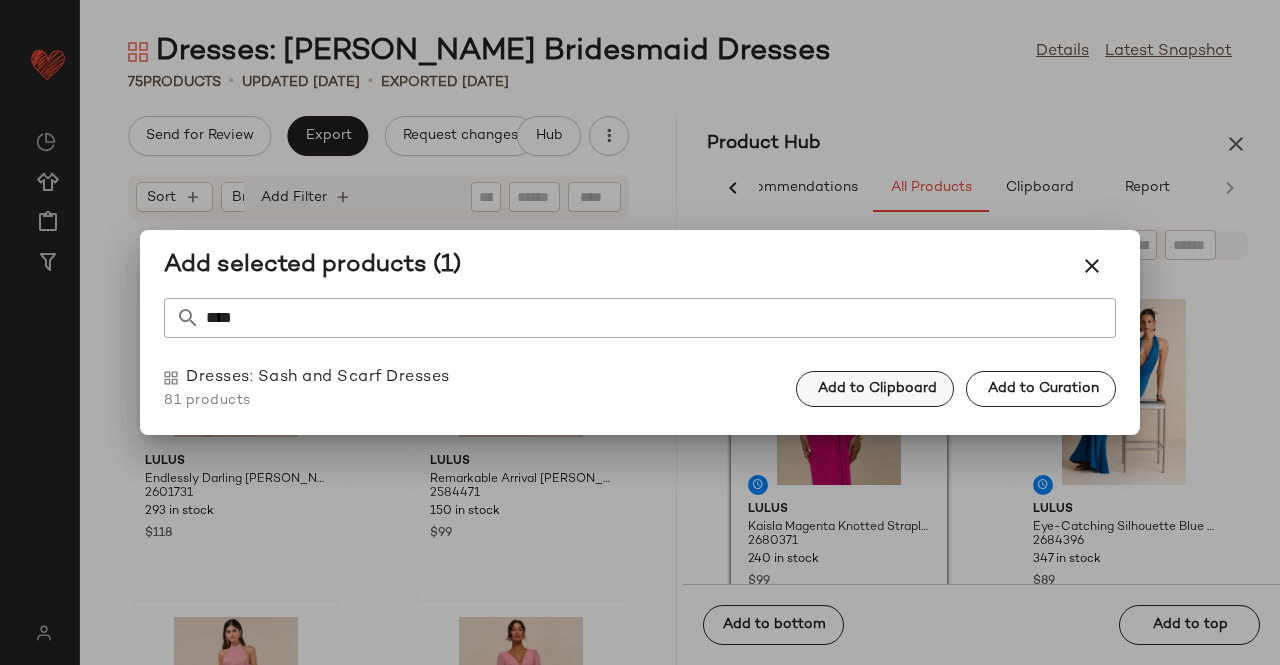 click on "Add to Clipboard" at bounding box center [875, 389] 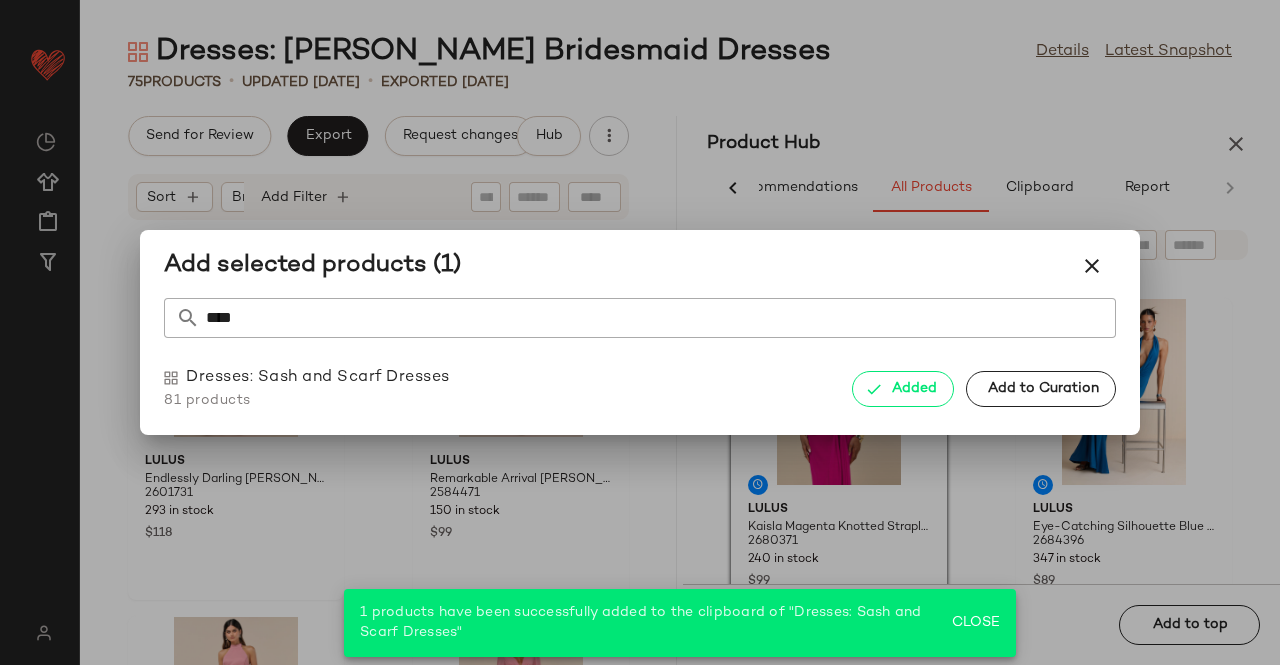 click at bounding box center (640, 332) 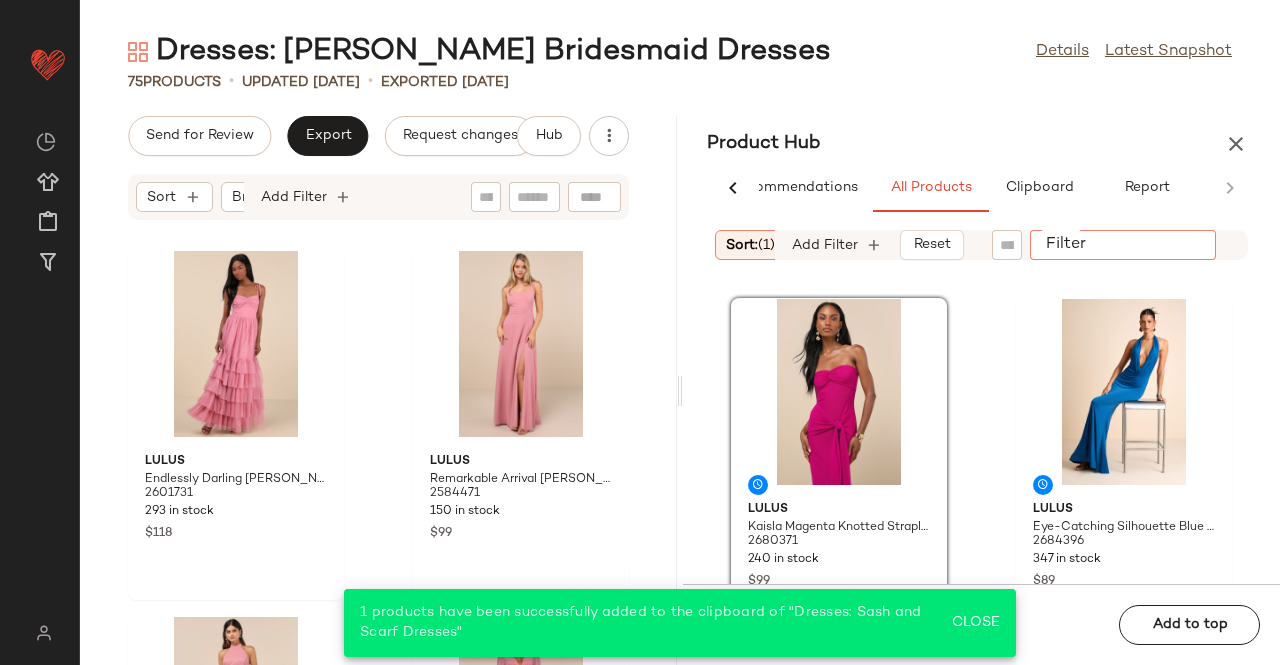 click on "Filter" 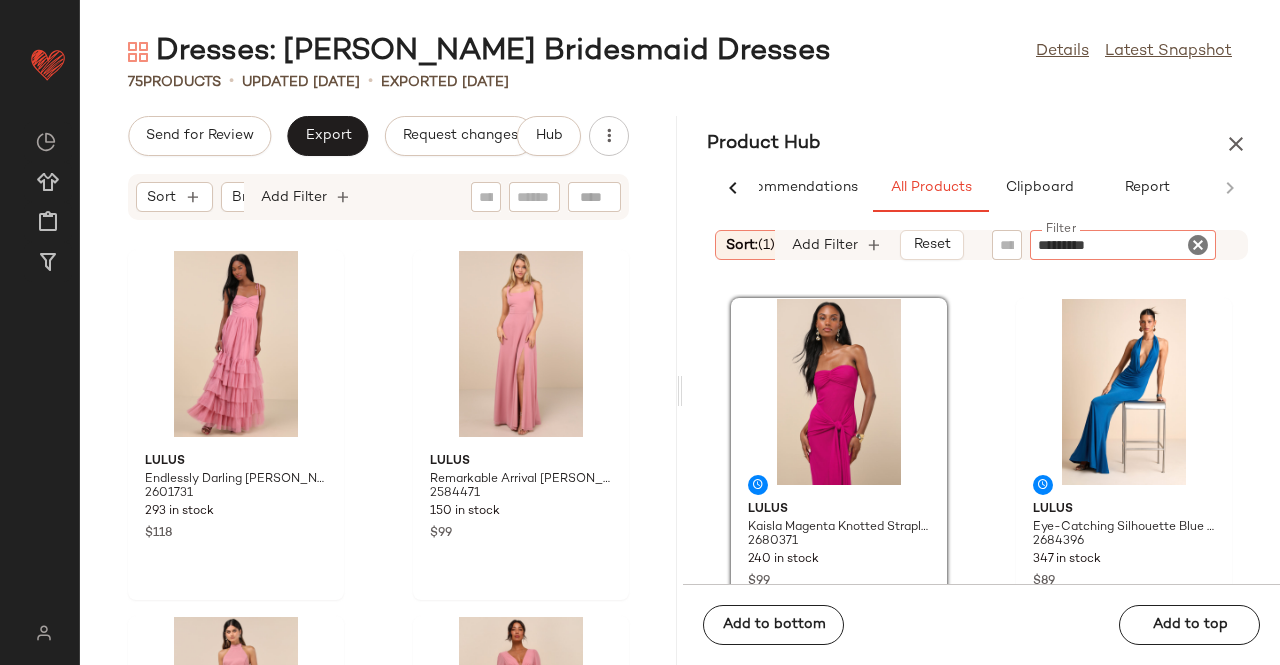 type on "**********" 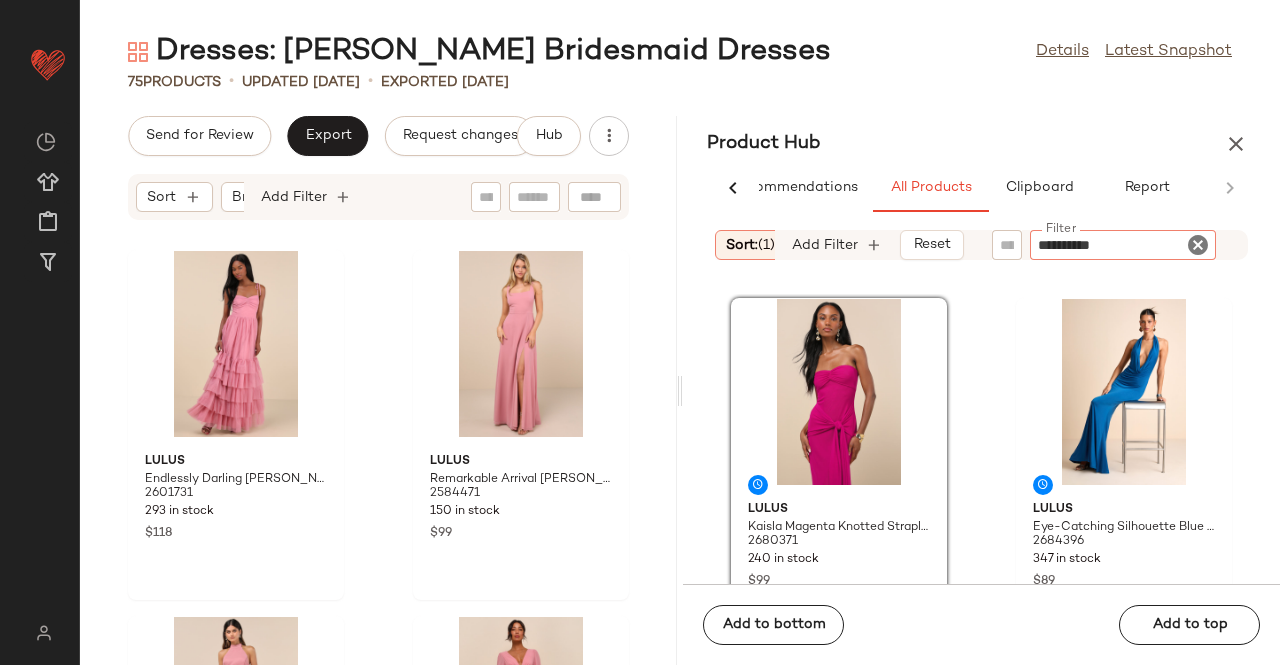 type 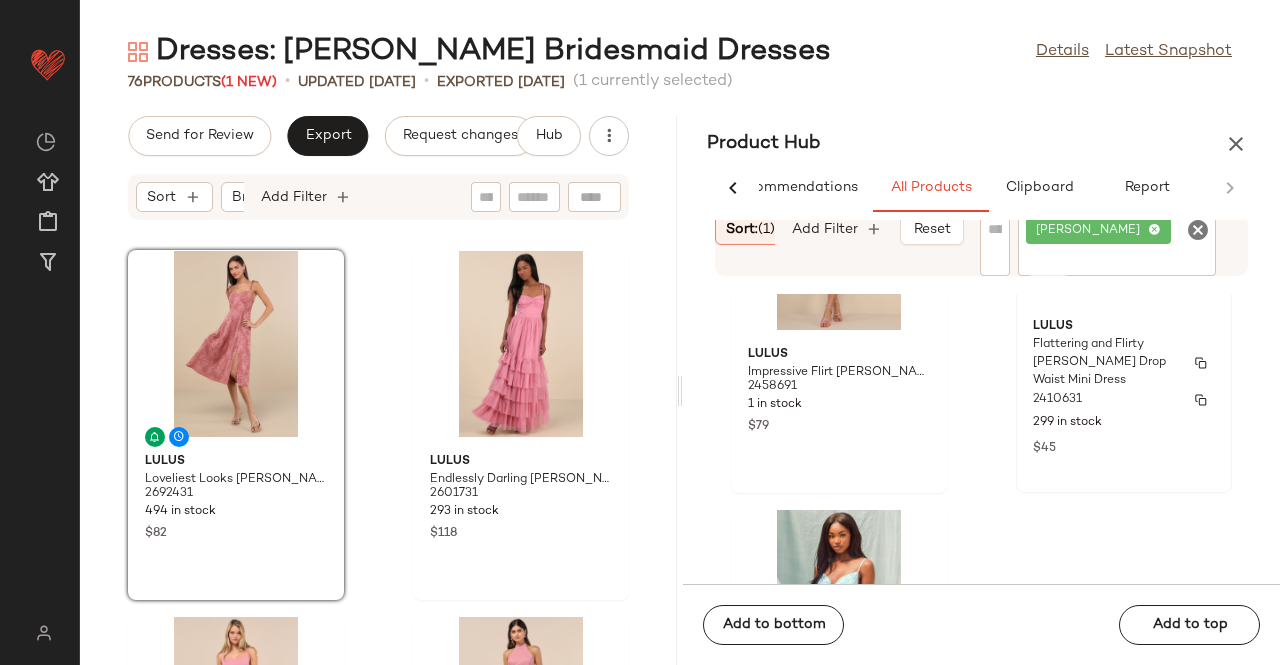 scroll, scrollTop: 100, scrollLeft: 0, axis: vertical 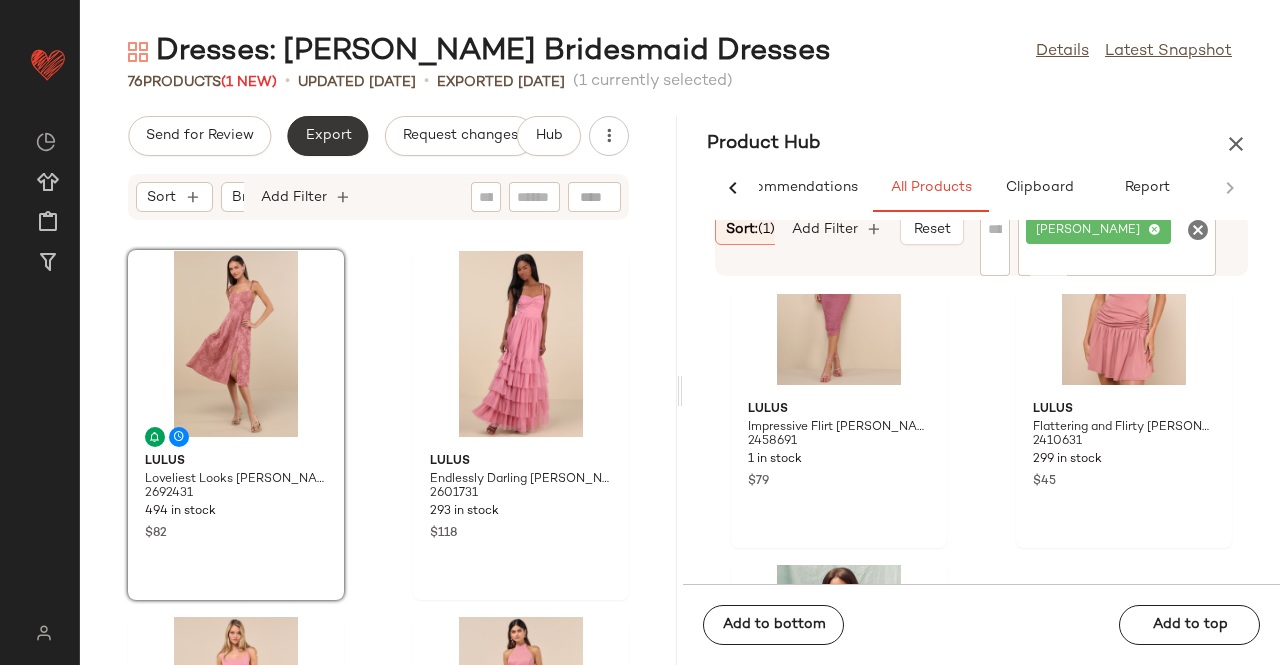 click on "Send for Review   Export   Request changes   Hub  Sort  Brand  Category  Add Filter  Lulus Loveliest Looks [PERSON_NAME] Floral Jacquard Tie-Strap Midi Dress 2692431 494 in stock $82 Lulus Endlessly Darling [PERSON_NAME] Mesh Tiered Tie-Strap Maxi Dress 2601731 293 in stock $118 Lulus Remarkable Arrival [PERSON_NAME] Sleeveless Maxi Dress 2584471 150 in stock $99 Lulus Captured Your Heart [PERSON_NAME] Halter Maxi Dress 2583031 203 in stock $40 $99 Sale Lulus Graceful Finesse [PERSON_NAME] Pleated Long Sleeve Maxi Dress 2255136 83 in stock $99 Lulus Lonica Mauve Sequin Beaded Strapless Maxi Dress 2650611 417 in stock $99 Lulus [PERSON_NAME] [PERSON_NAME] Plisse Tiered Midi Dress 2668551 40 in stock $79 Lulus [PERSON_NAME] Mauve Sequin Tiered Maxi Dress 2650671 495 in stock $99" at bounding box center [378, 390] 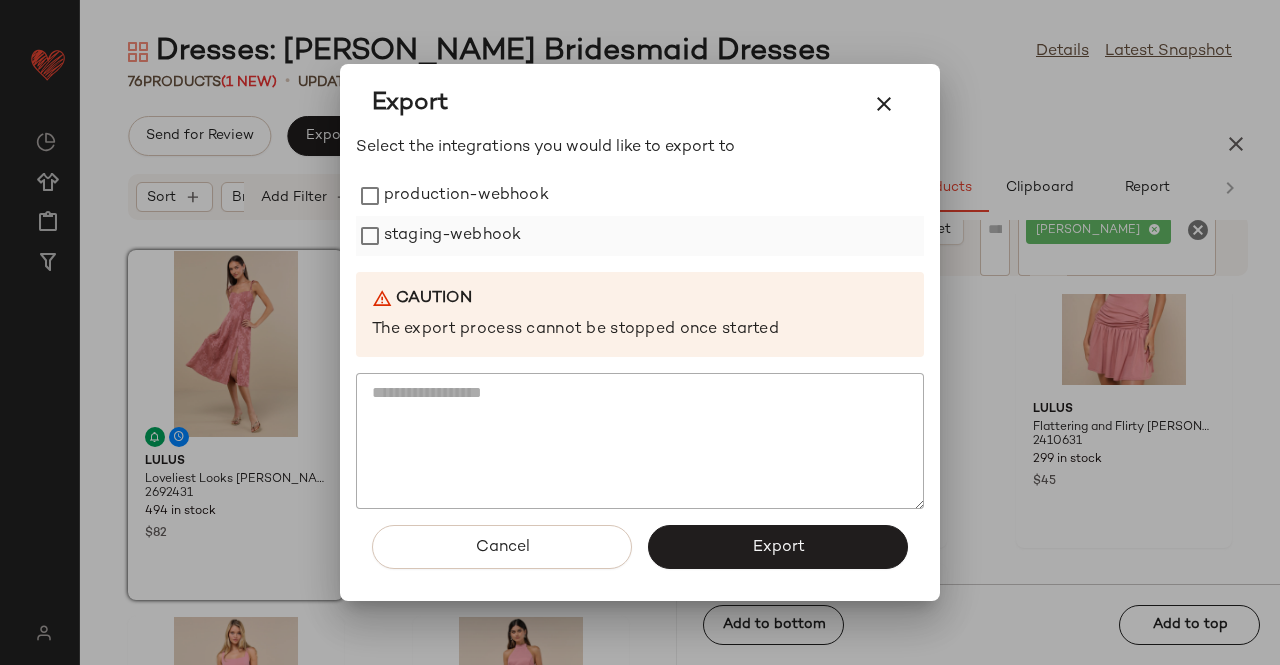 click on "staging-webhook" at bounding box center (452, 236) 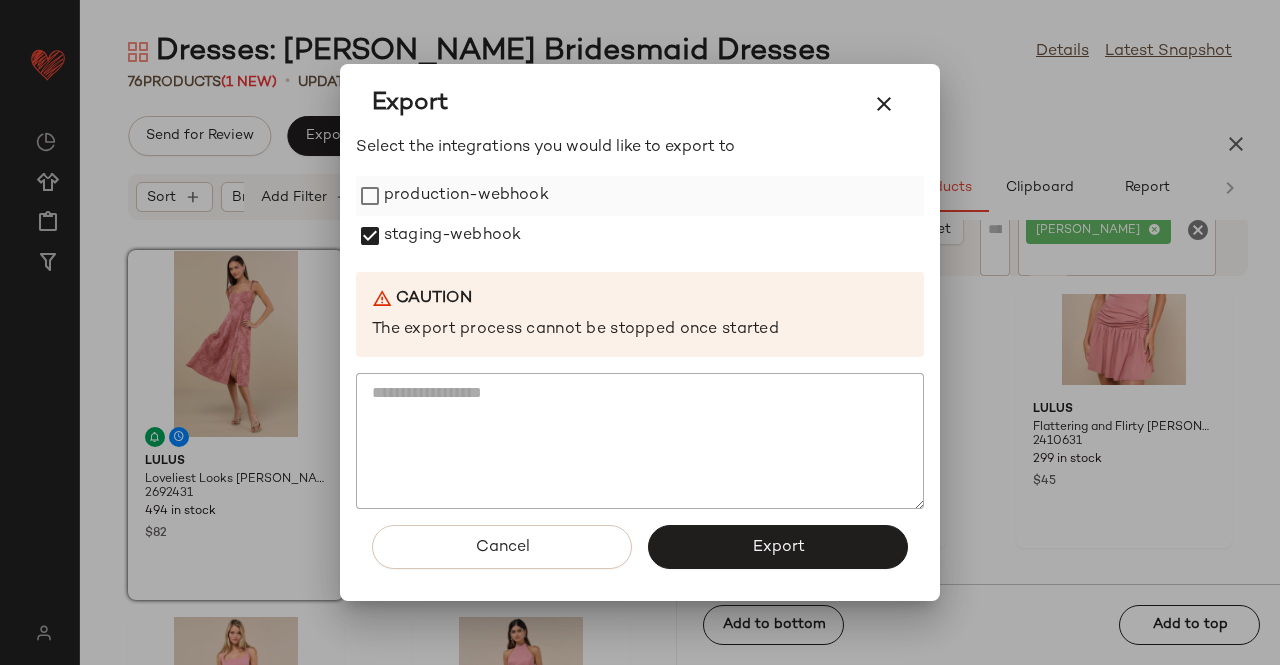 click on "production-webhook" at bounding box center (466, 196) 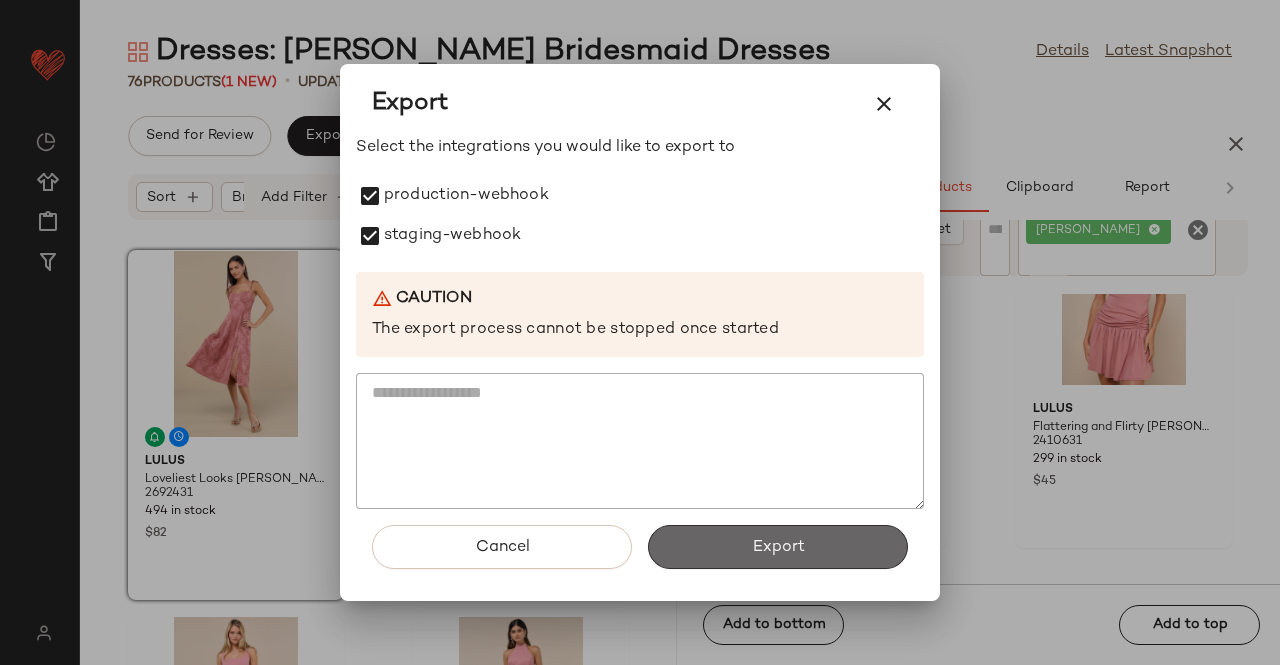 click on "Export" 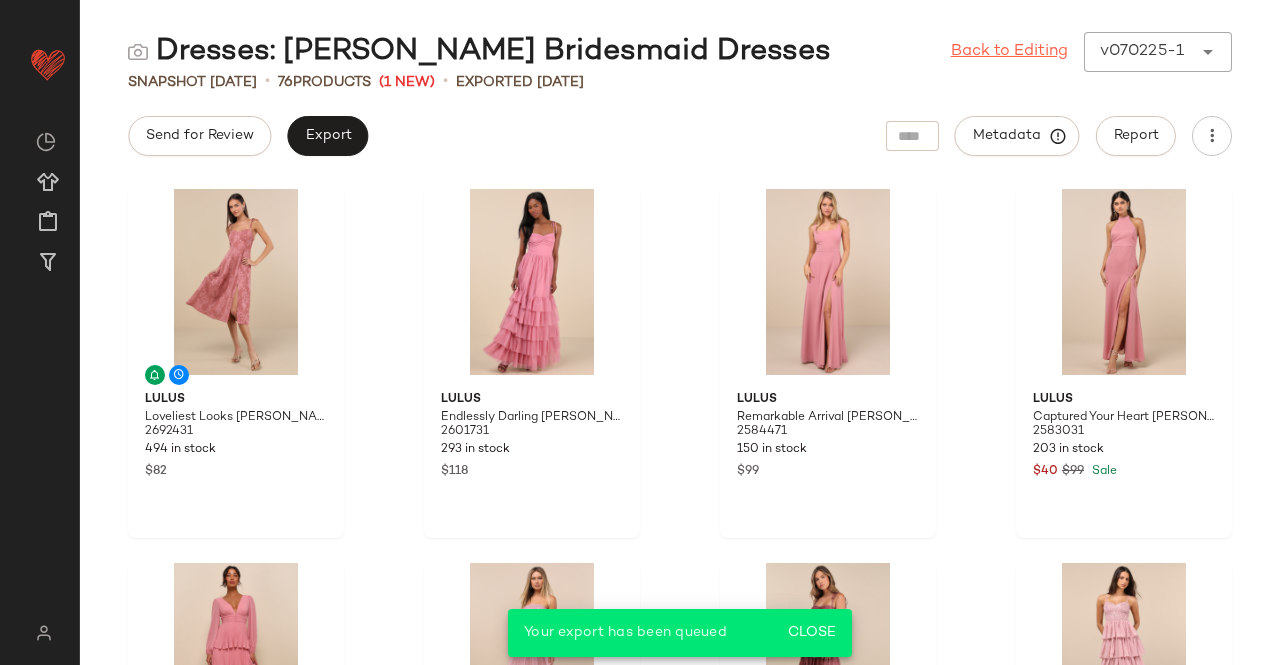 click on "Back to Editing" at bounding box center (1009, 52) 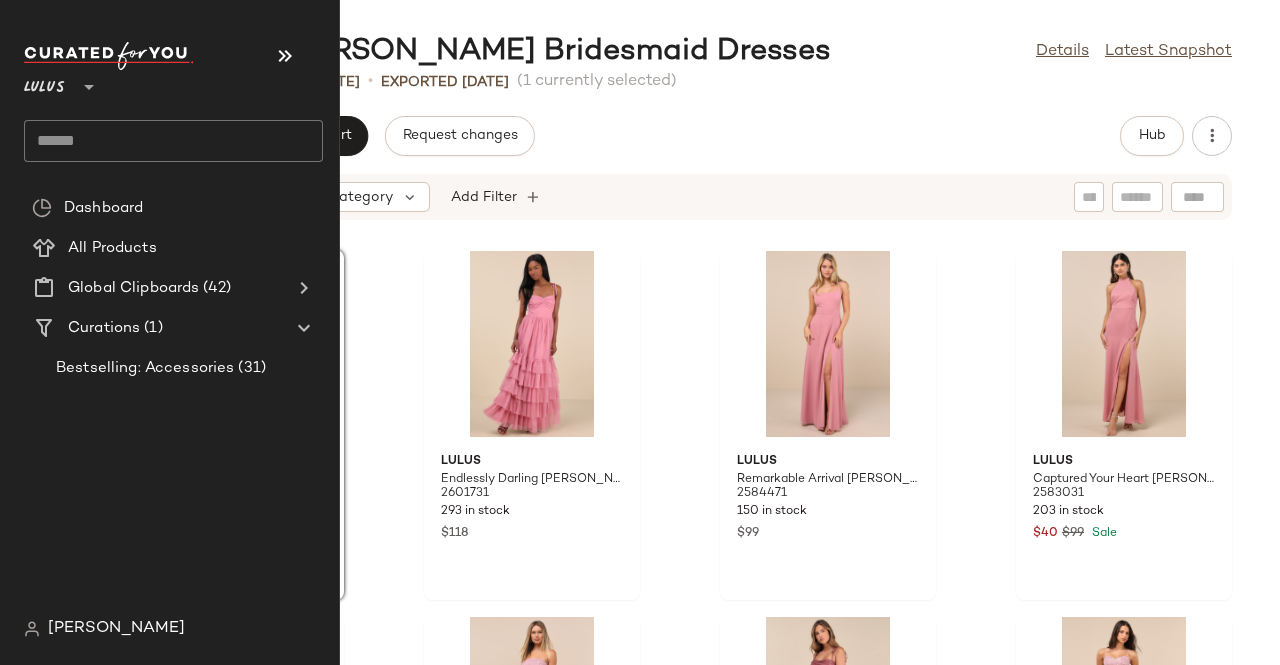 click 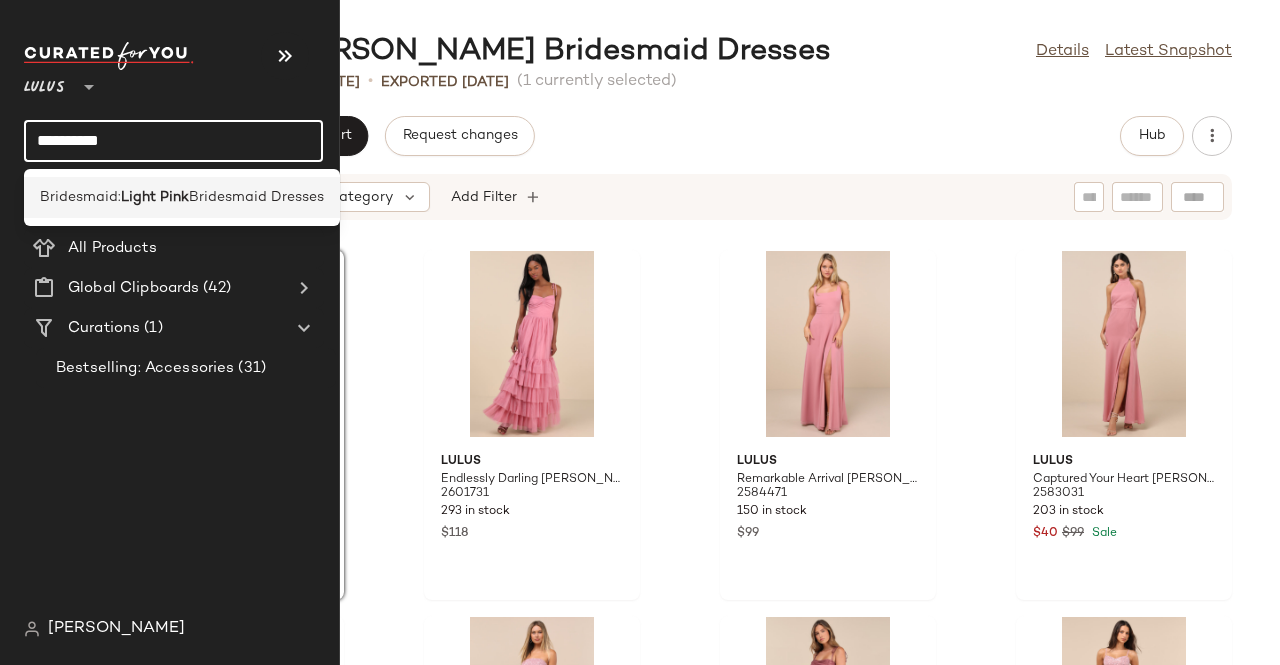 type on "**********" 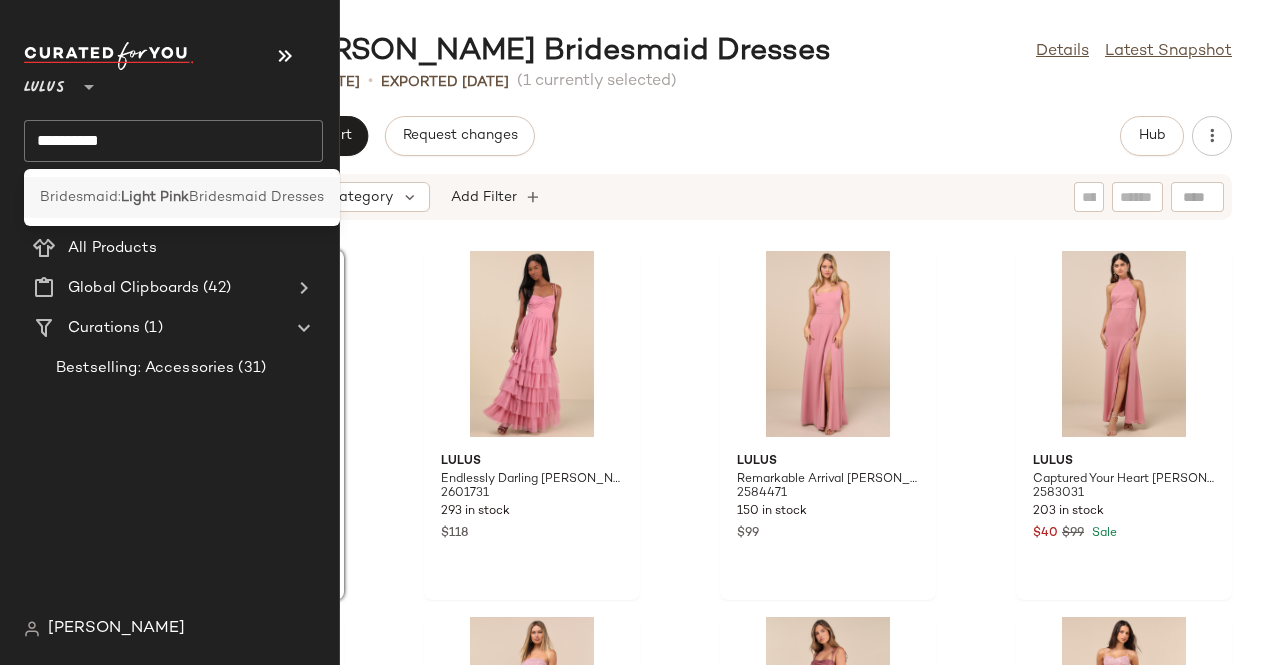click on "Bridesmaid:" at bounding box center (80, 197) 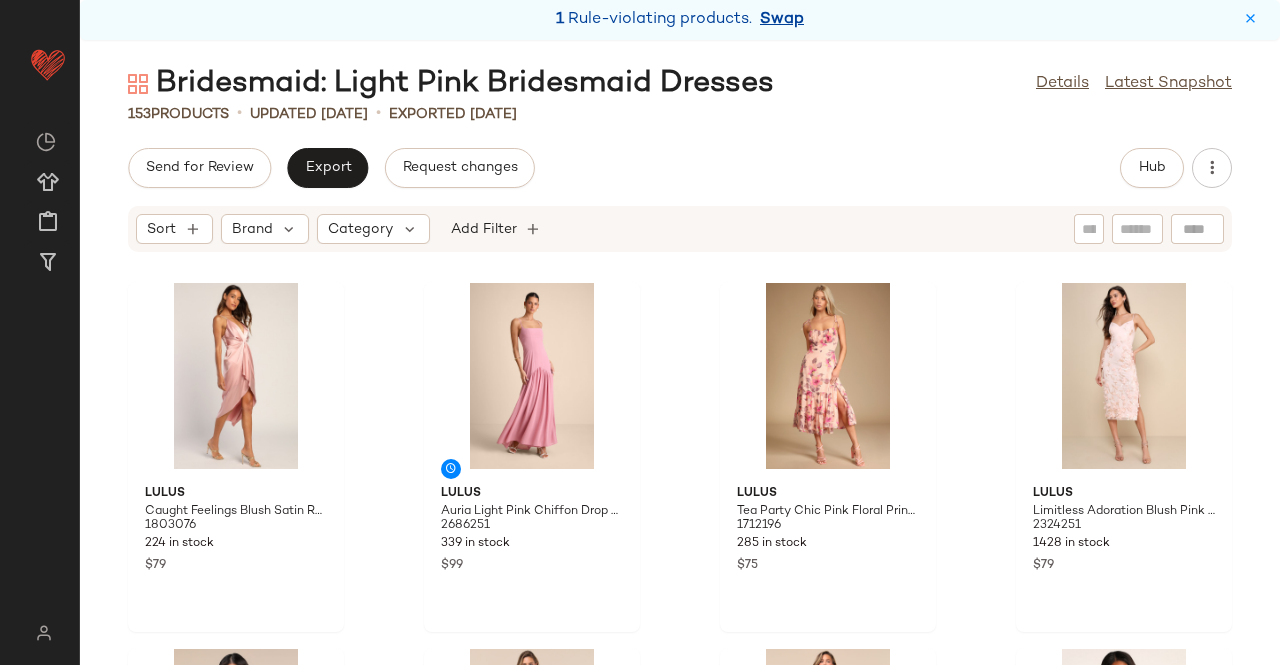 click on "Swap" at bounding box center [782, 20] 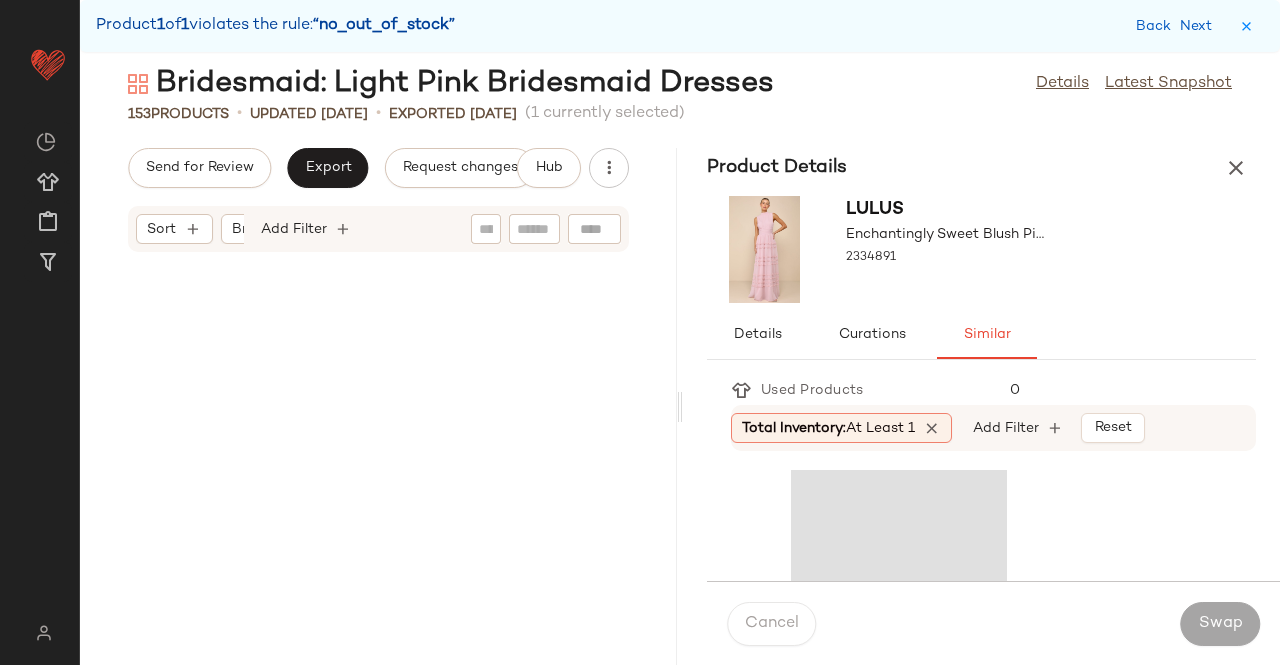 scroll, scrollTop: 16470, scrollLeft: 0, axis: vertical 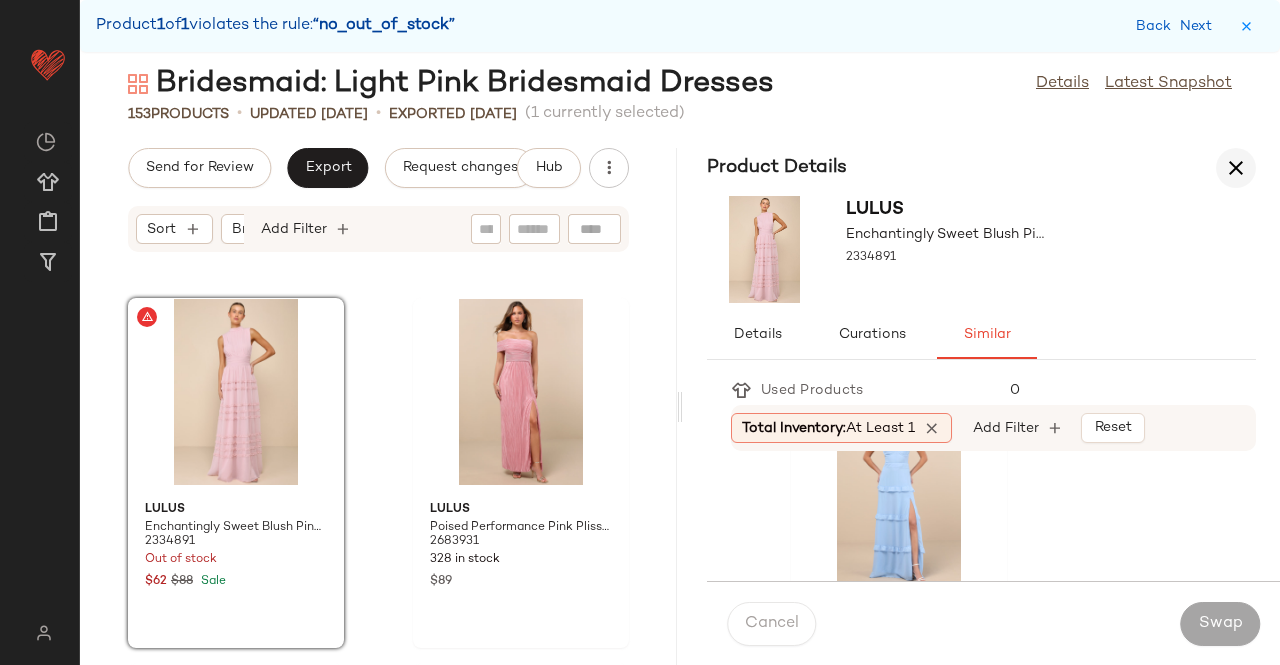 click at bounding box center [1236, 168] 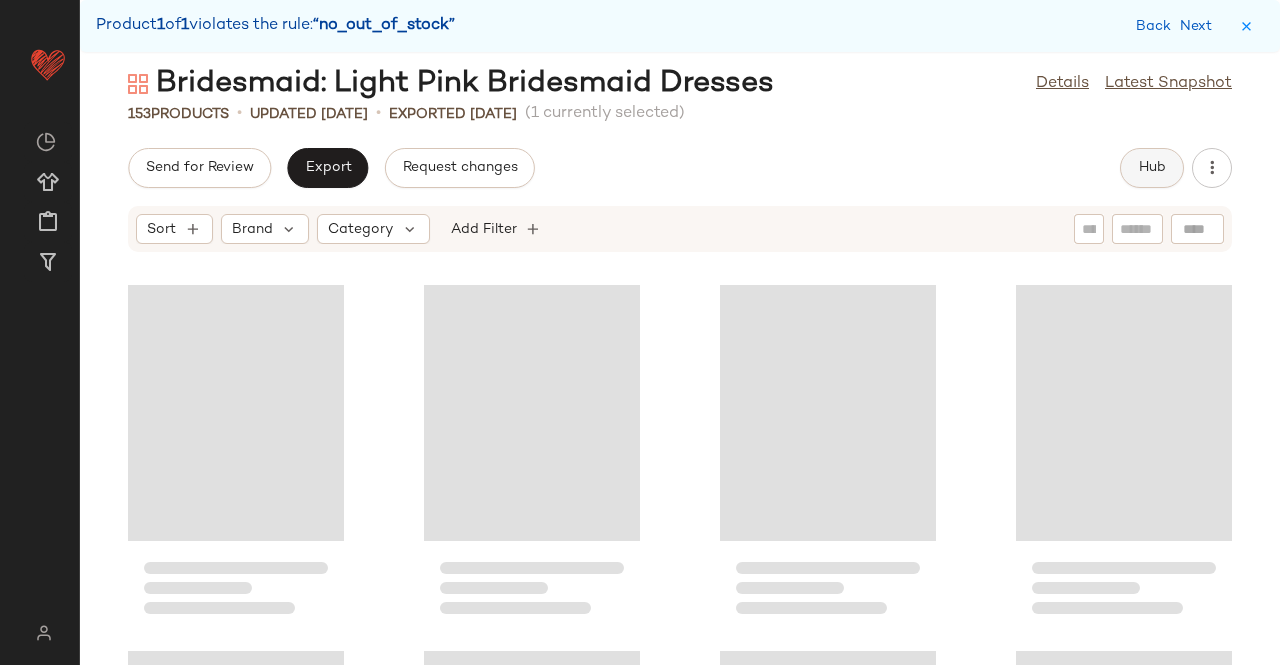 click on "Hub" 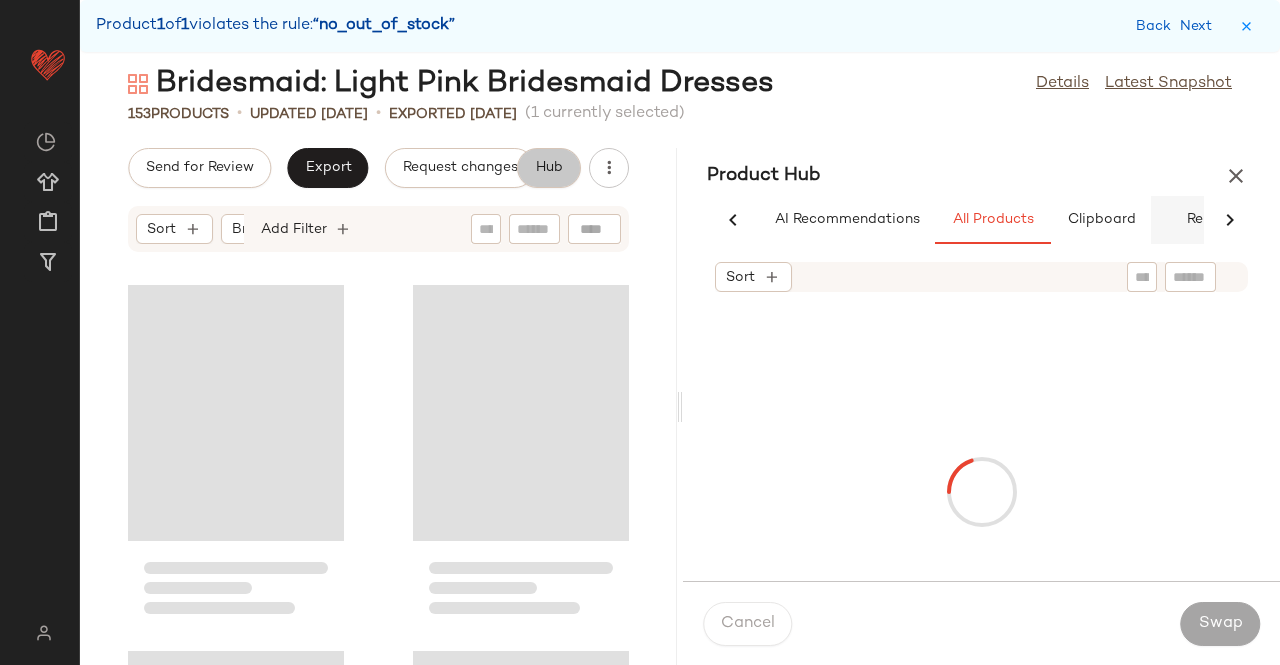 scroll, scrollTop: 0, scrollLeft: 54, axis: horizontal 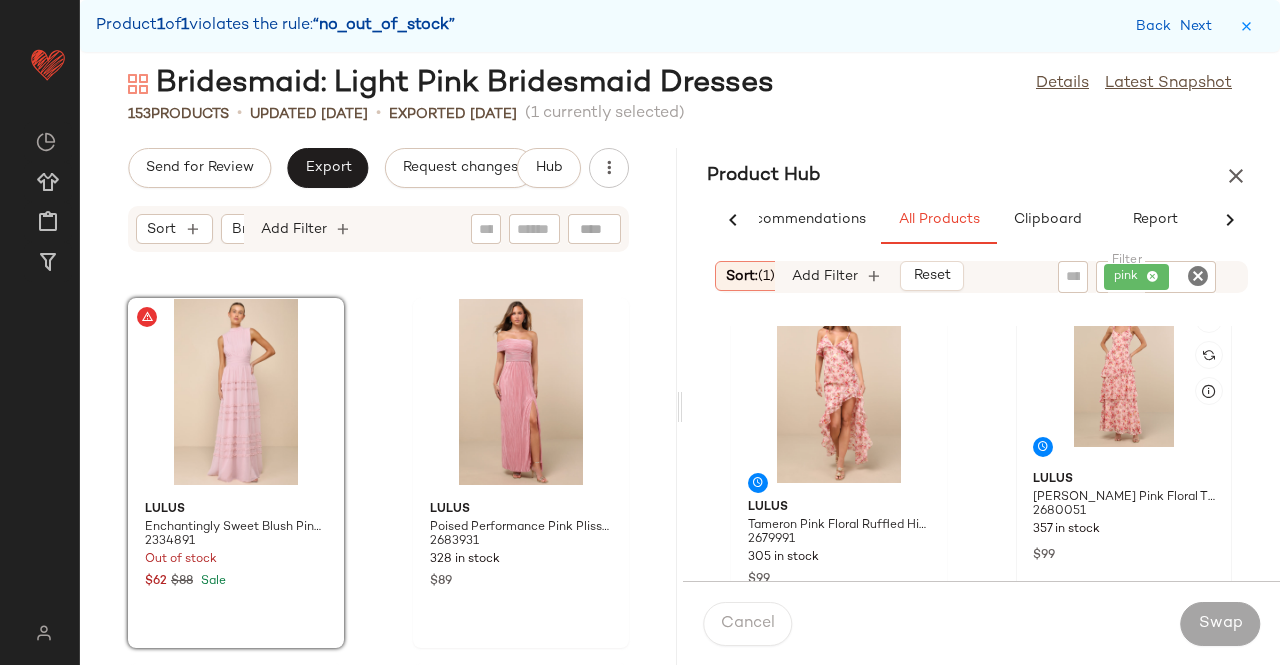 click 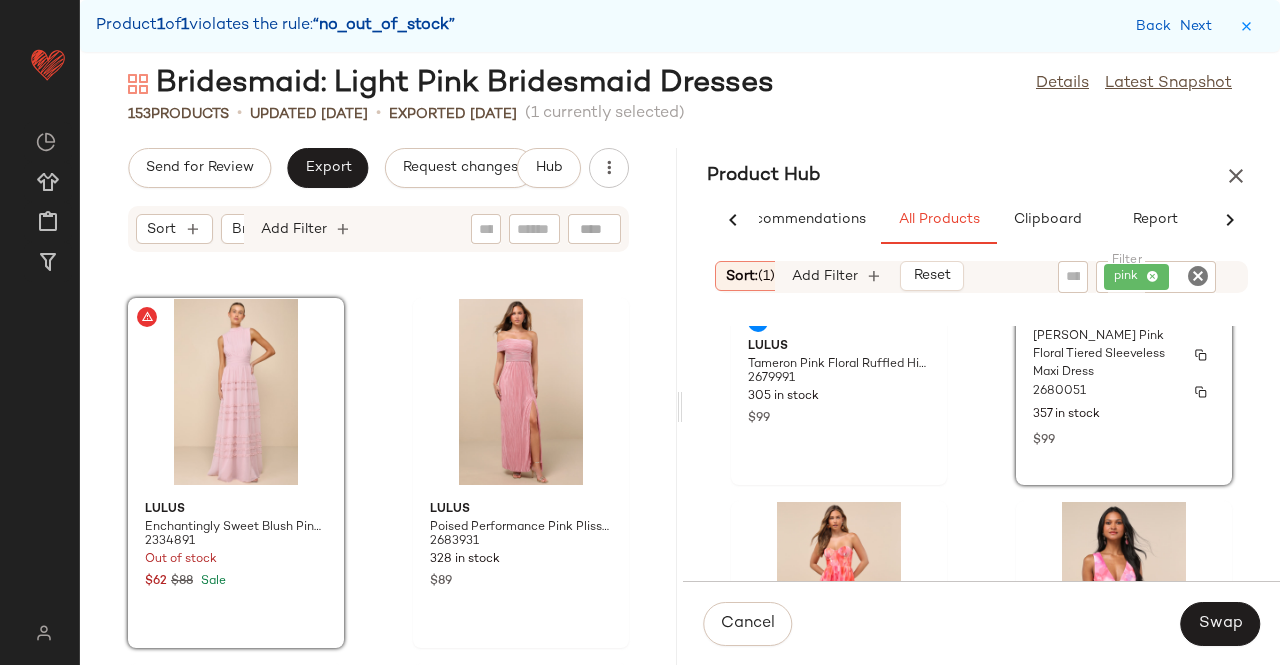 scroll, scrollTop: 716, scrollLeft: 0, axis: vertical 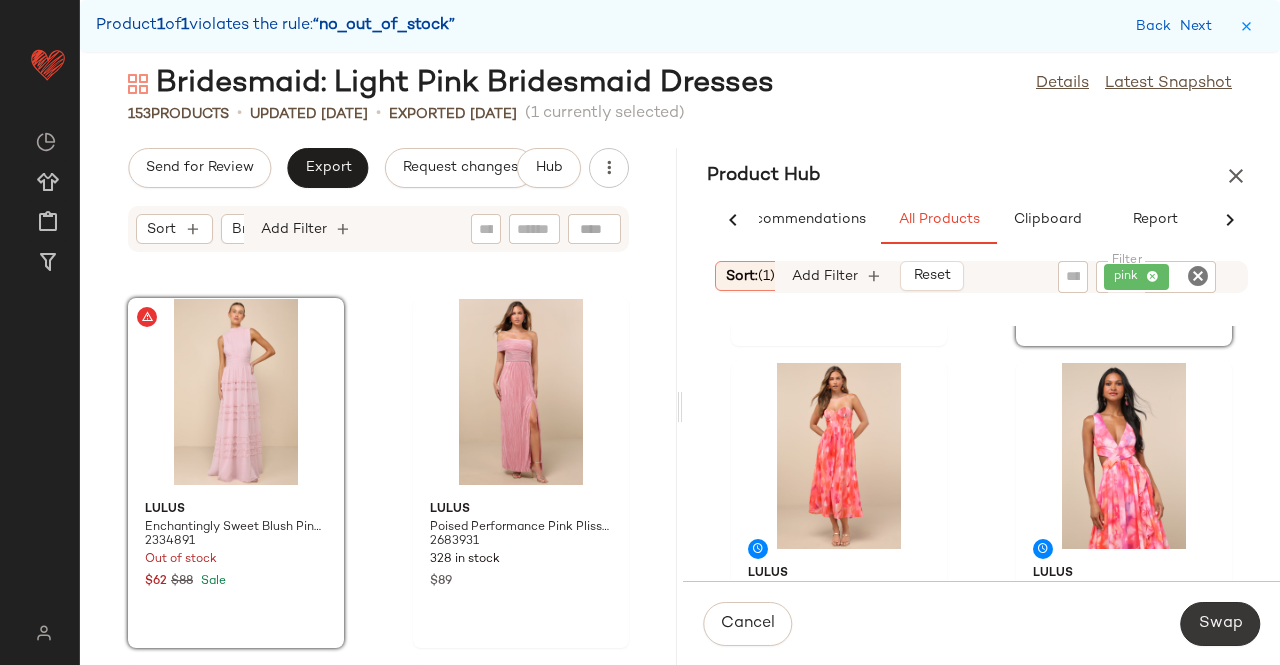 click on "Swap" 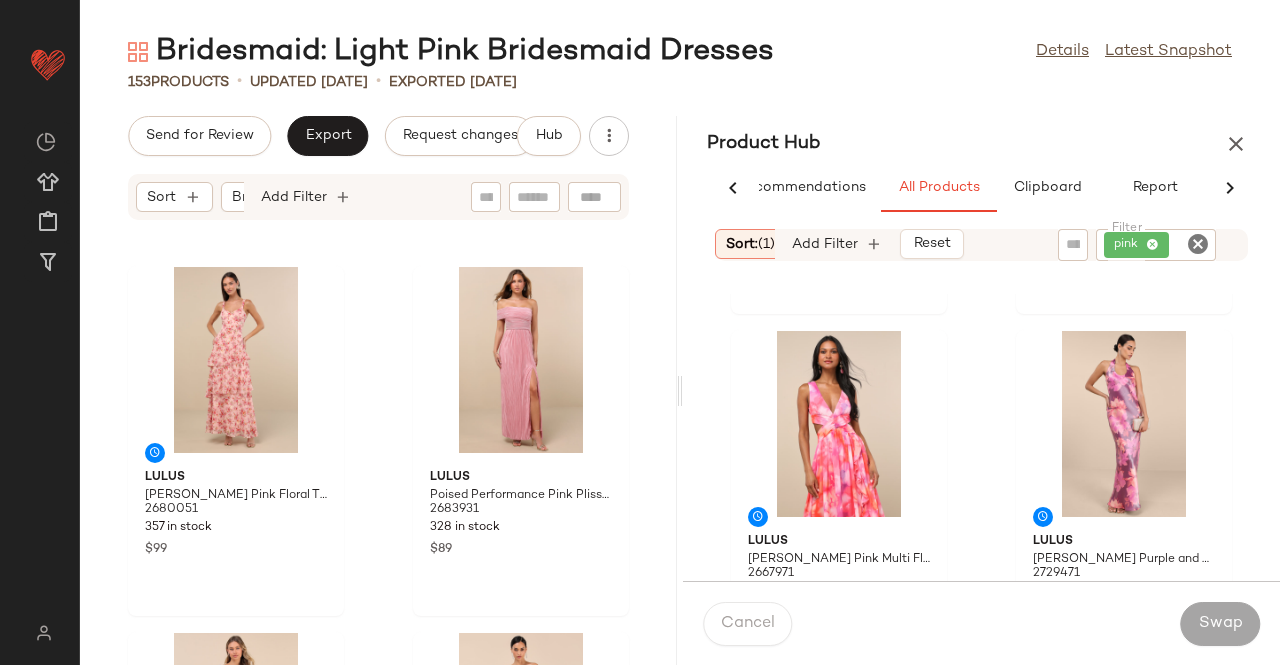 scroll, scrollTop: 0, scrollLeft: 0, axis: both 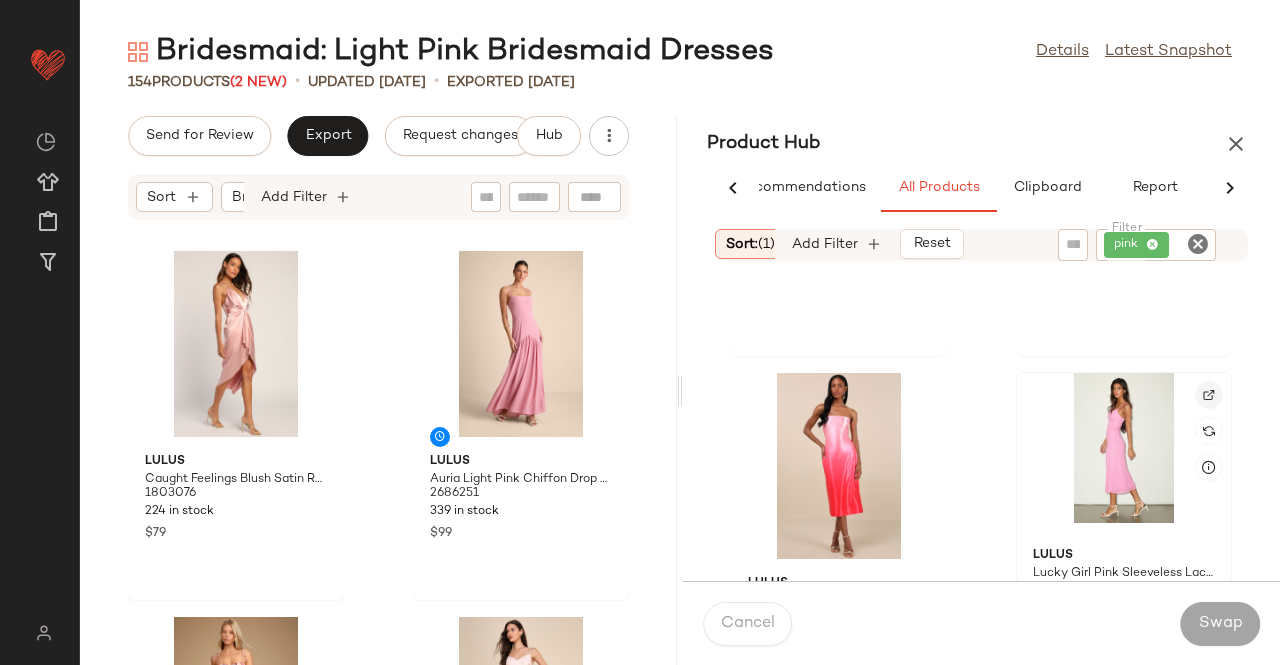 click at bounding box center (1209, 395) 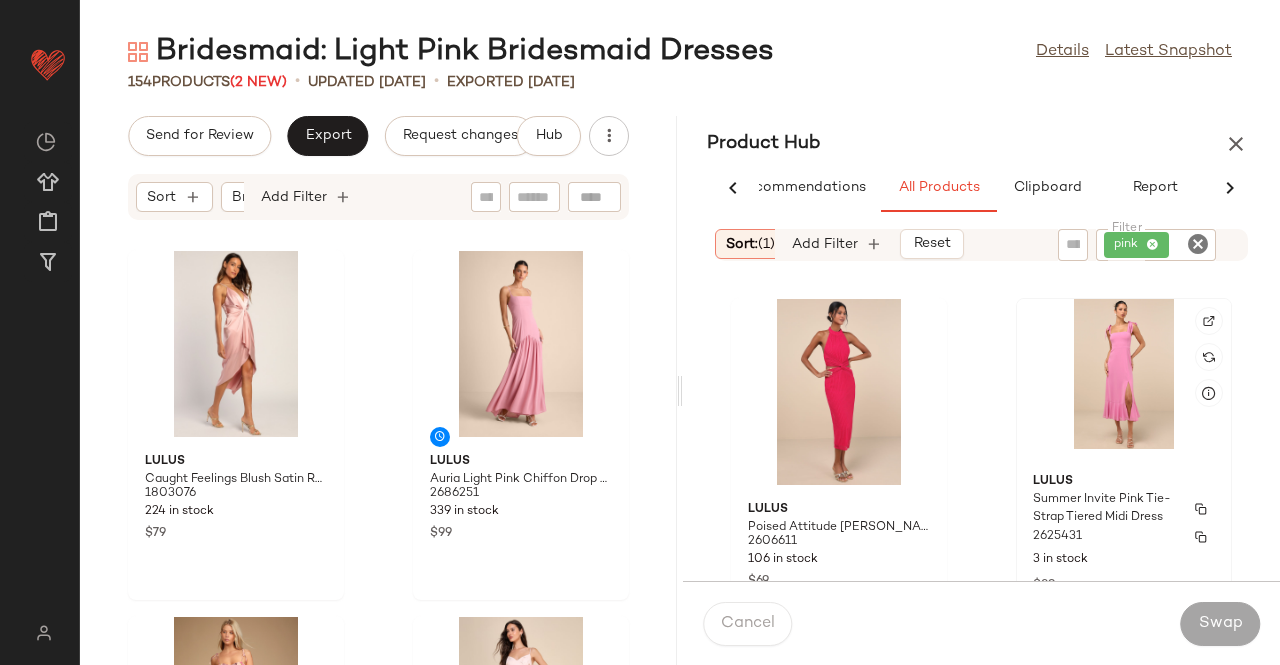 scroll, scrollTop: 17157, scrollLeft: 0, axis: vertical 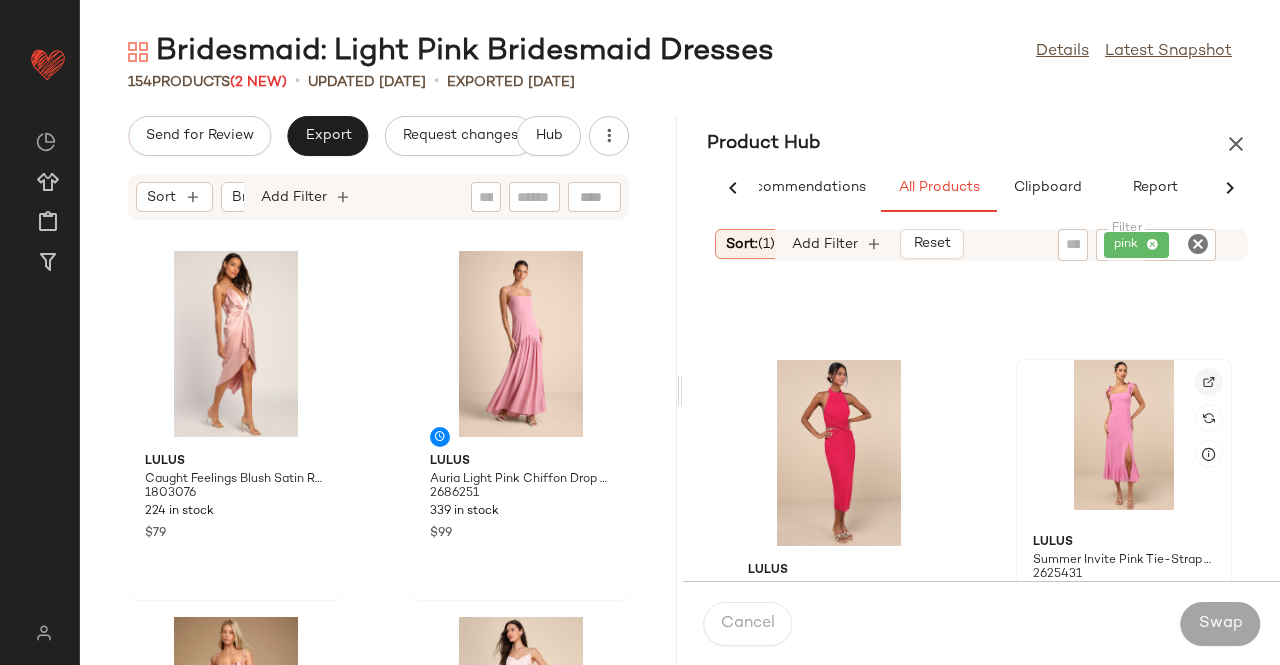 click at bounding box center [1209, 382] 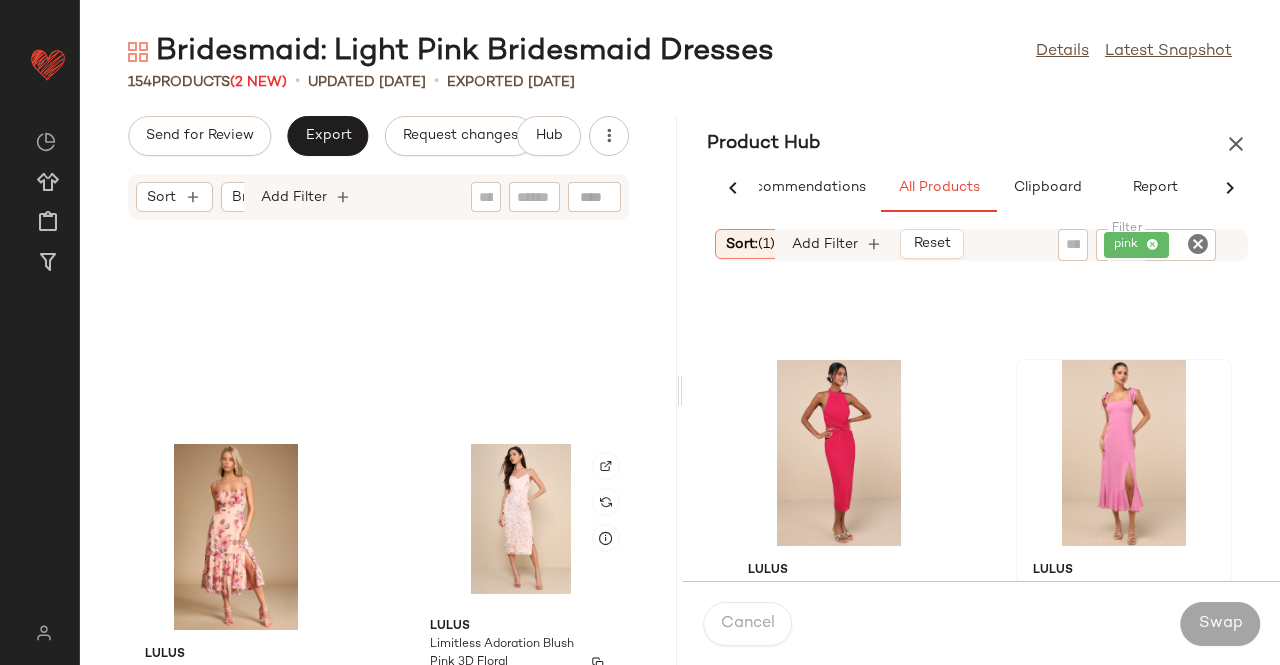 scroll, scrollTop: 100, scrollLeft: 0, axis: vertical 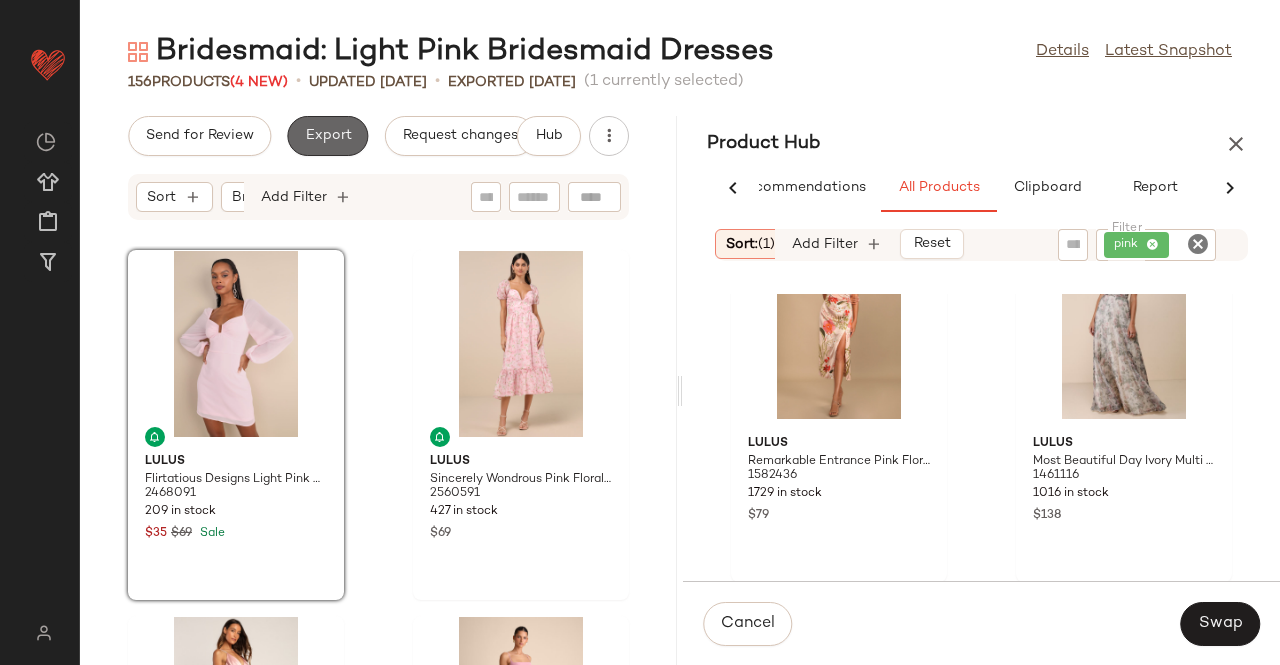click on "Export" at bounding box center (327, 136) 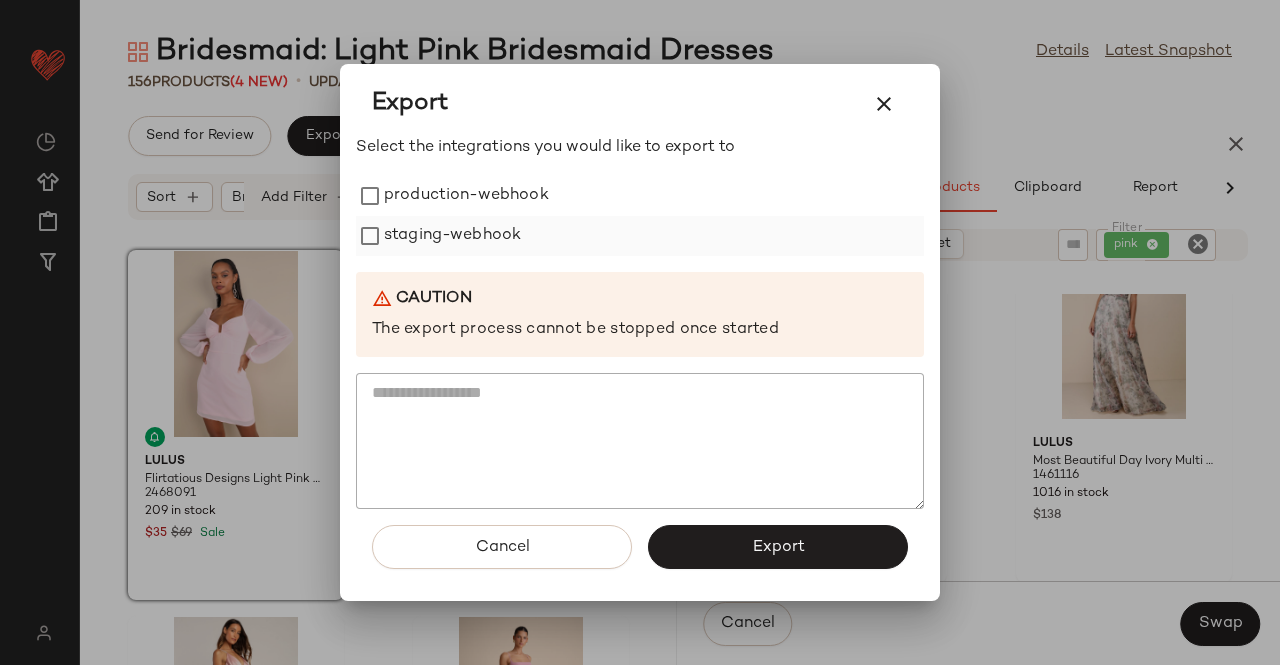 drag, startPoint x: 396, startPoint y: 194, endPoint x: 408, endPoint y: 226, distance: 34.176014 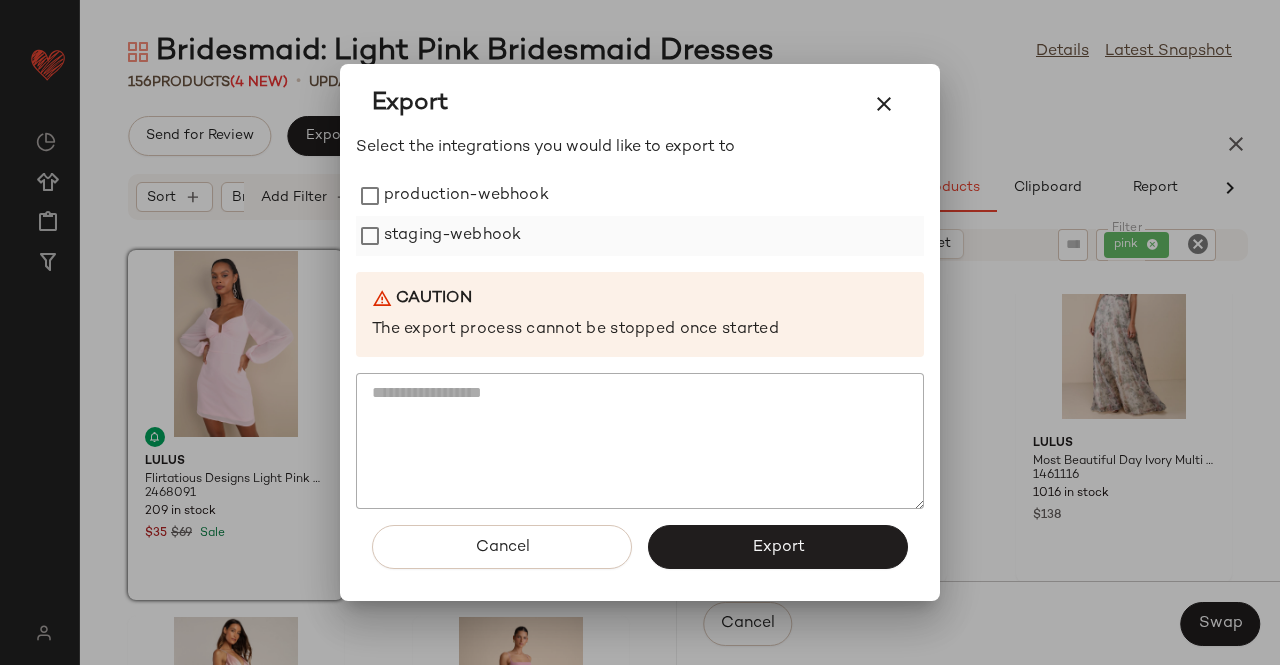 click on "production-webhook" at bounding box center (466, 196) 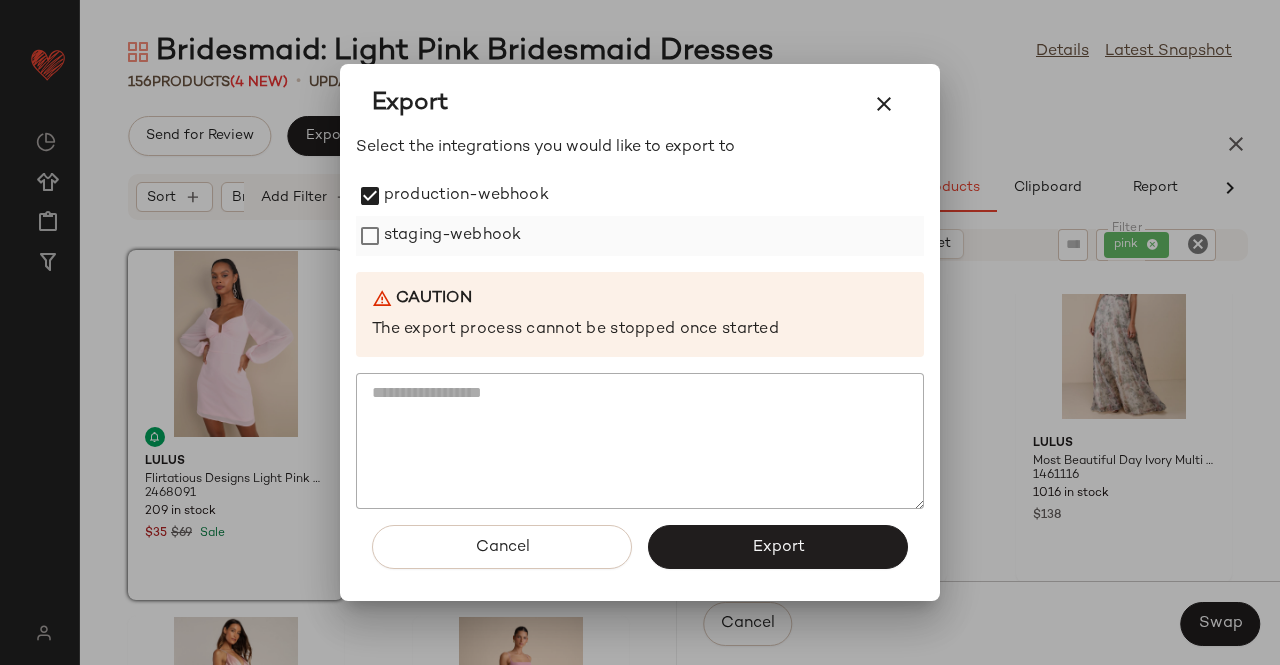 click on "staging-webhook" at bounding box center [452, 236] 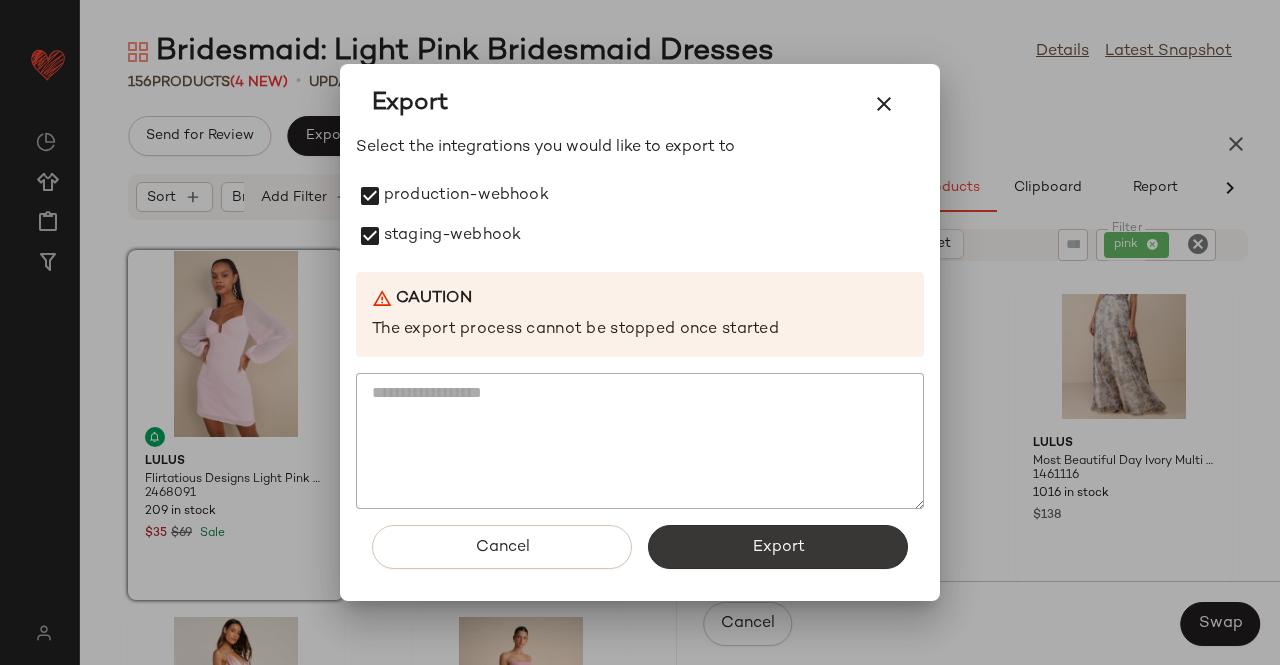 click on "Export" at bounding box center (778, 547) 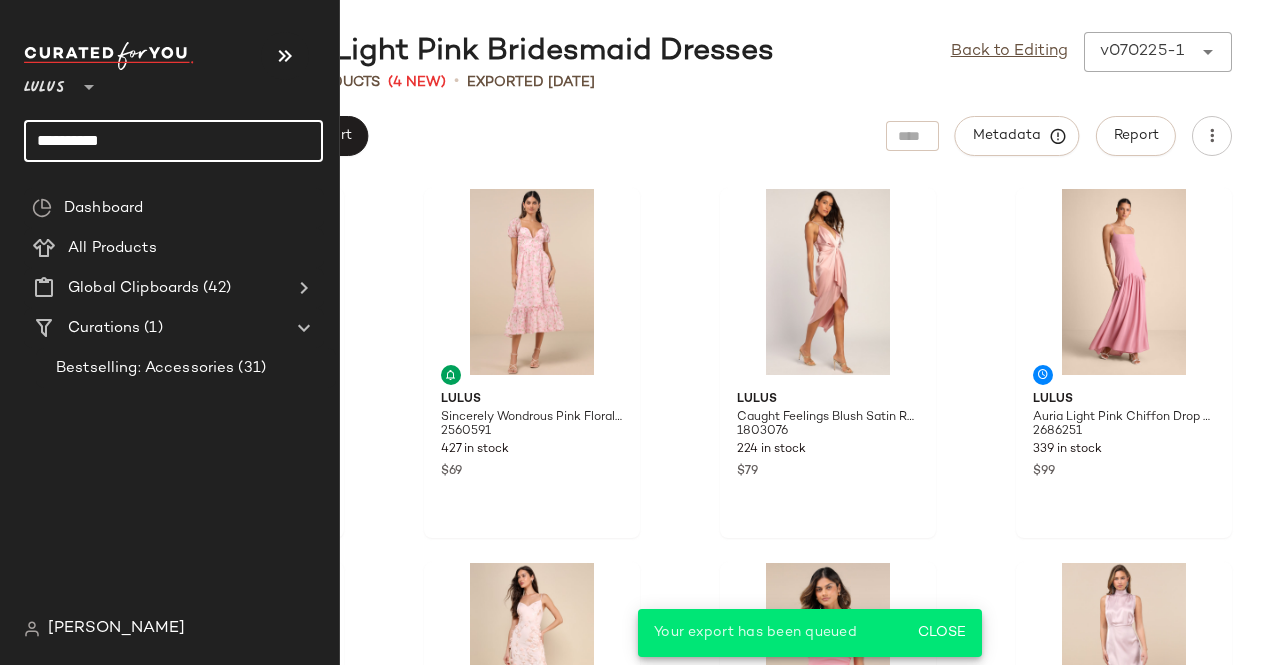 drag, startPoint x: 145, startPoint y: 133, endPoint x: 1, endPoint y: 118, distance: 144.77914 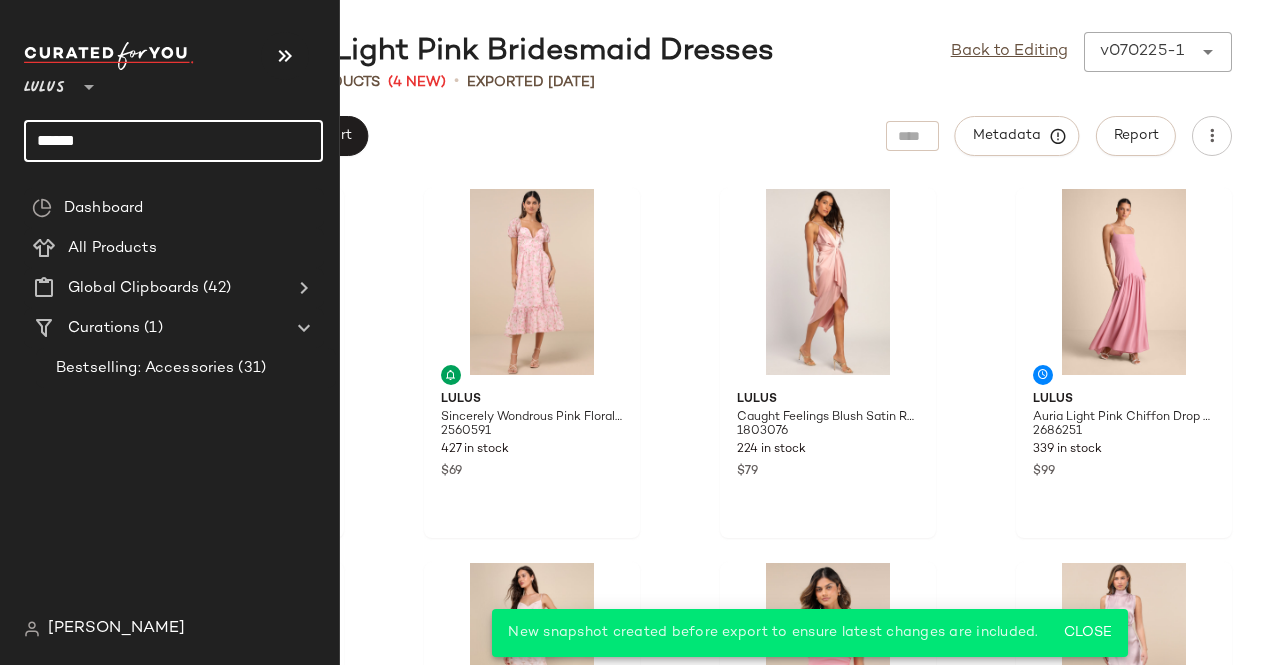 type on "*******" 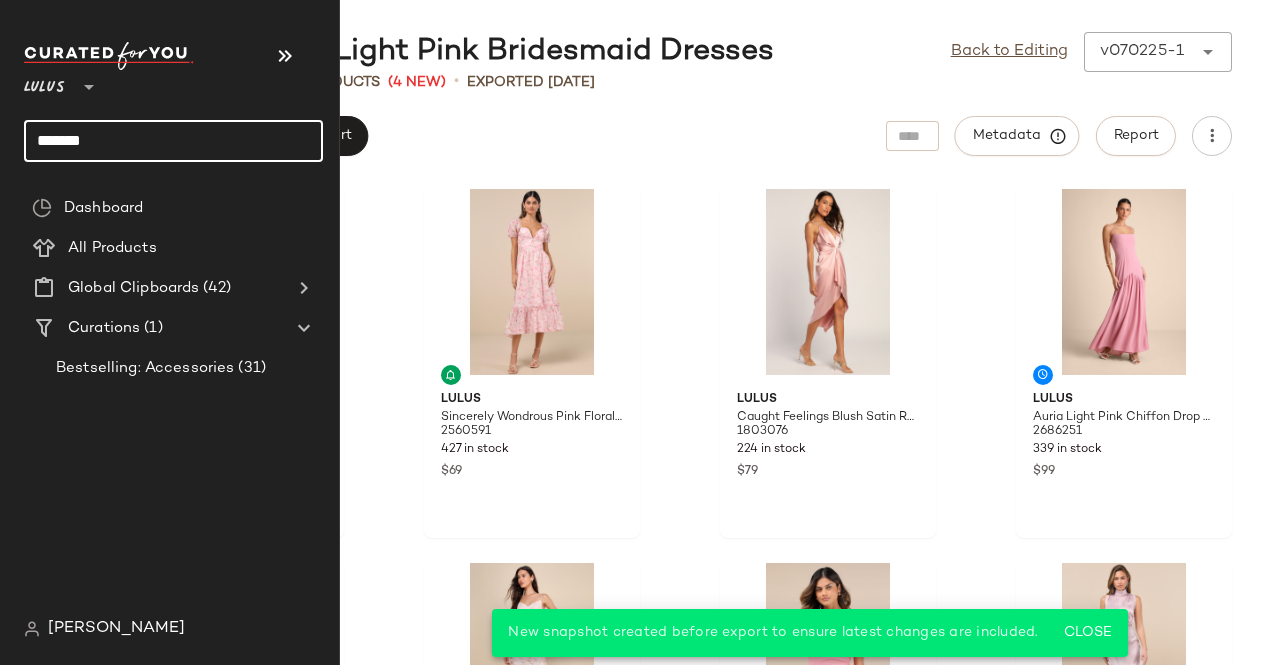 drag, startPoint x: 27, startPoint y: 155, endPoint x: 0, endPoint y: 159, distance: 27.294687 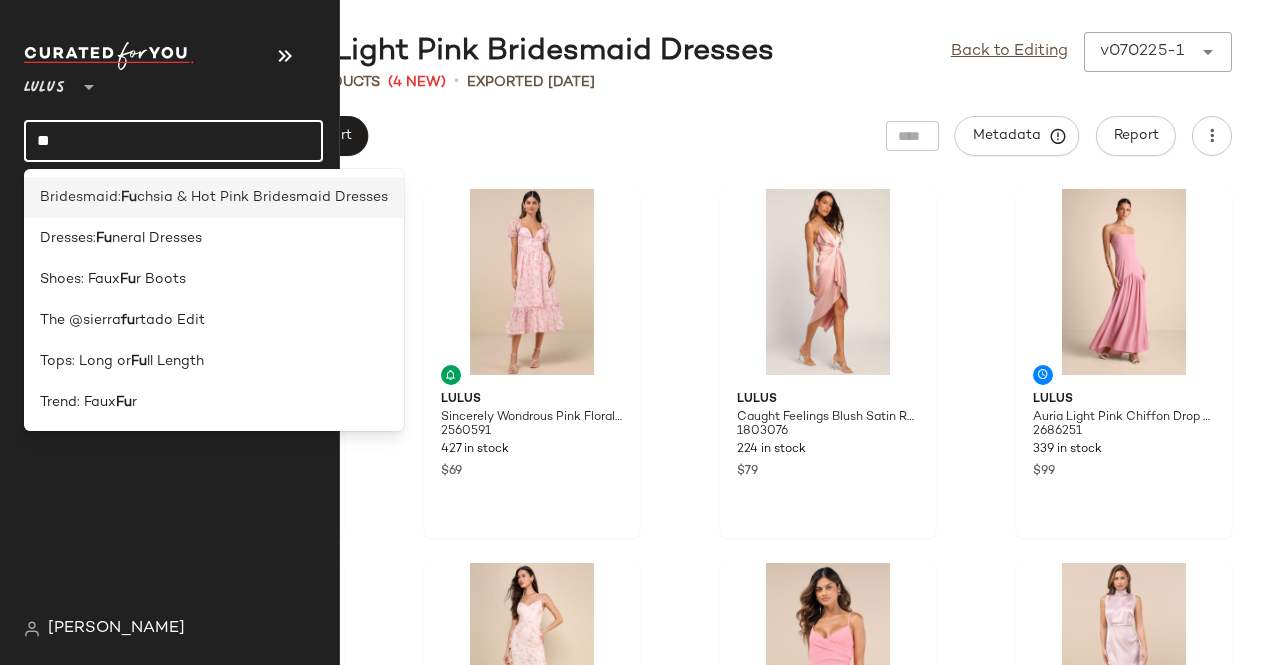 type on "**" 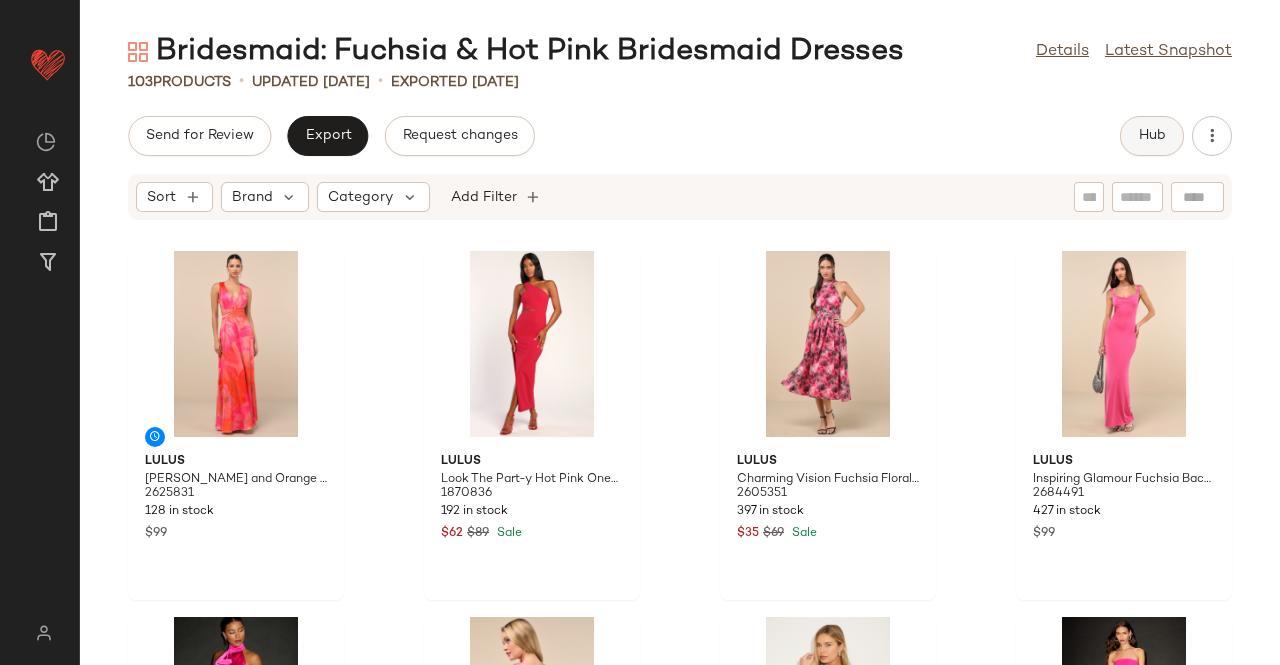 click on "Hub" at bounding box center (1152, 136) 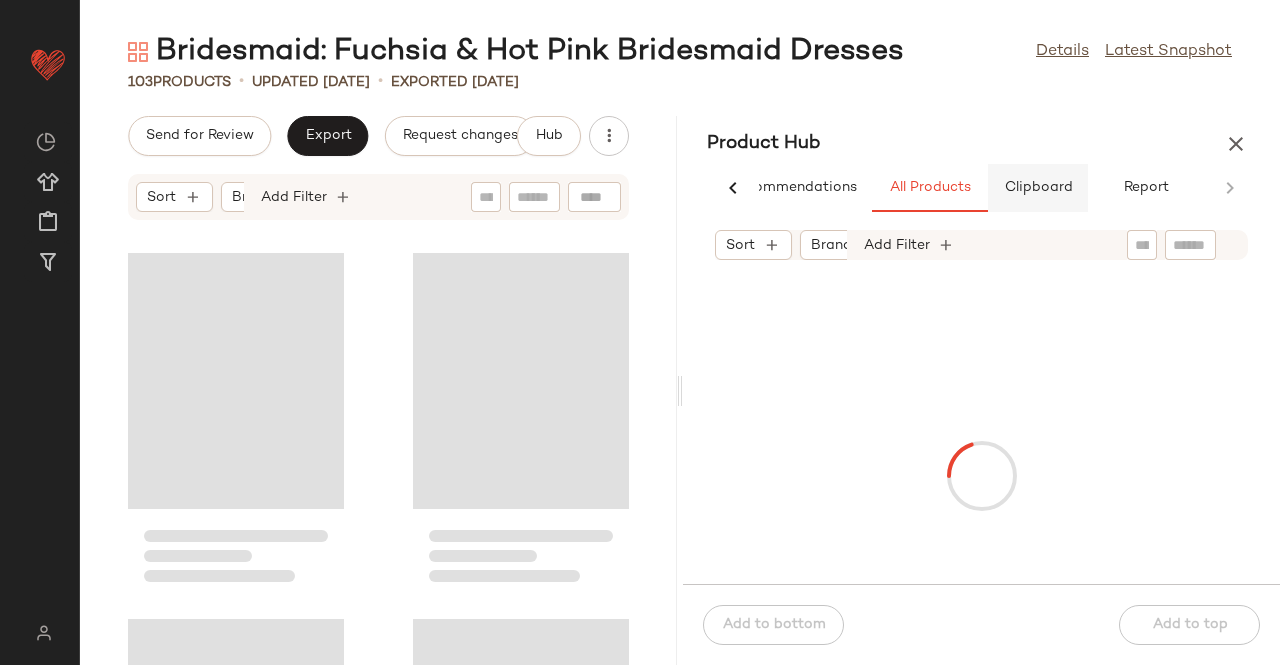scroll, scrollTop: 0, scrollLeft: 62, axis: horizontal 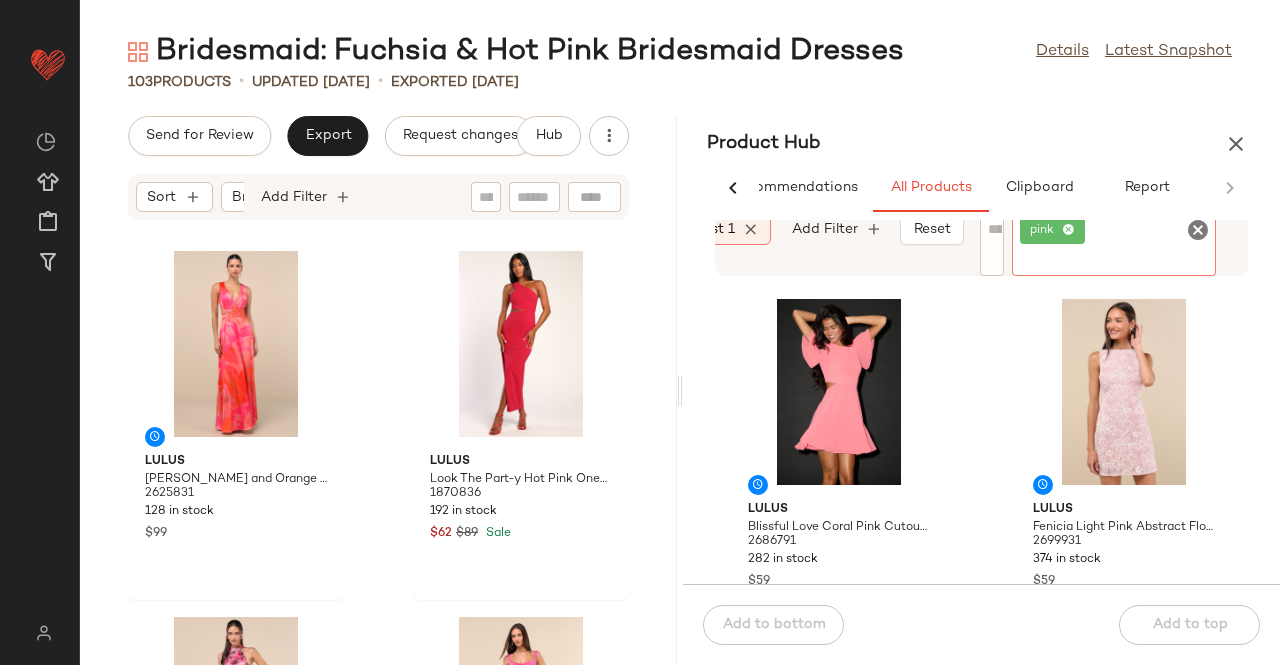 click on "pink" 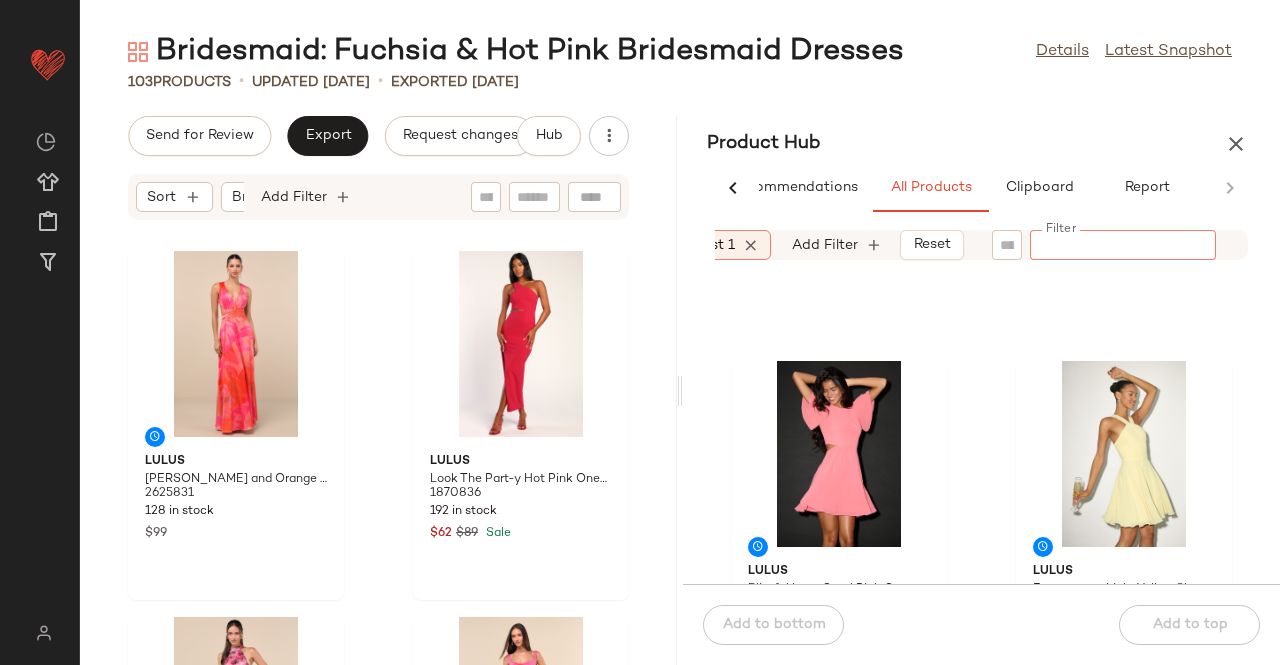 scroll, scrollTop: 616, scrollLeft: 0, axis: vertical 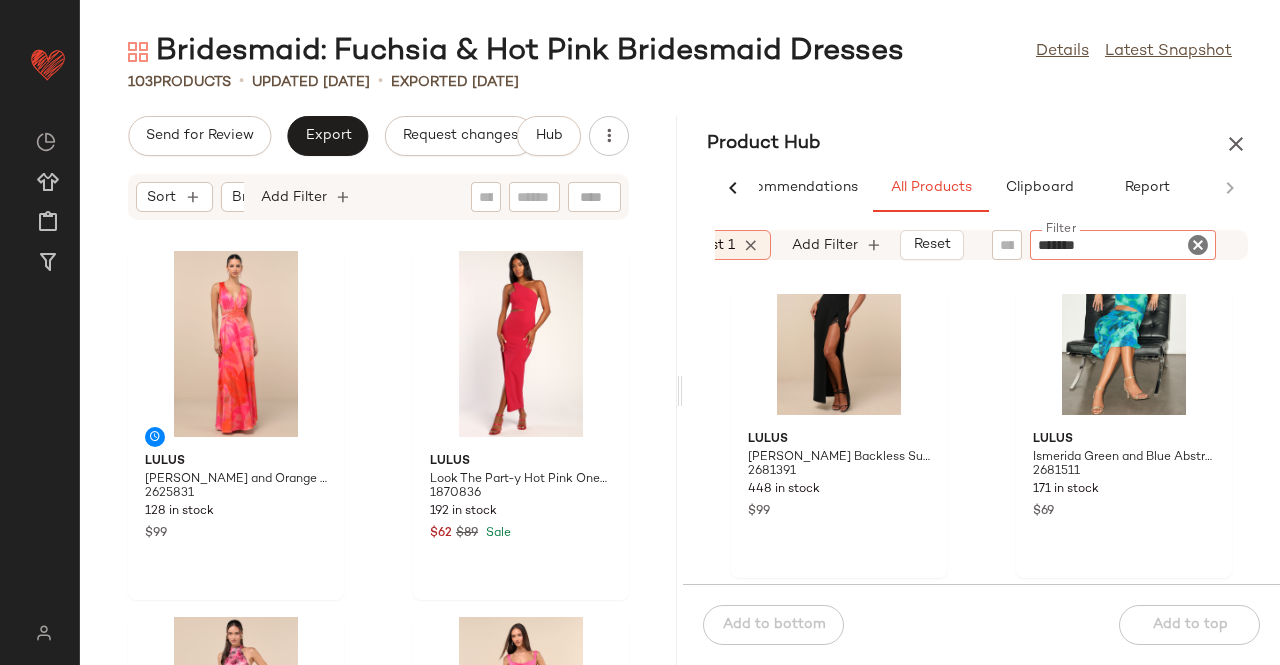 type on "********" 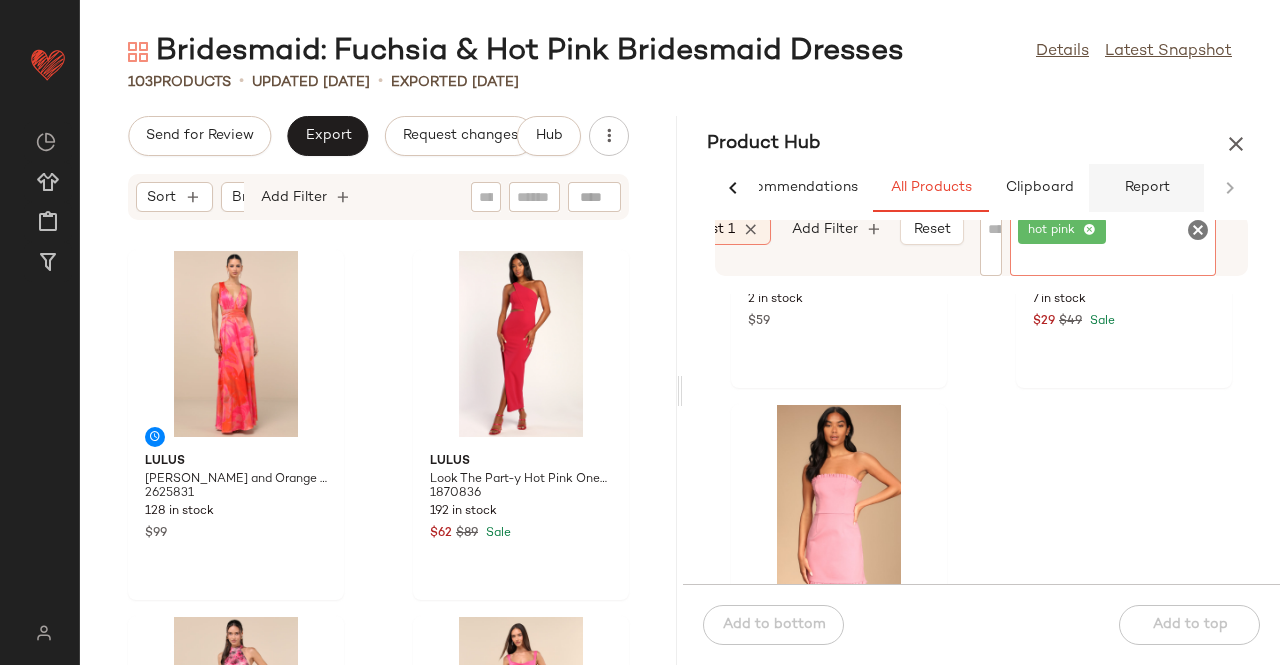 scroll, scrollTop: 977, scrollLeft: 0, axis: vertical 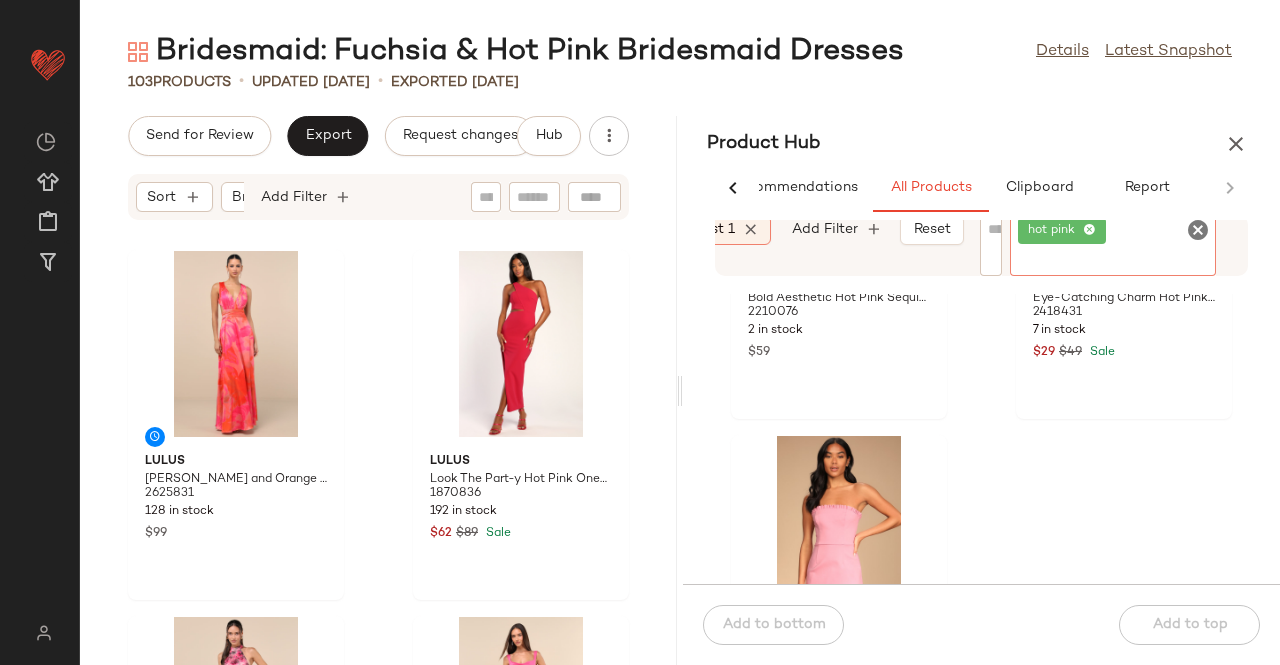 click on "hot pink" 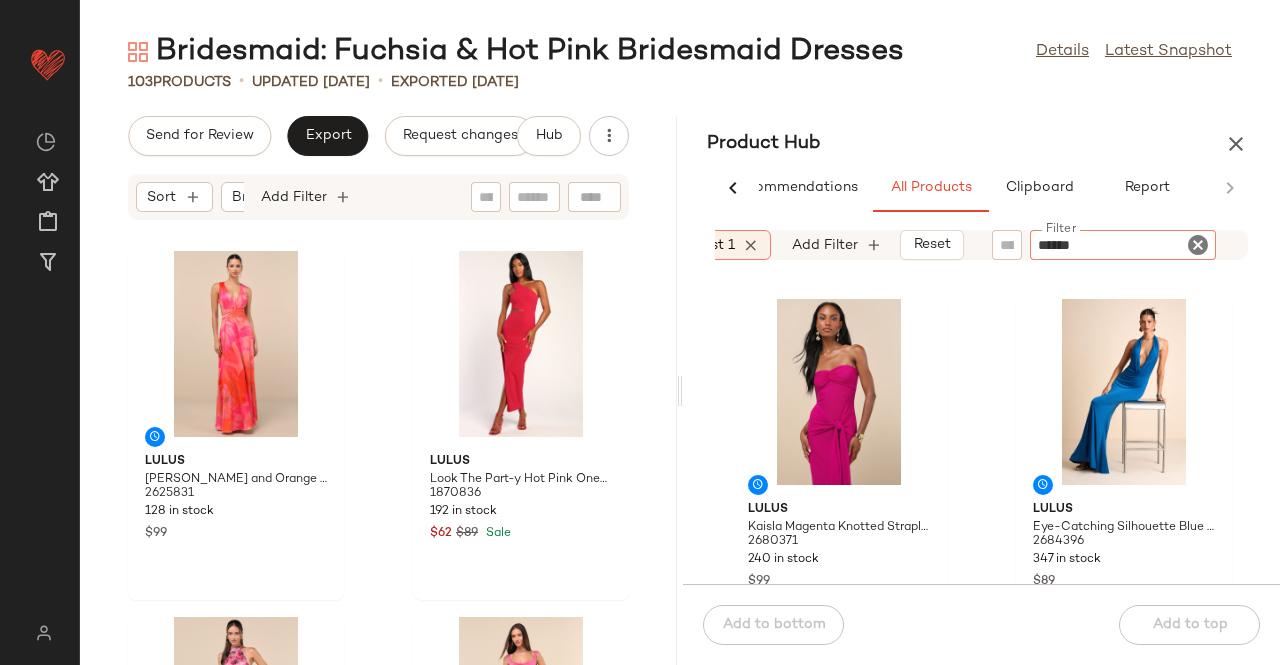 type on "*******" 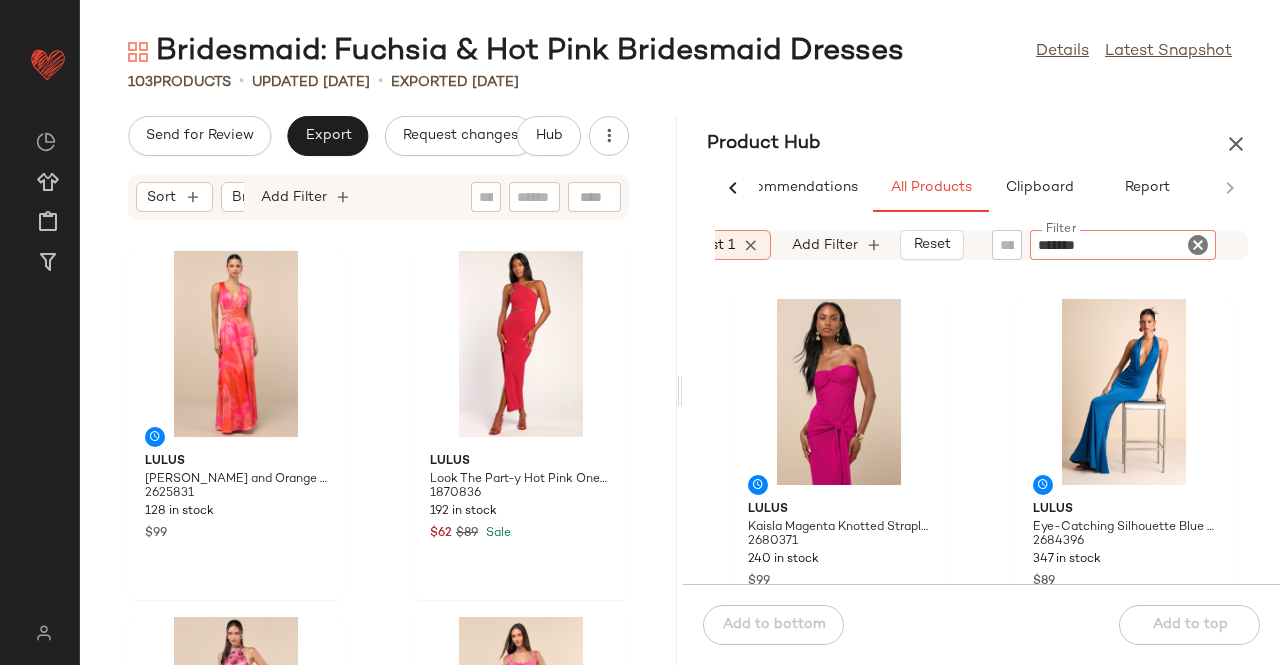 type 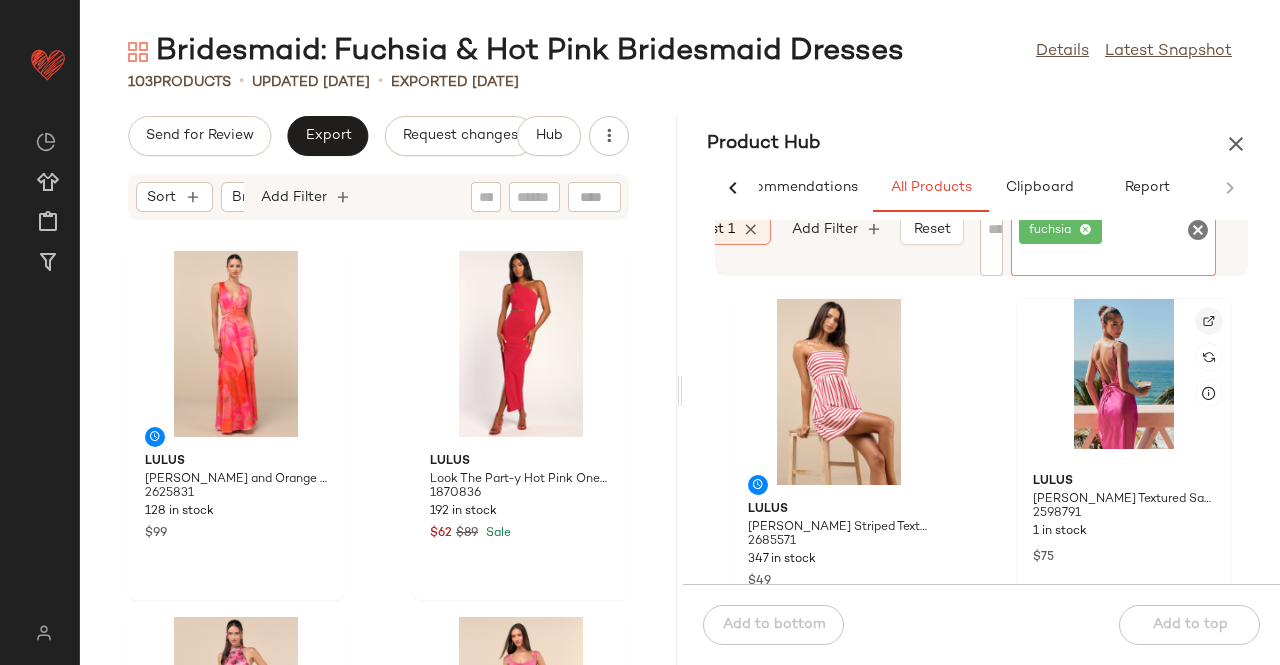 click at bounding box center (1209, 321) 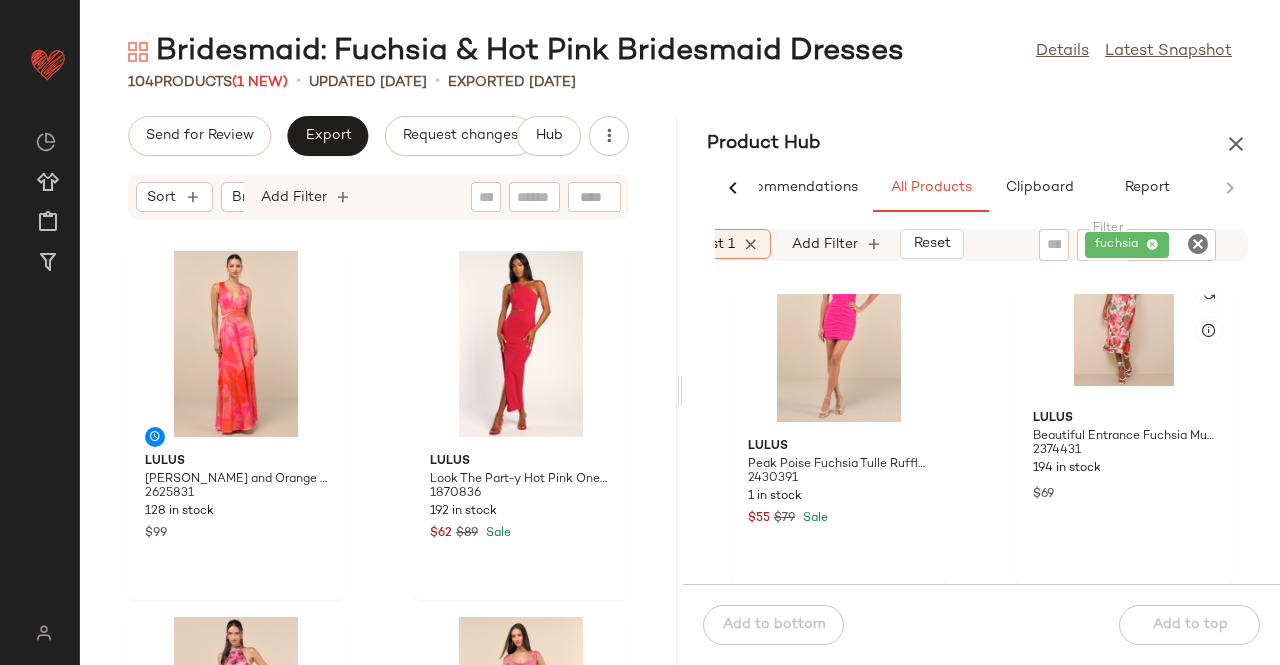 scroll, scrollTop: 0, scrollLeft: 0, axis: both 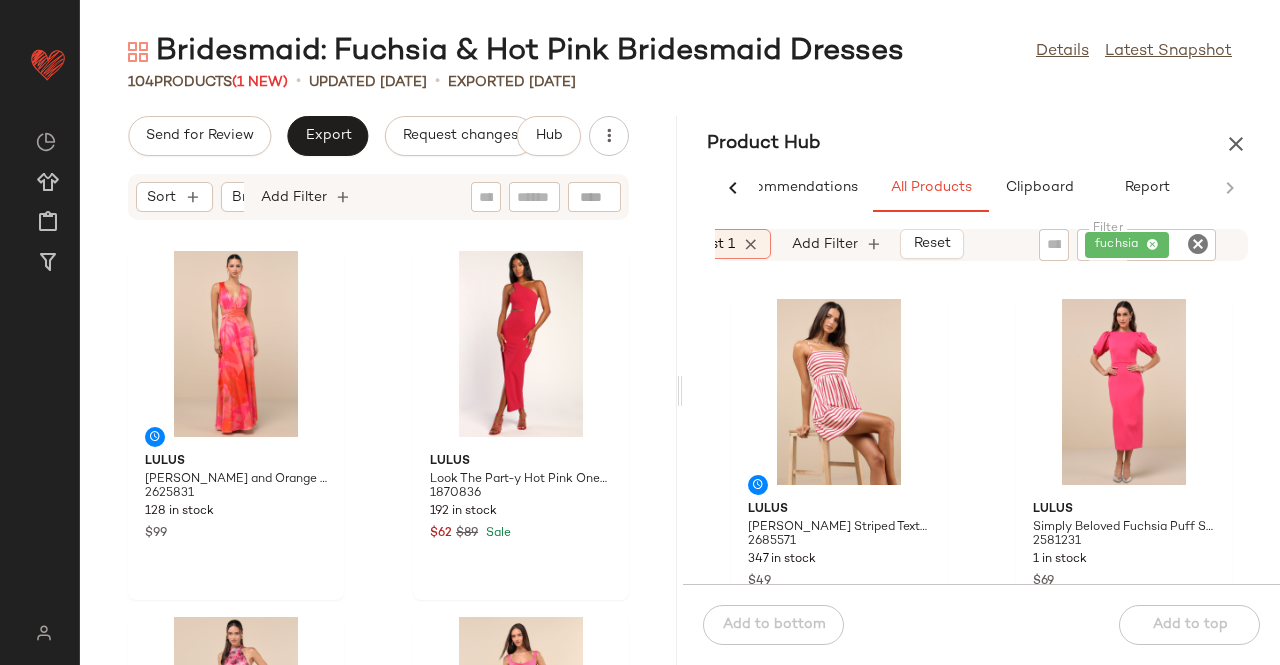 drag, startPoint x: 1126, startPoint y: 219, endPoint x: 1134, endPoint y: 241, distance: 23.409399 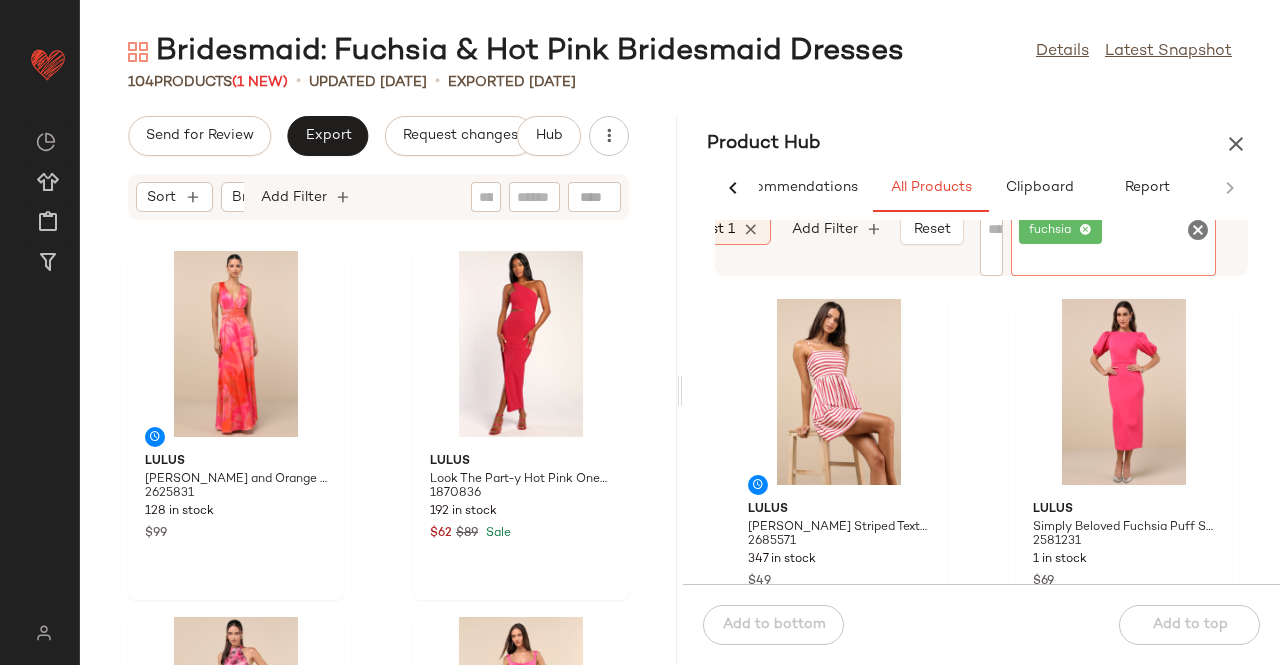 click 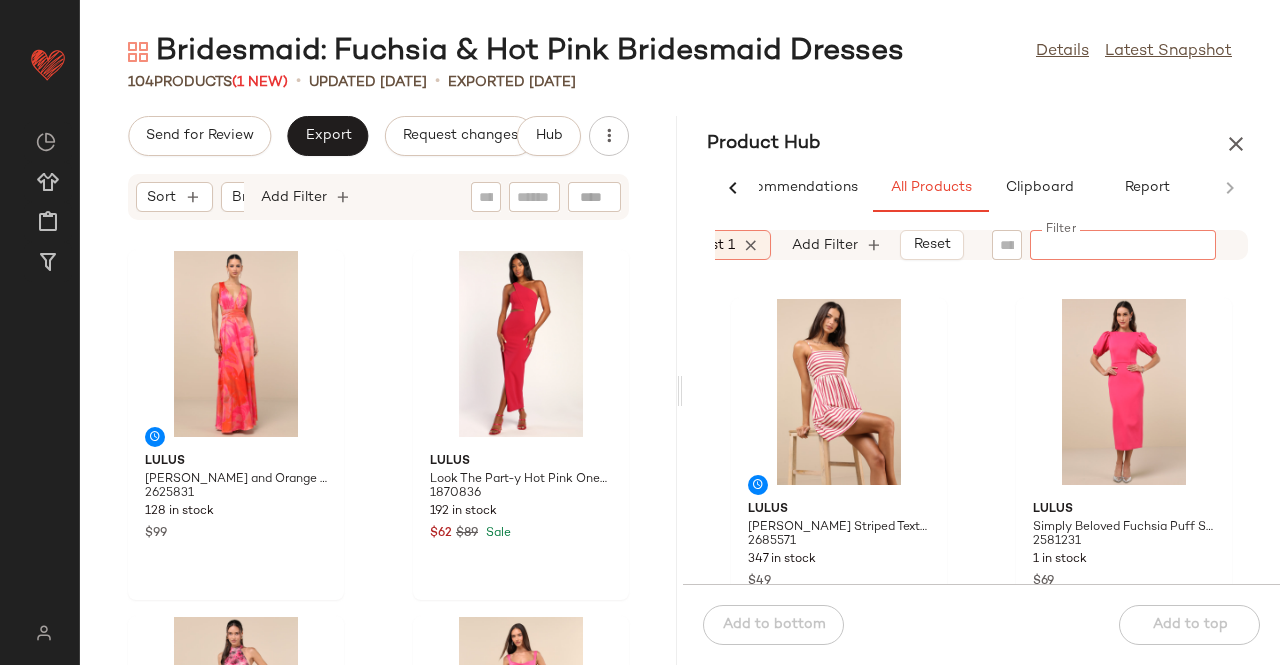click 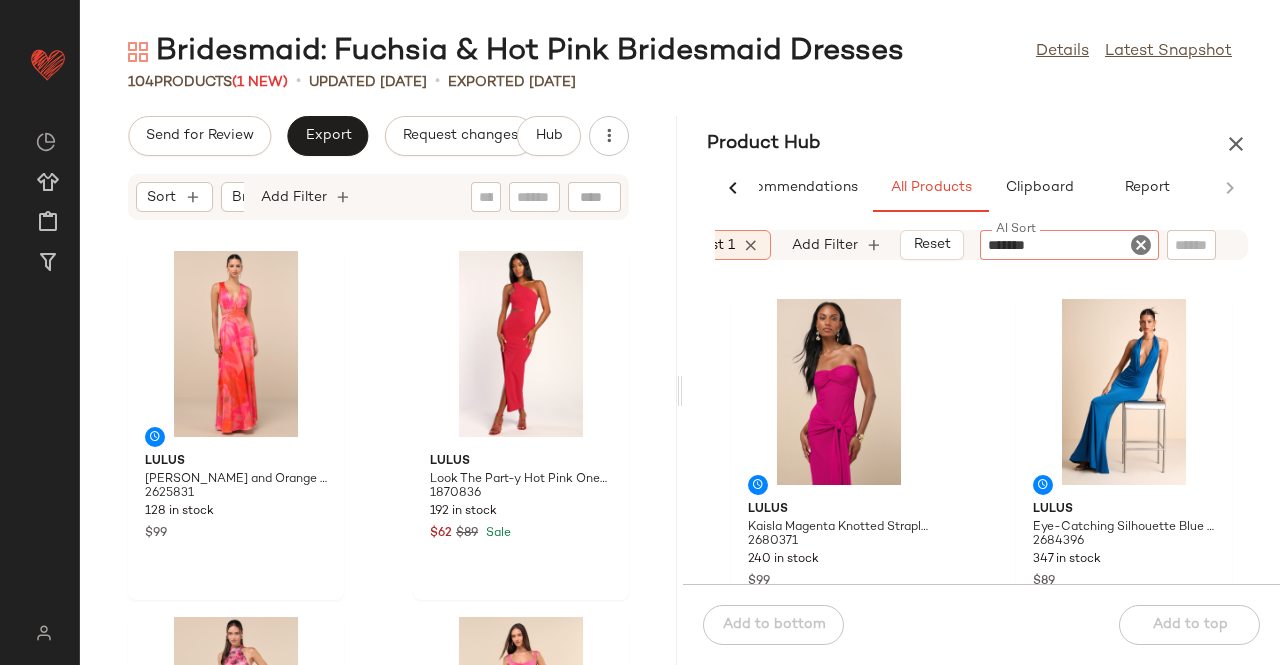 type on "********" 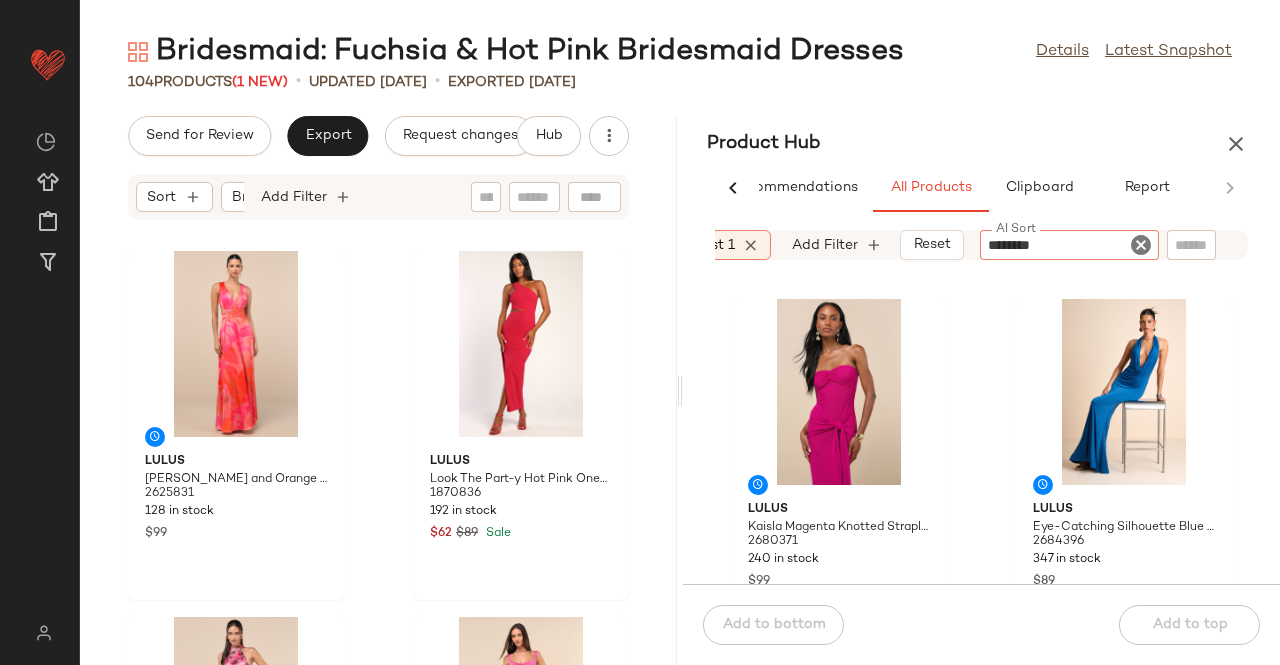 type 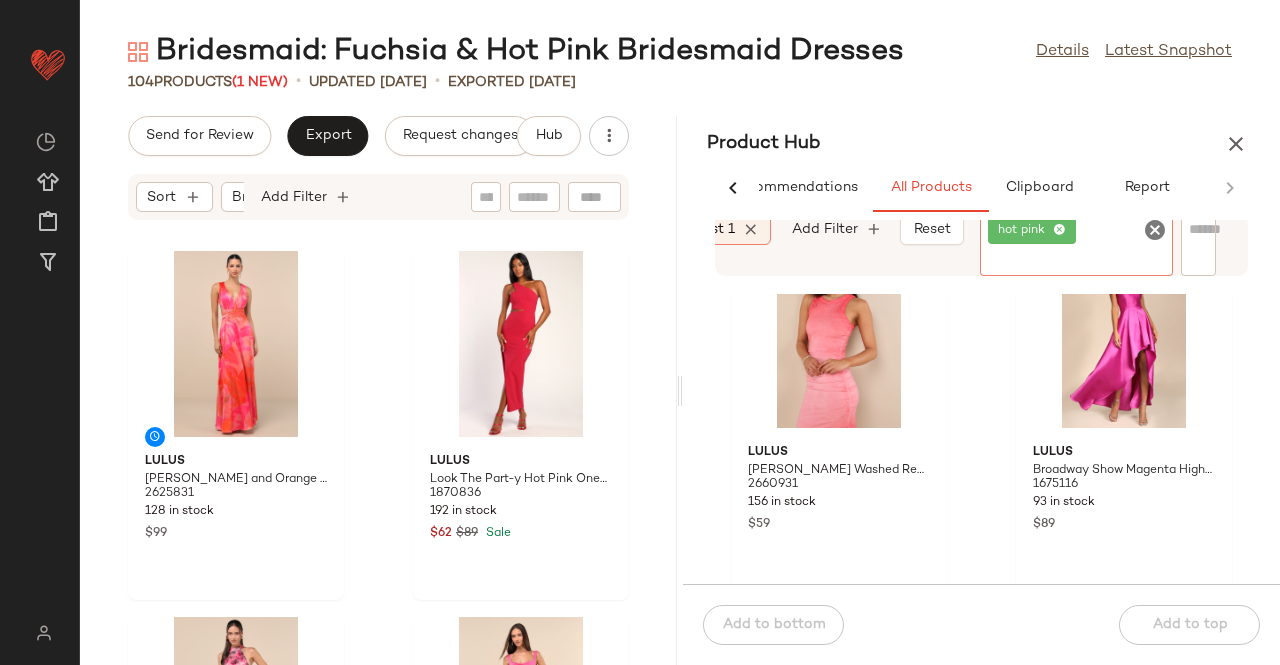 scroll, scrollTop: 816, scrollLeft: 0, axis: vertical 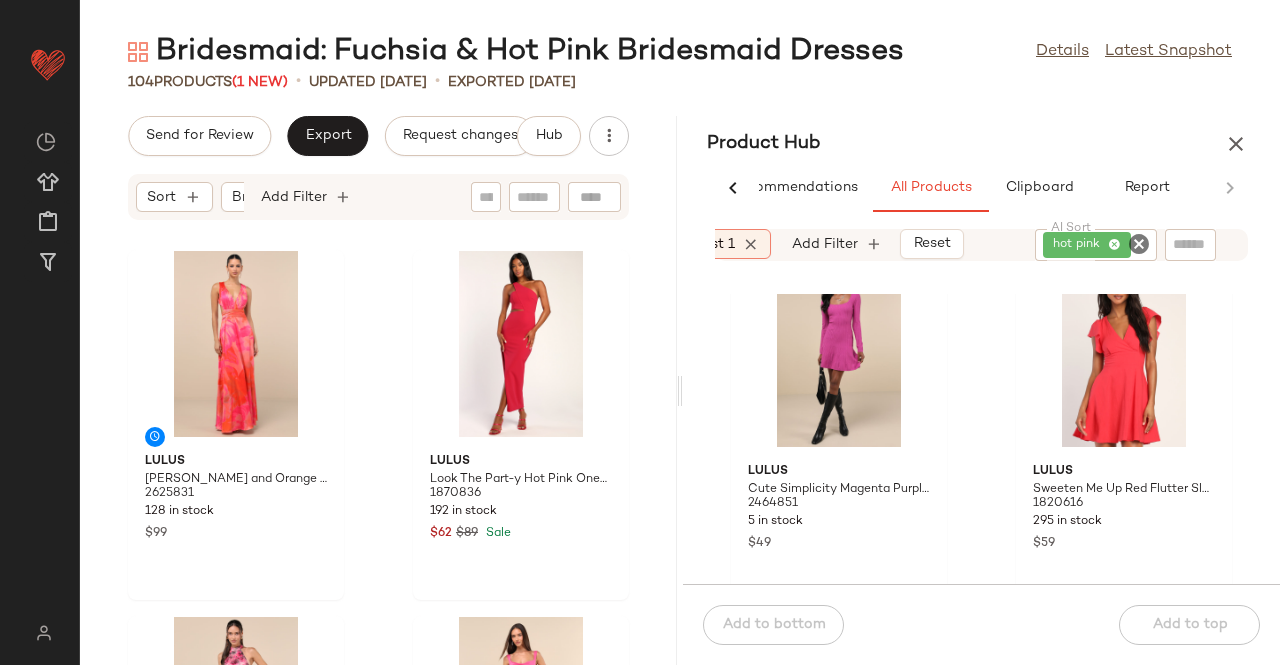 click on "Export" 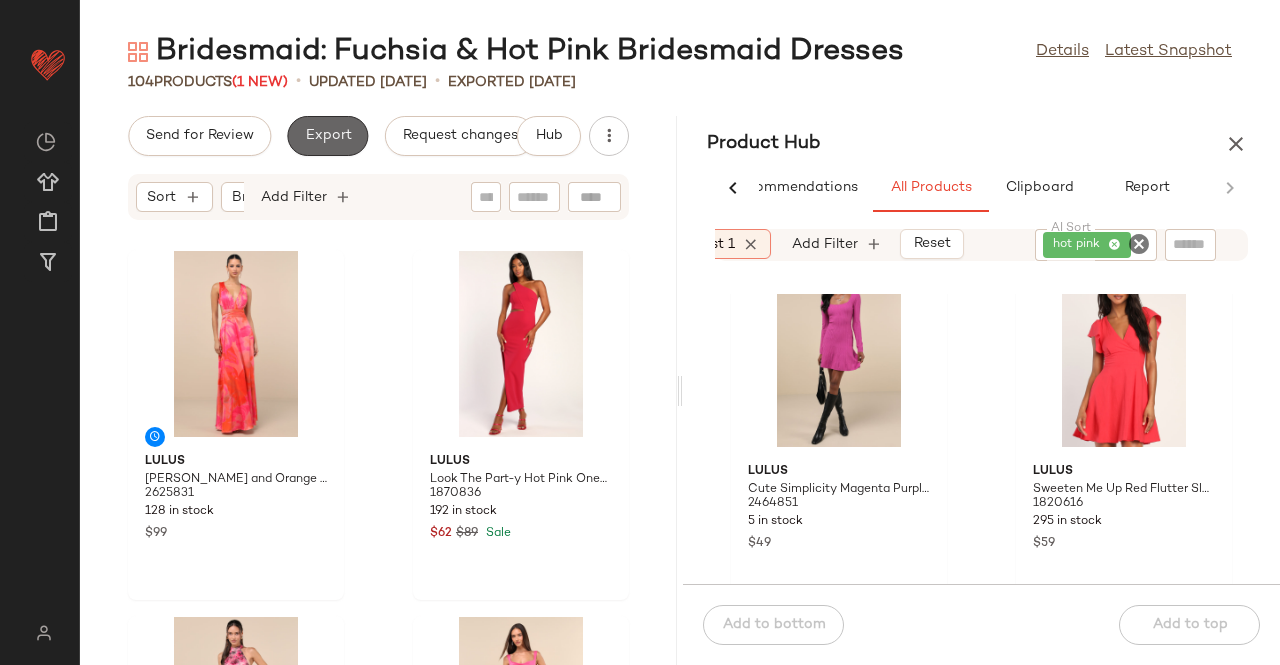 click on "Export" at bounding box center (327, 136) 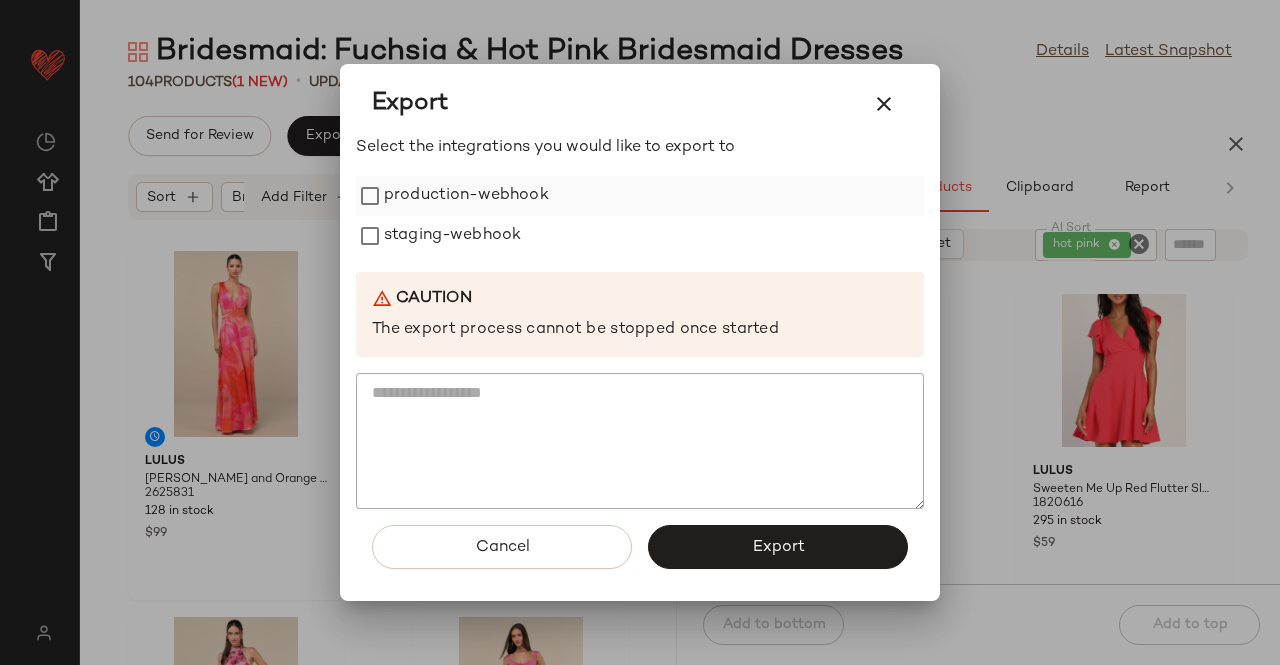 click on "production-webhook" at bounding box center (466, 196) 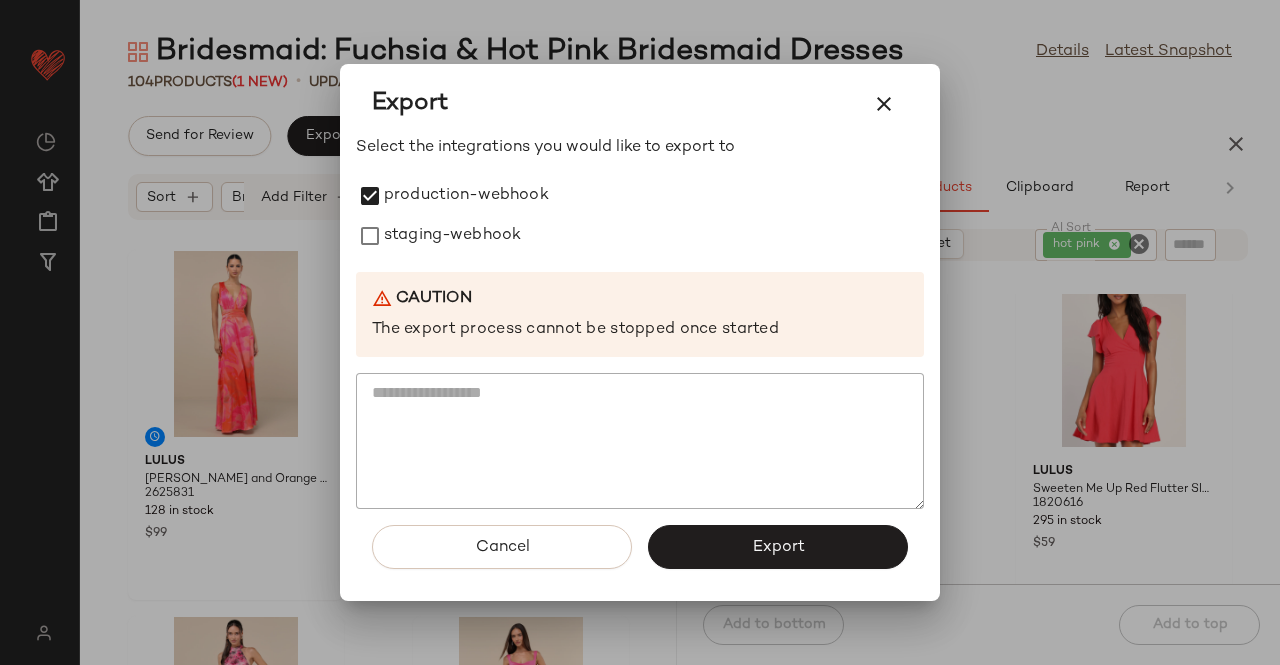 click on "Select the integrations you would like to export to production-webhook staging-webhook Caution The export process cannot be stopped once started" at bounding box center [640, 323] 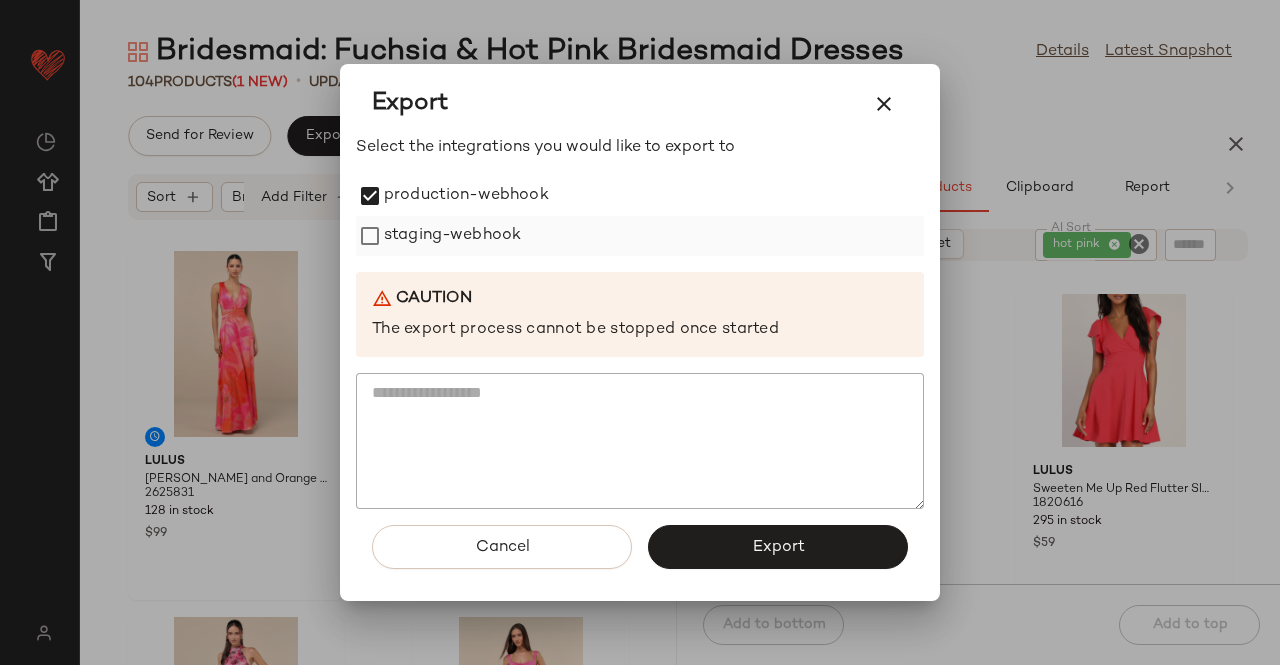 click on "staging-webhook" at bounding box center (452, 236) 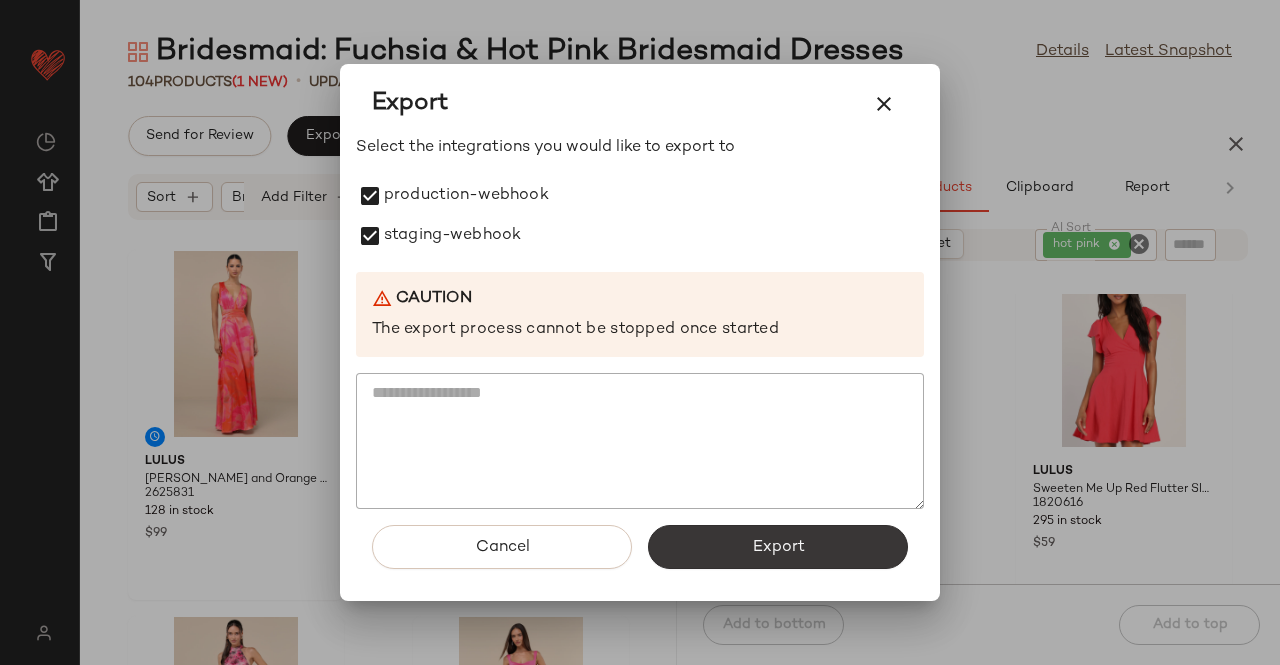 click on "Export" 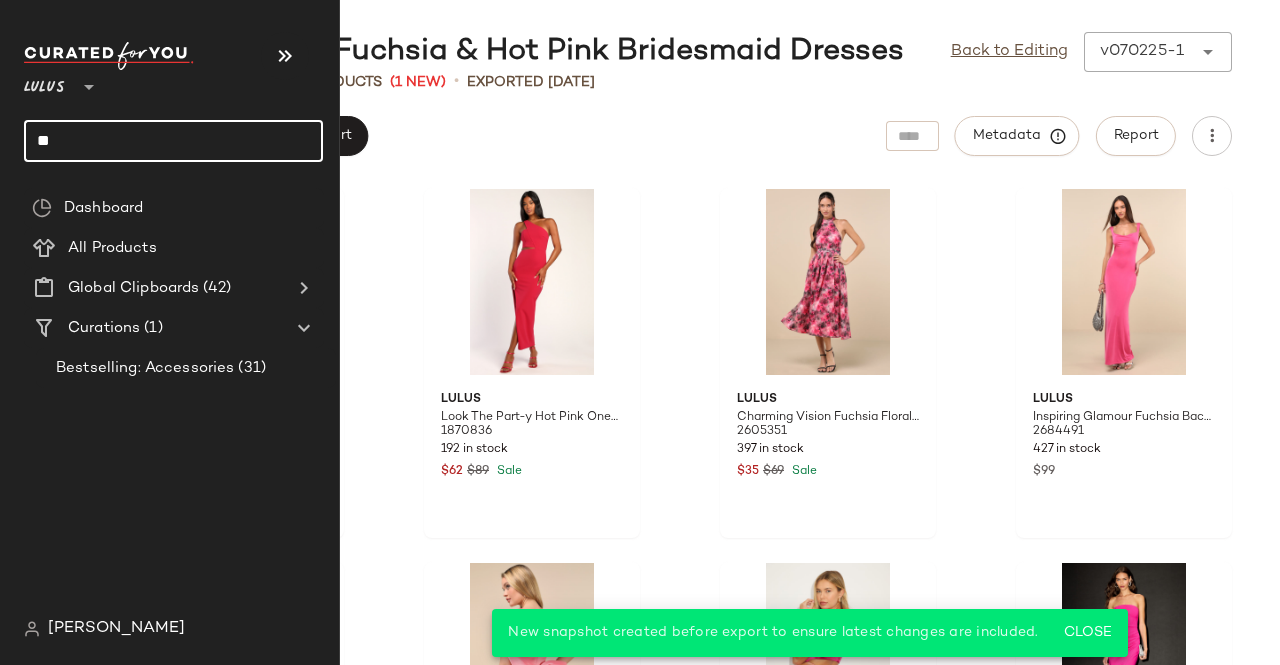 drag, startPoint x: 139, startPoint y: 125, endPoint x: 3, endPoint y: 134, distance: 136.29747 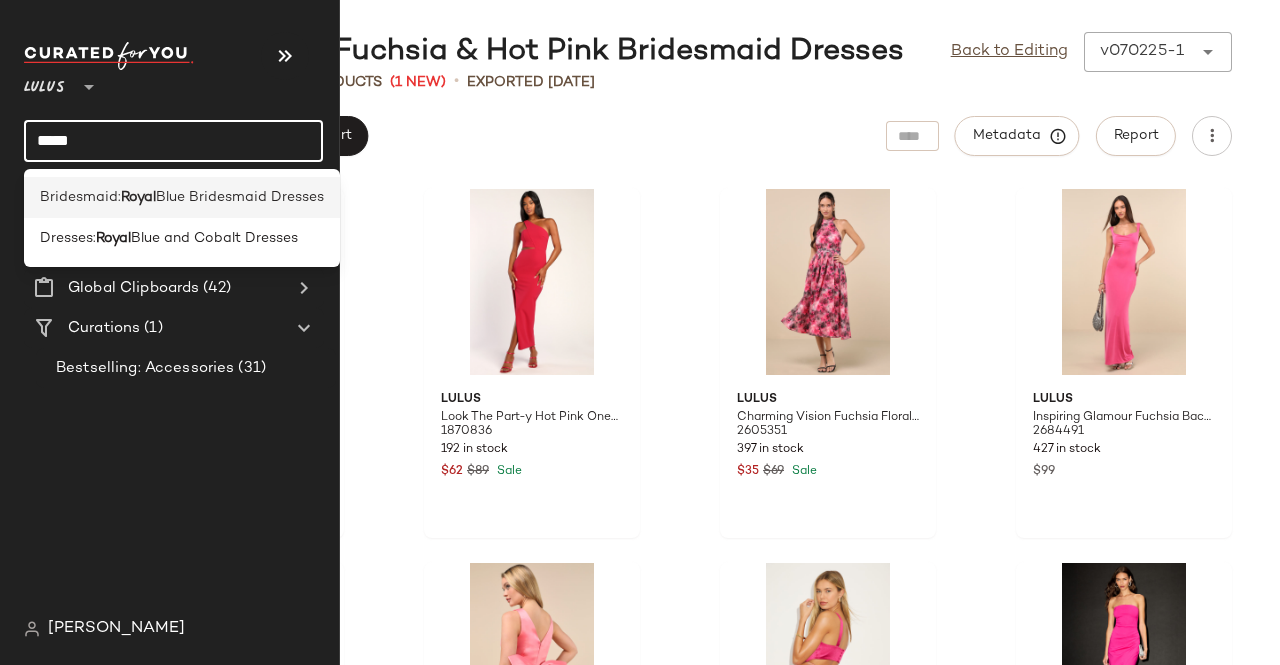 type on "*****" 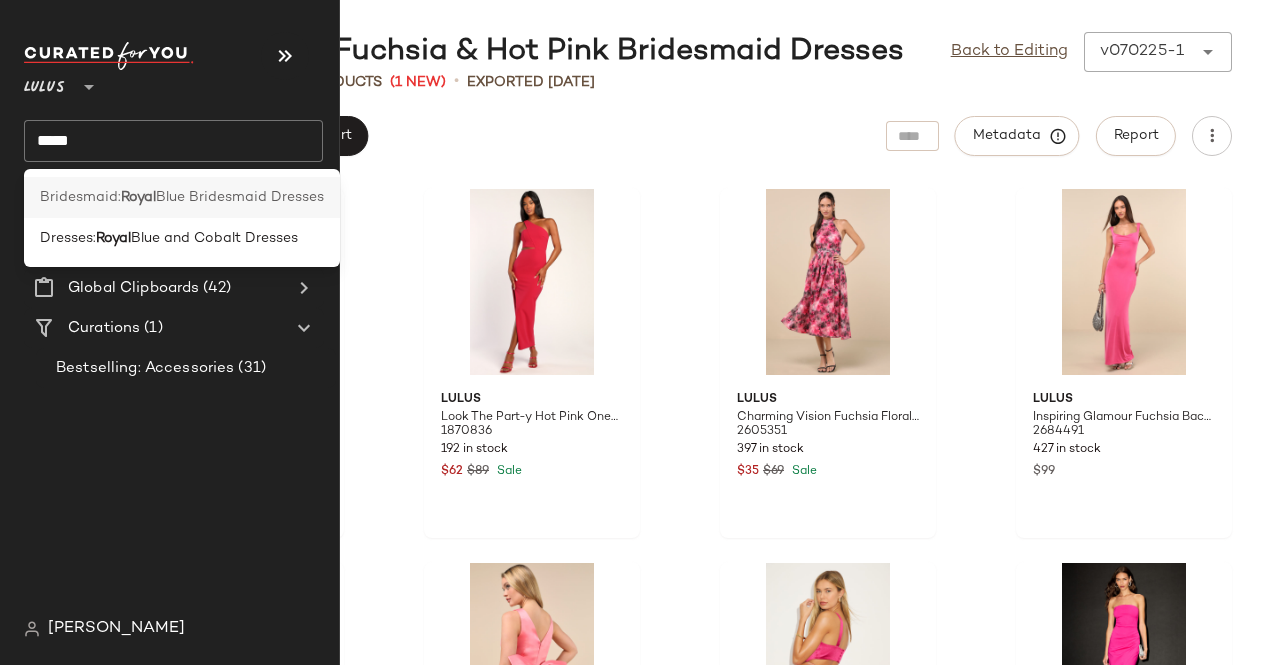 click on "Bridesmaid:" at bounding box center (80, 197) 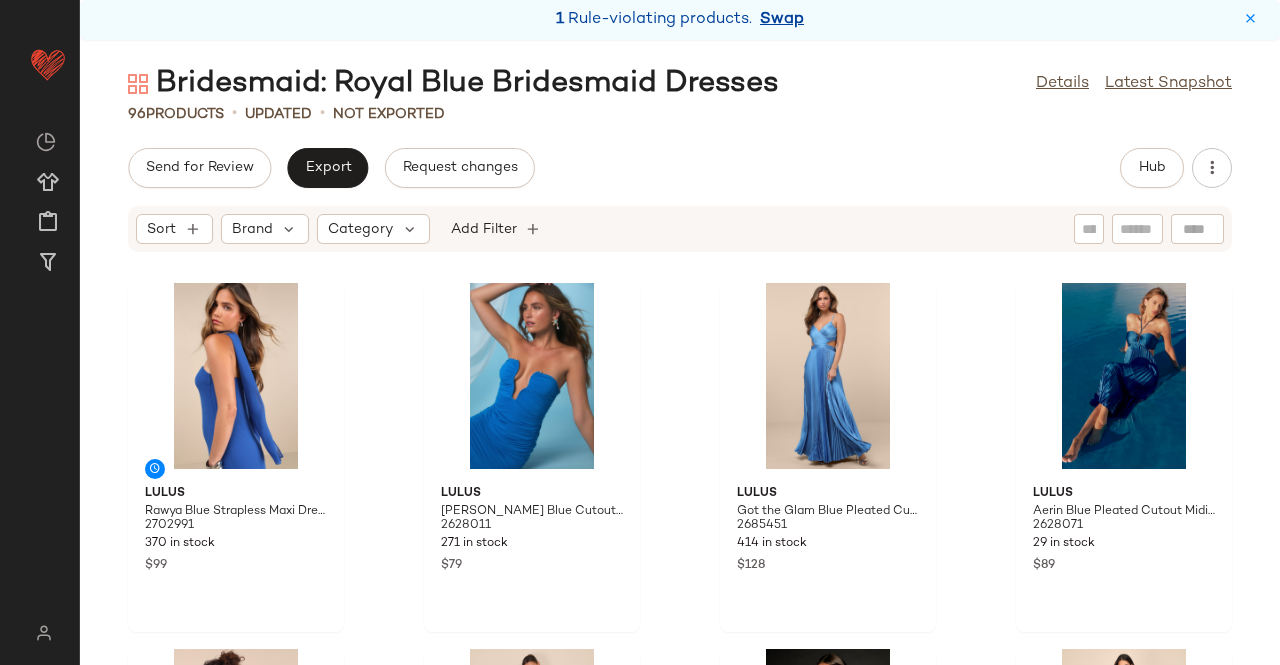 click on "Swap" at bounding box center [782, 20] 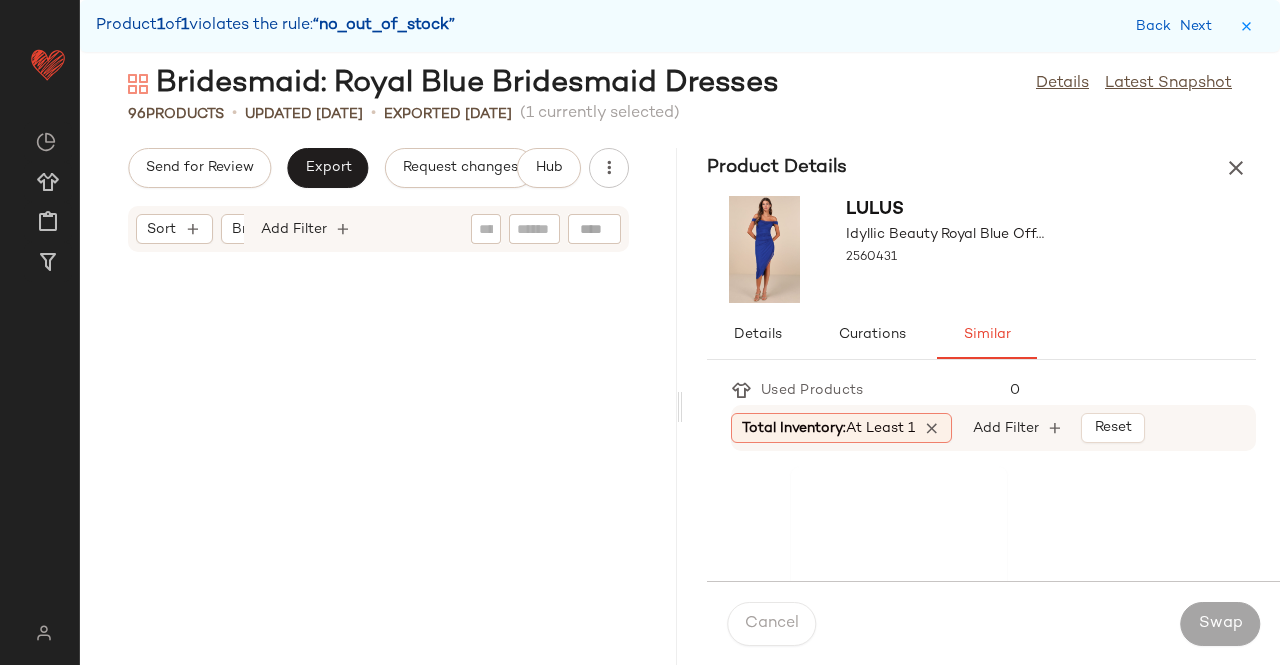 scroll, scrollTop: 13908, scrollLeft: 0, axis: vertical 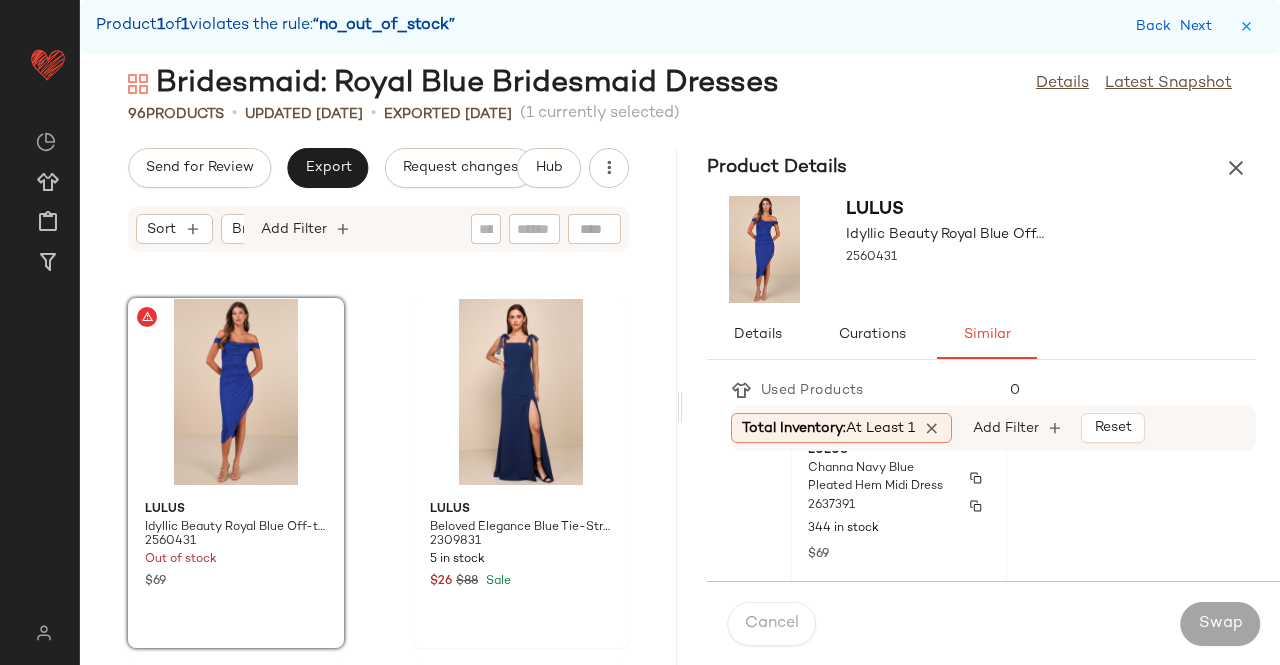 click on "344 in stock" at bounding box center (899, 529) 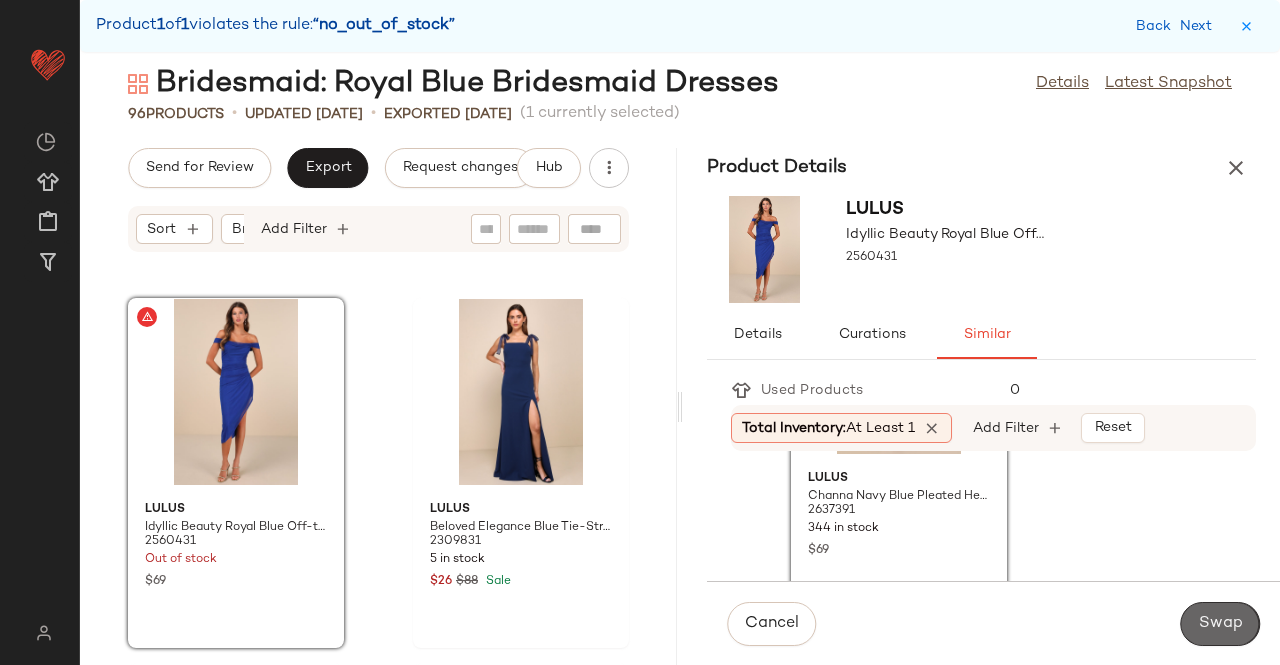 click on "Swap" at bounding box center (1220, 624) 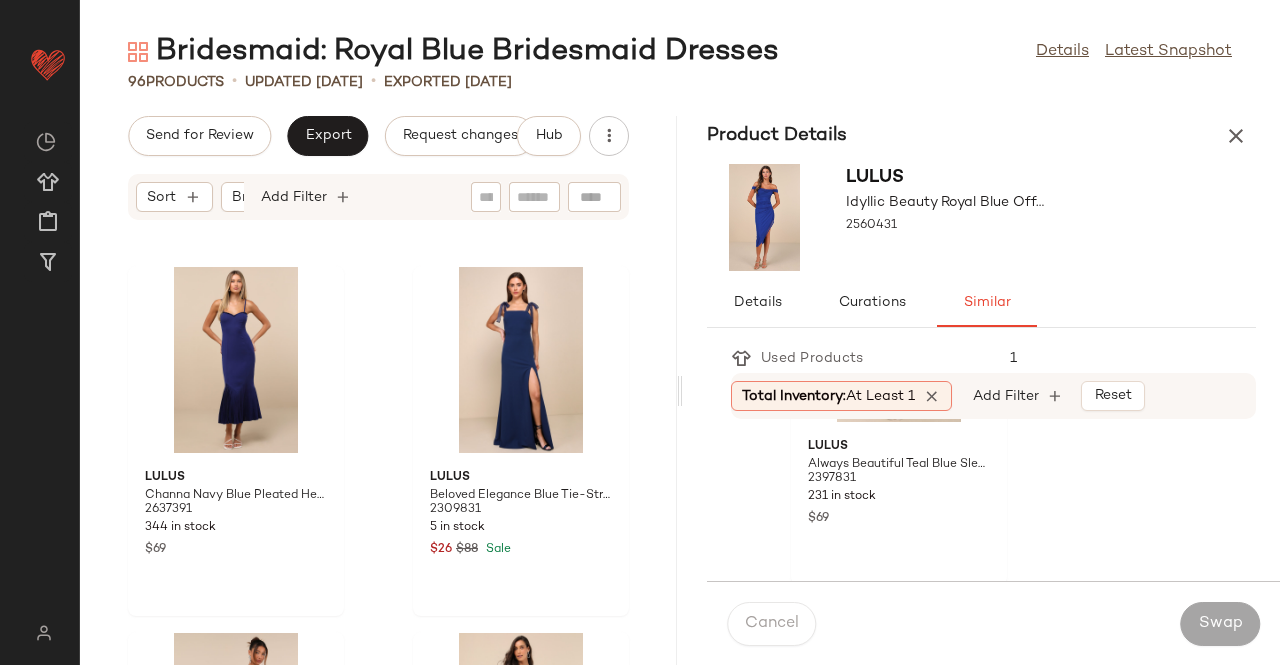 click on "Product Details" at bounding box center [981, 136] 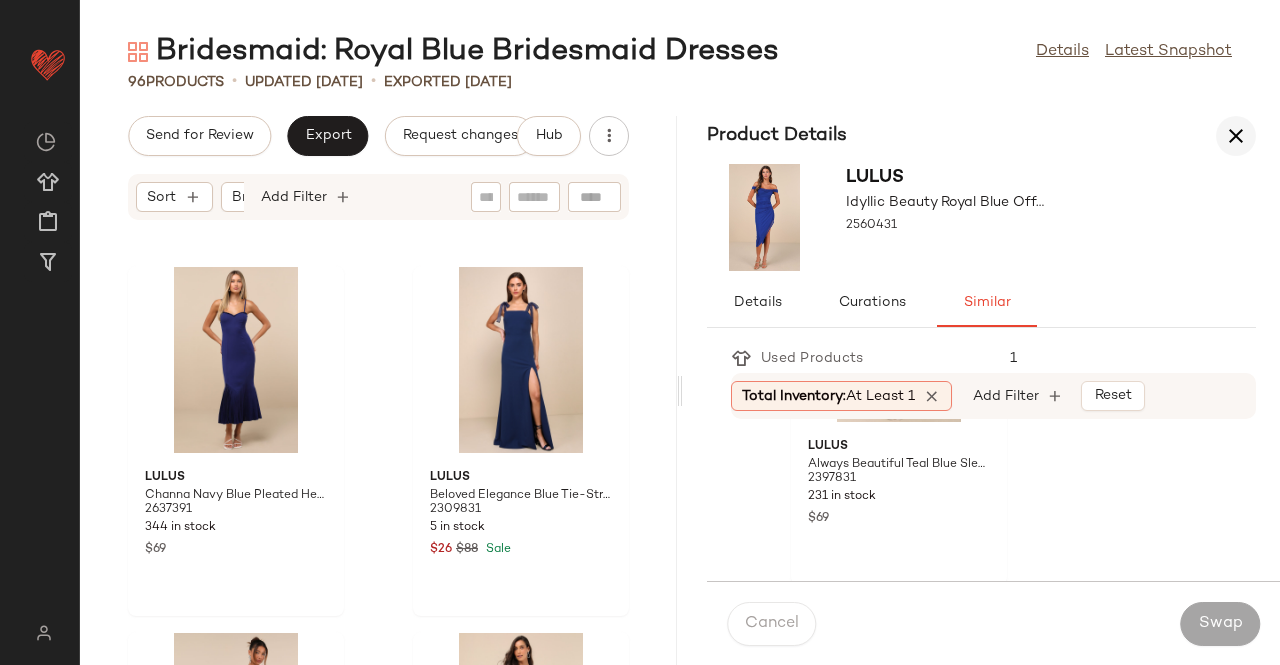 click at bounding box center (1236, 136) 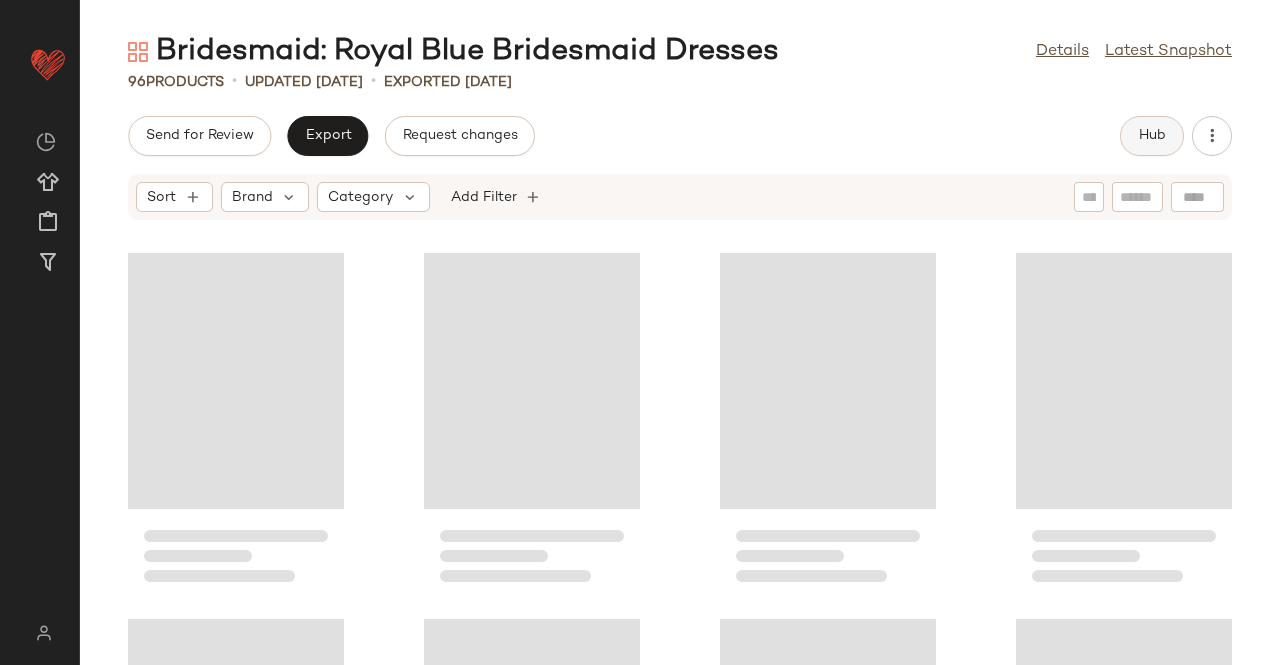 click on "Hub" 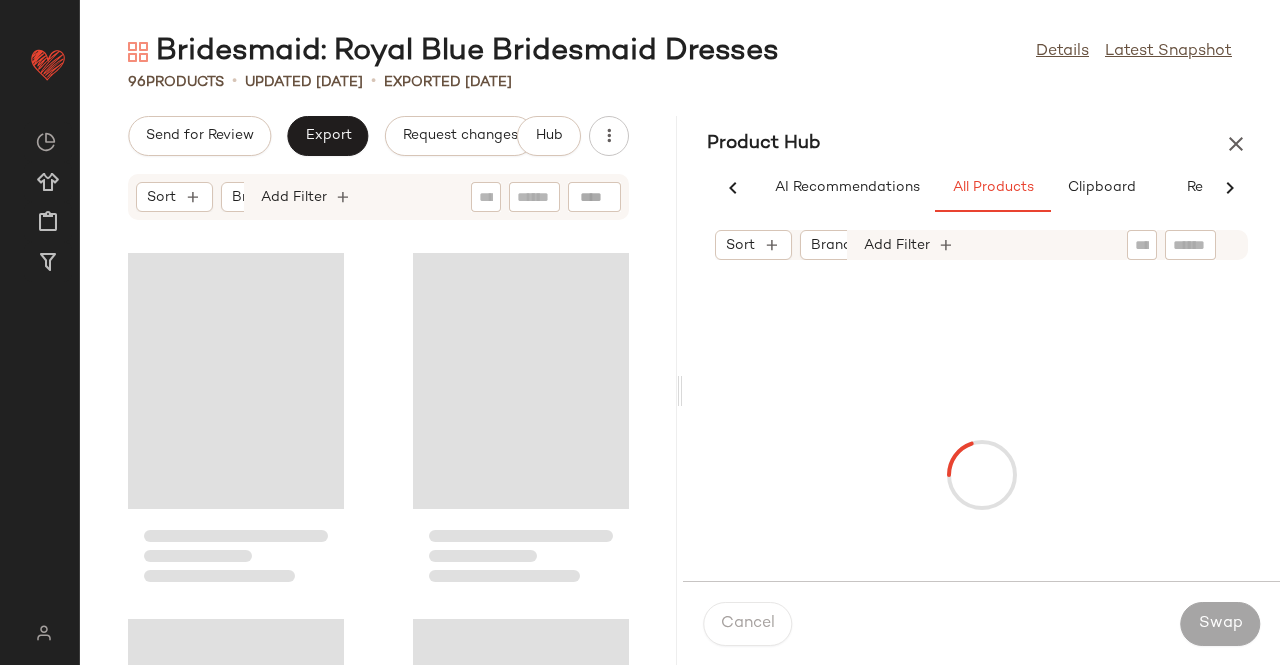 scroll, scrollTop: 0, scrollLeft: 62, axis: horizontal 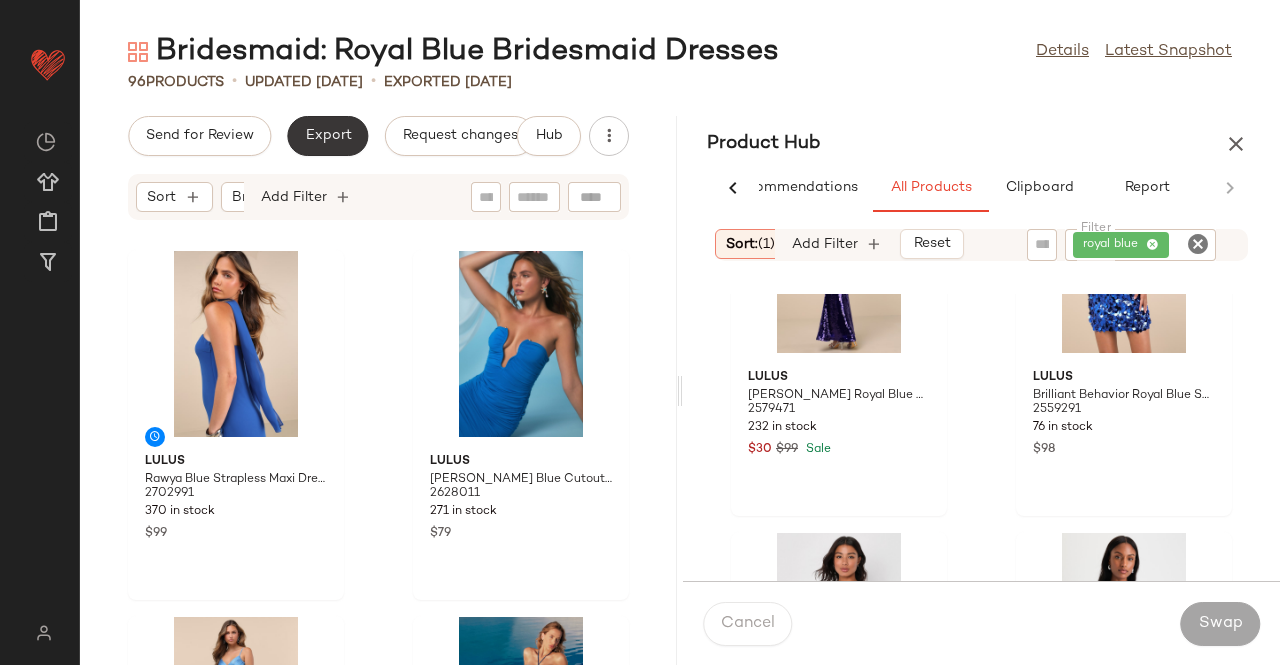 click on "Export" 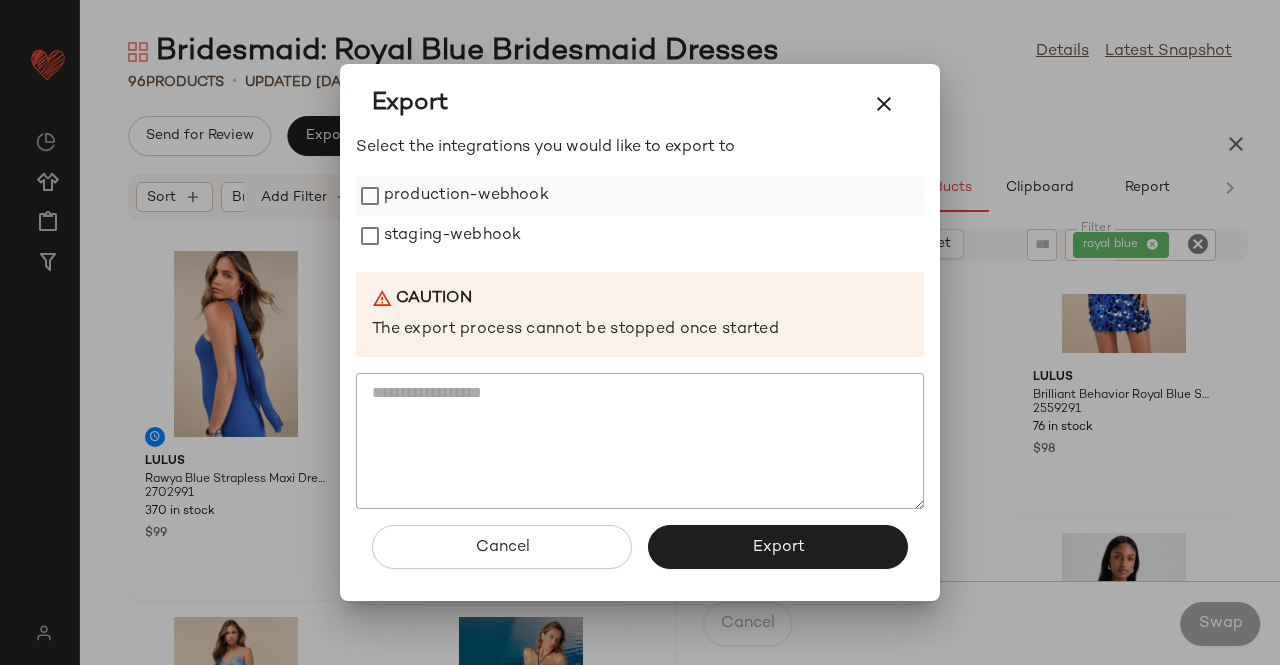 drag, startPoint x: 472, startPoint y: 235, endPoint x: 482, endPoint y: 213, distance: 24.166092 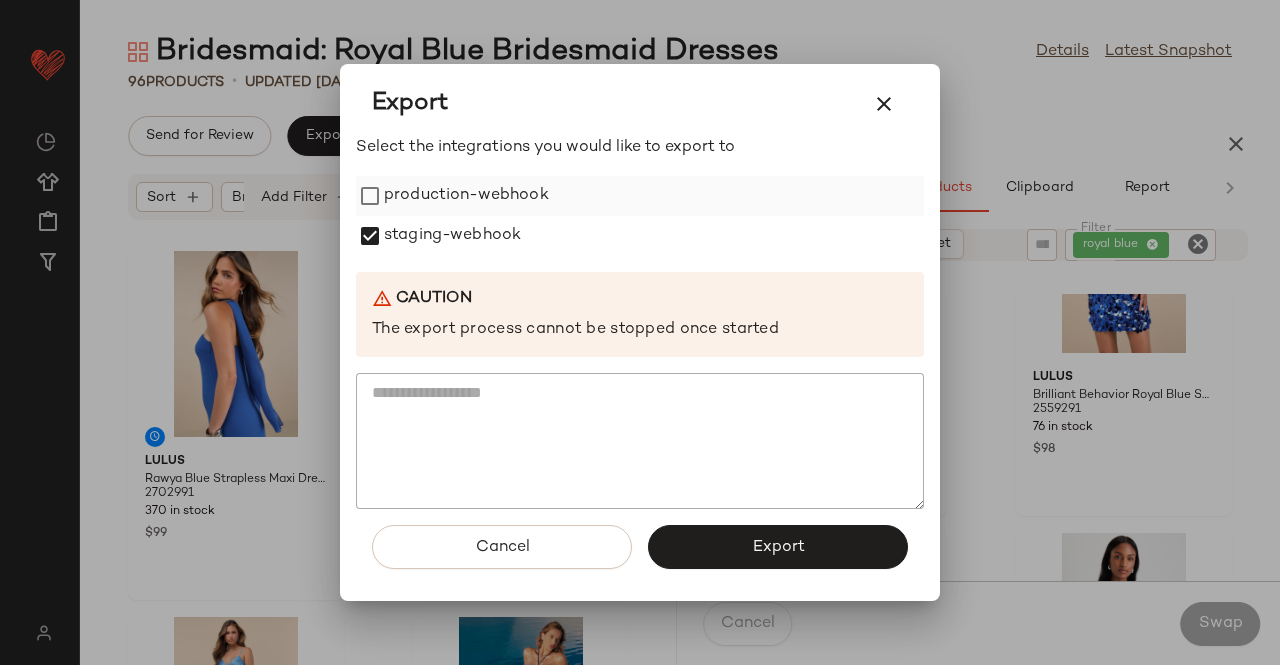 click on "production-webhook" at bounding box center [466, 196] 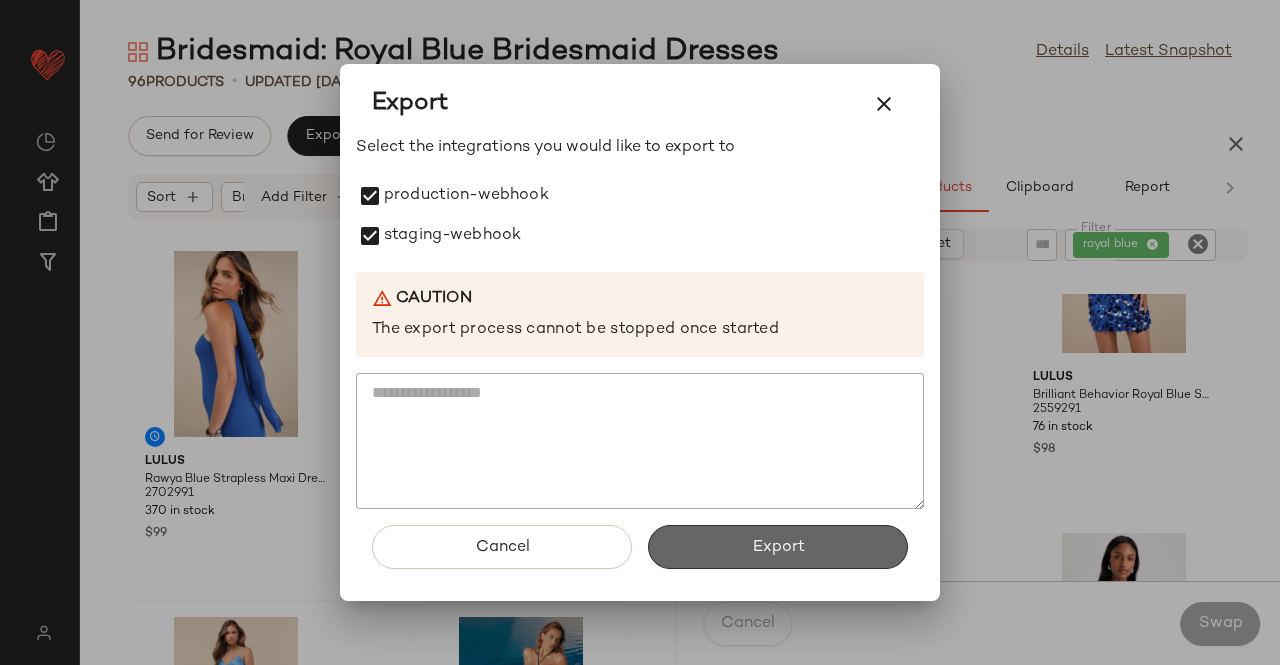 click on "Export" at bounding box center [778, 547] 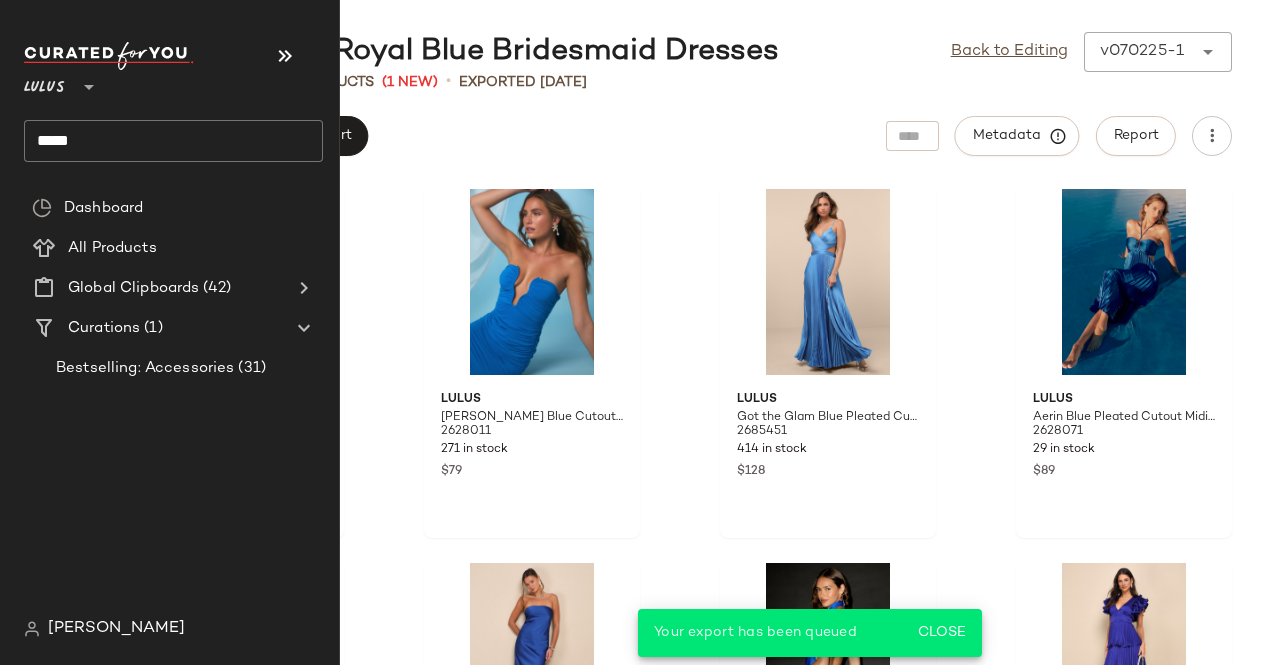 click on "Lulus ** ***** Dashboard All Products Global Clipboards (42) Curations (1) Bestselling: Accessories (31) [PERSON_NAME]" 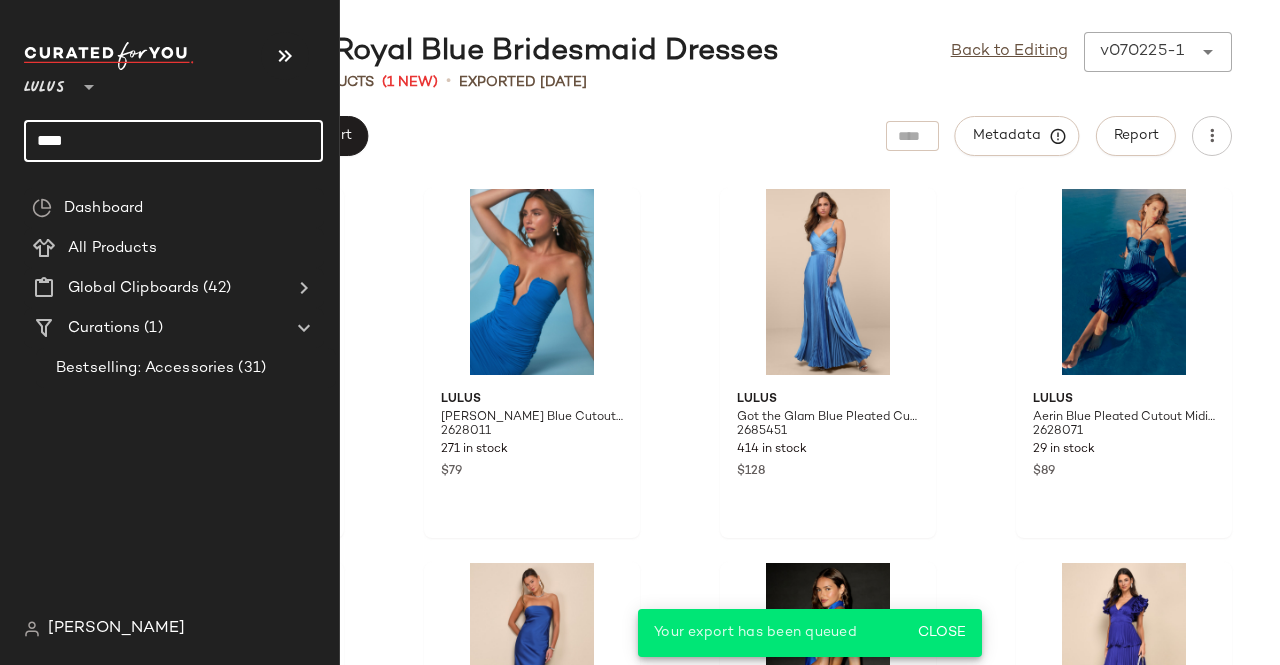 type on "****" 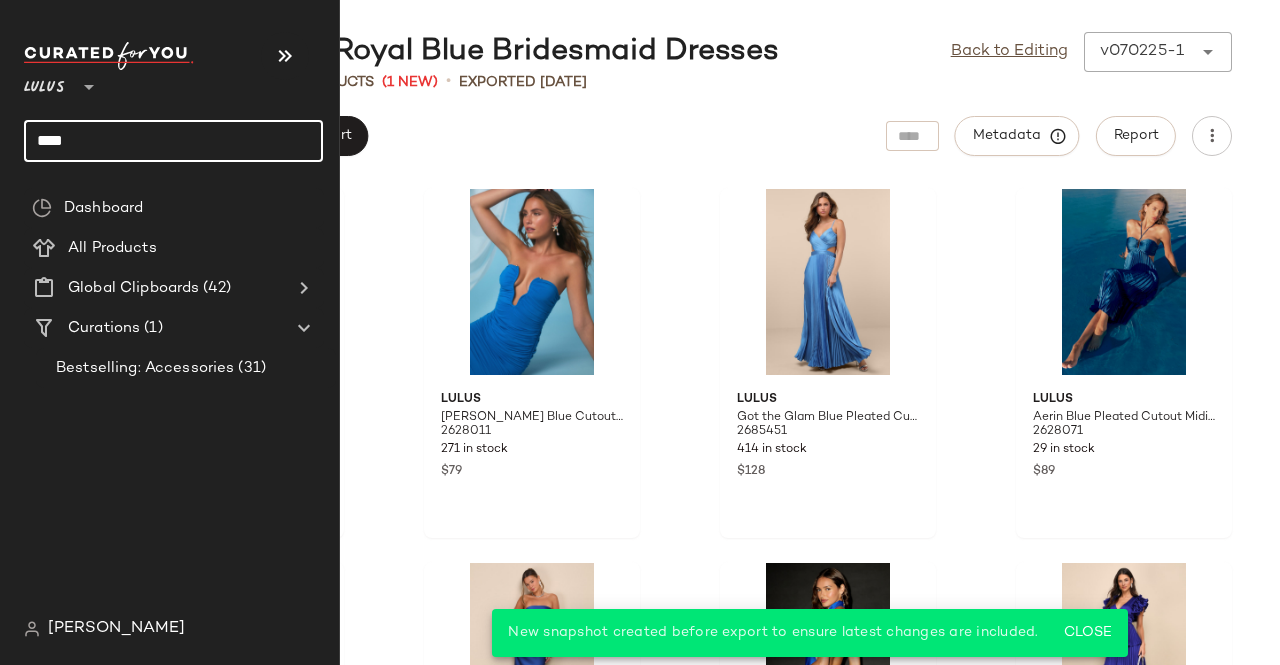 drag, startPoint x: 129, startPoint y: 154, endPoint x: 23, endPoint y: 139, distance: 107.05606 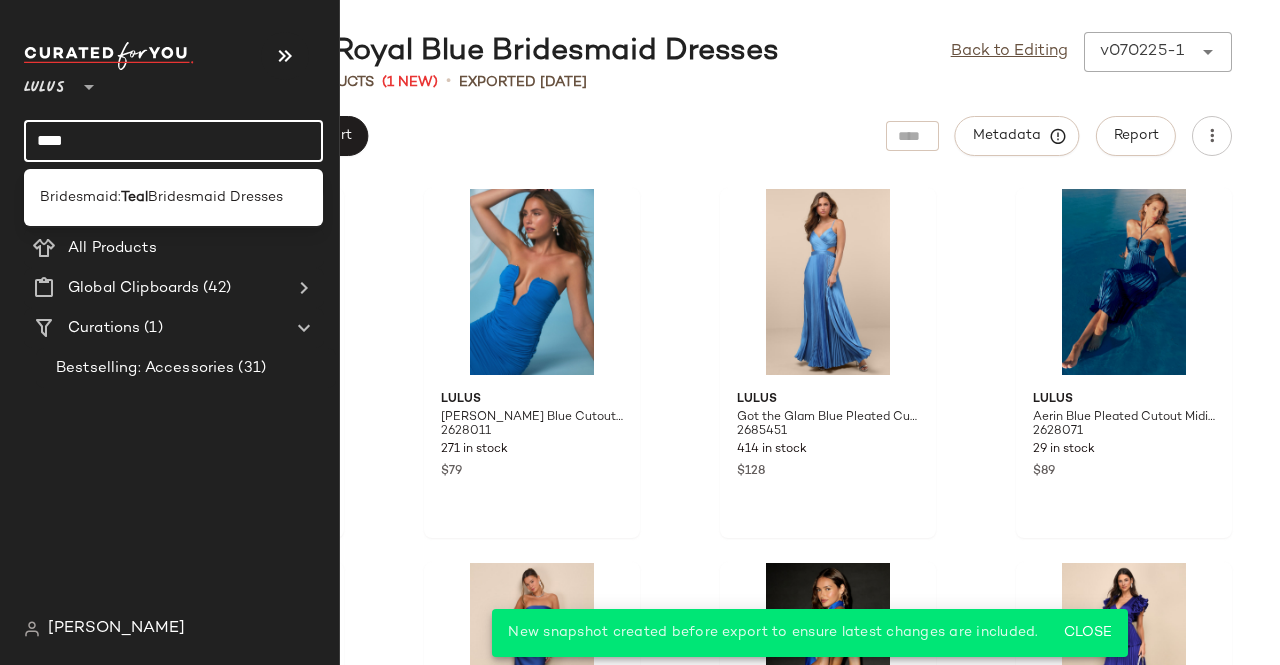 type on "****" 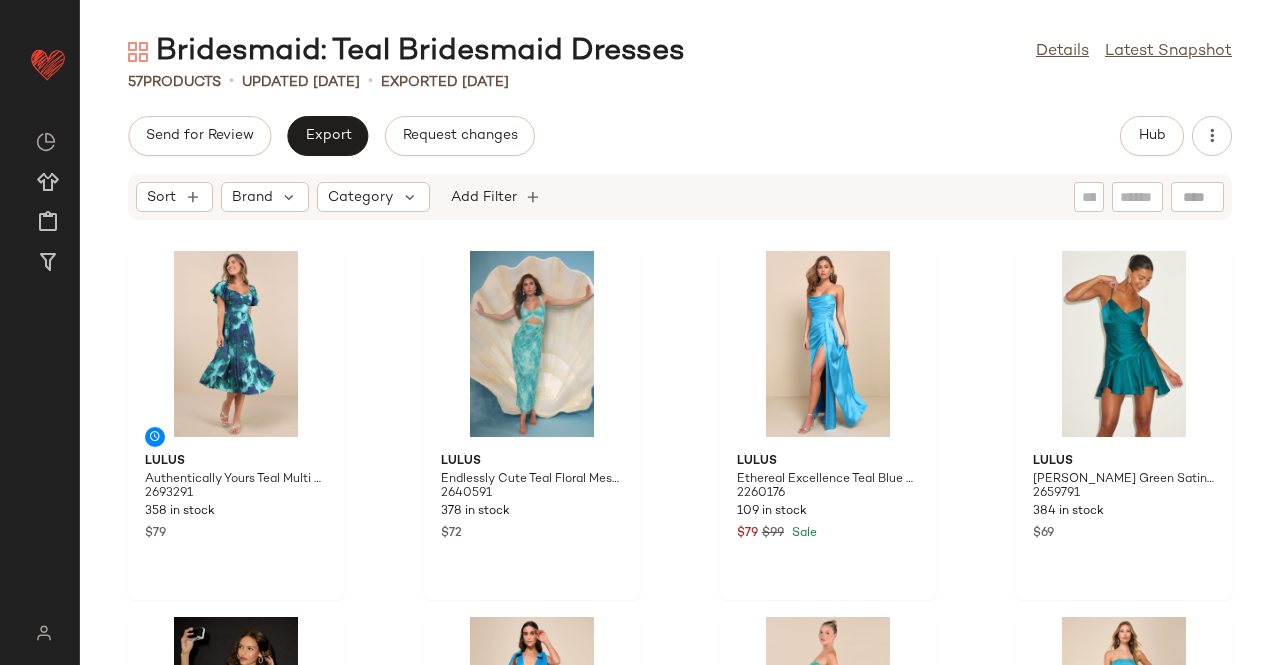 click on "Bridesmaid: Teal Bridesmaid Dresses  Details   Latest Snapshot  57   Products   •   updated [DATE]  •  Exported [DATE]  Send for Review   Export   Request changes   Hub  Sort  Brand  Category  Add Filter  Lulus Authentically Yours Teal Multi Abstract Print Satin Midi Dress 2693291 358 in stock $79 Lulus Endlessly Cute Teal Floral Mesh Cutout Lace Bustier Maxi Dress 2640591 378 in stock $72 Lulus Ethereal Excellence Teal Blue Satin Pleated Strapless Maxi Dress 2260176 109 in stock $79 $99 Sale Lulus [PERSON_NAME] Green Satin [MEDICAL_DATA] Mini Dress 2659791 384 in stock $69 Lulus Got the Key Teal Green Satin Floral Jacquard Halter Mini Dress 2686451 231 in stock $59 Lulus Rare Charm Teal Blue Taffeta Tie-Strap Maxi Dress With Pockets 2295651 486 in stock $69 $99 Sale Lulus Whimsical Beauty Teal Green Satin Plisse Strapless Maxi Dress 2683911 342 in stock $99 Lulus Exquisite Ease Teal Green Organza Strapless Ruffled Maxi Dress 2295831 88 in stock $47 $118 Sale Lulus 2581251 274 in stock $49 Lulus $50" at bounding box center [680, 348] 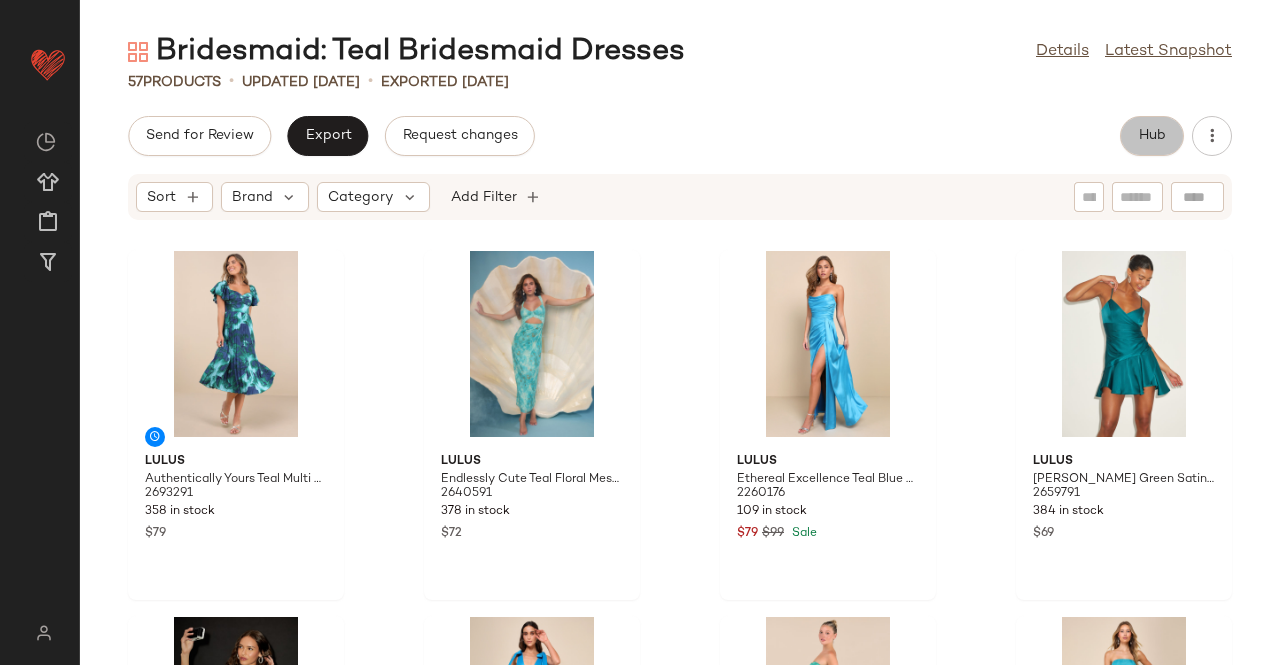 click on "Hub" at bounding box center (1152, 136) 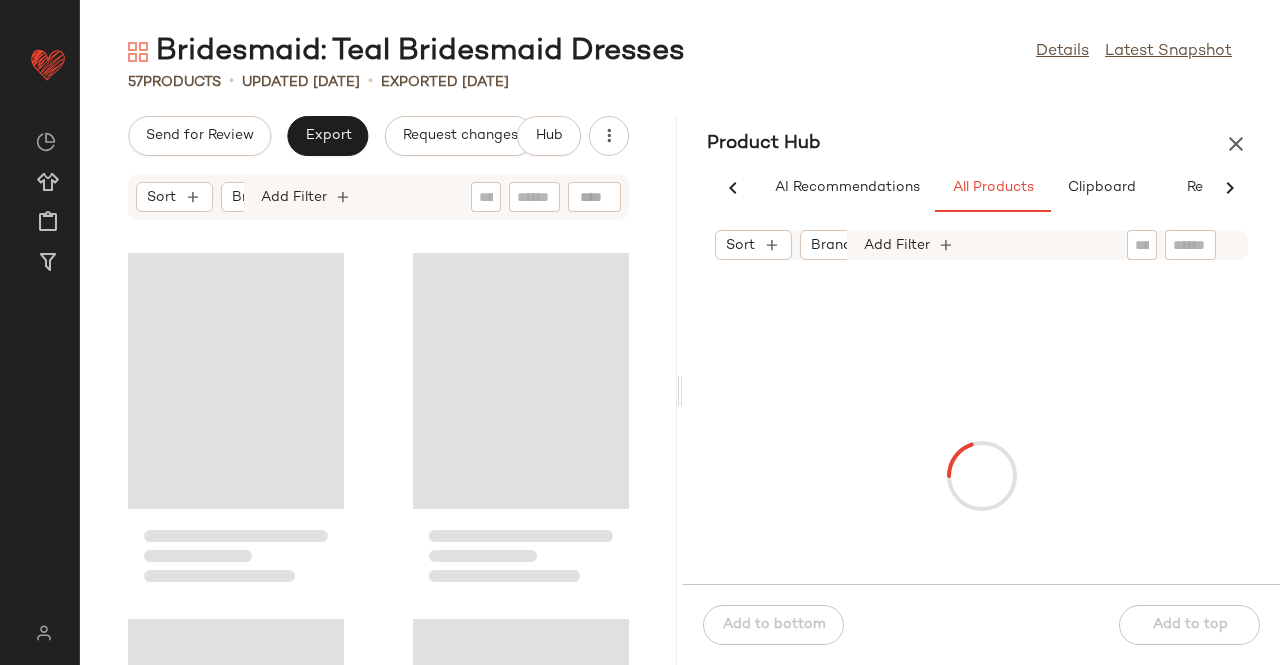 scroll, scrollTop: 0, scrollLeft: 62, axis: horizontal 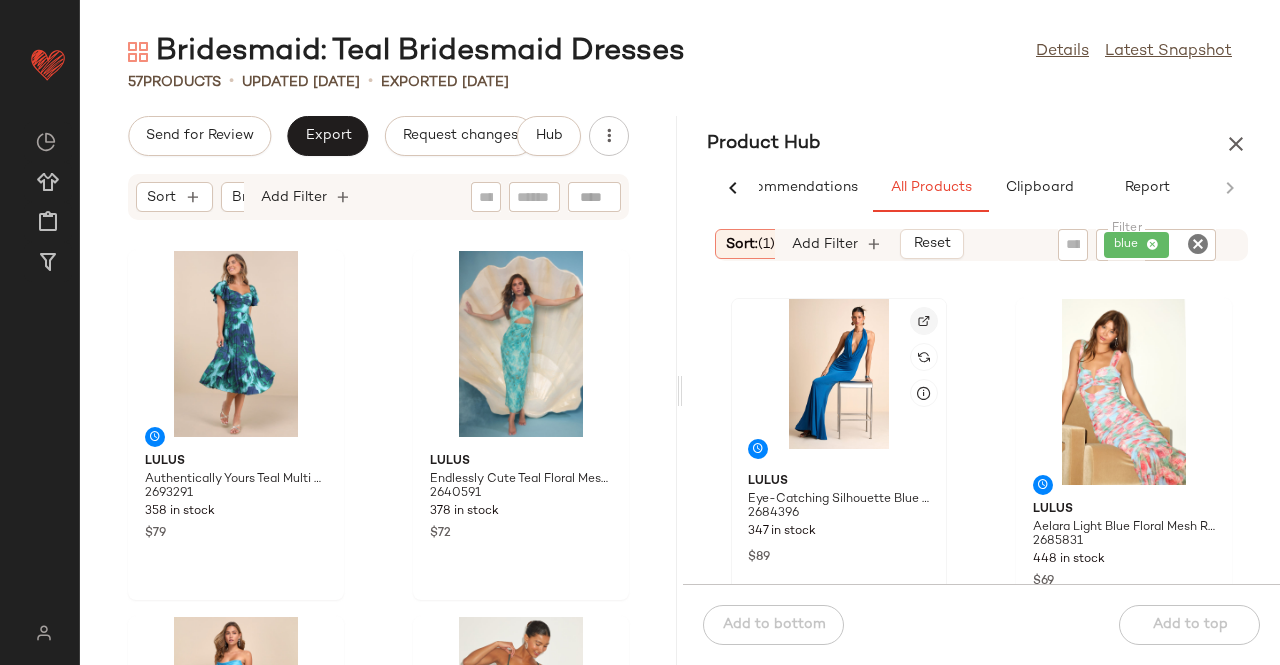 click at bounding box center [924, 321] 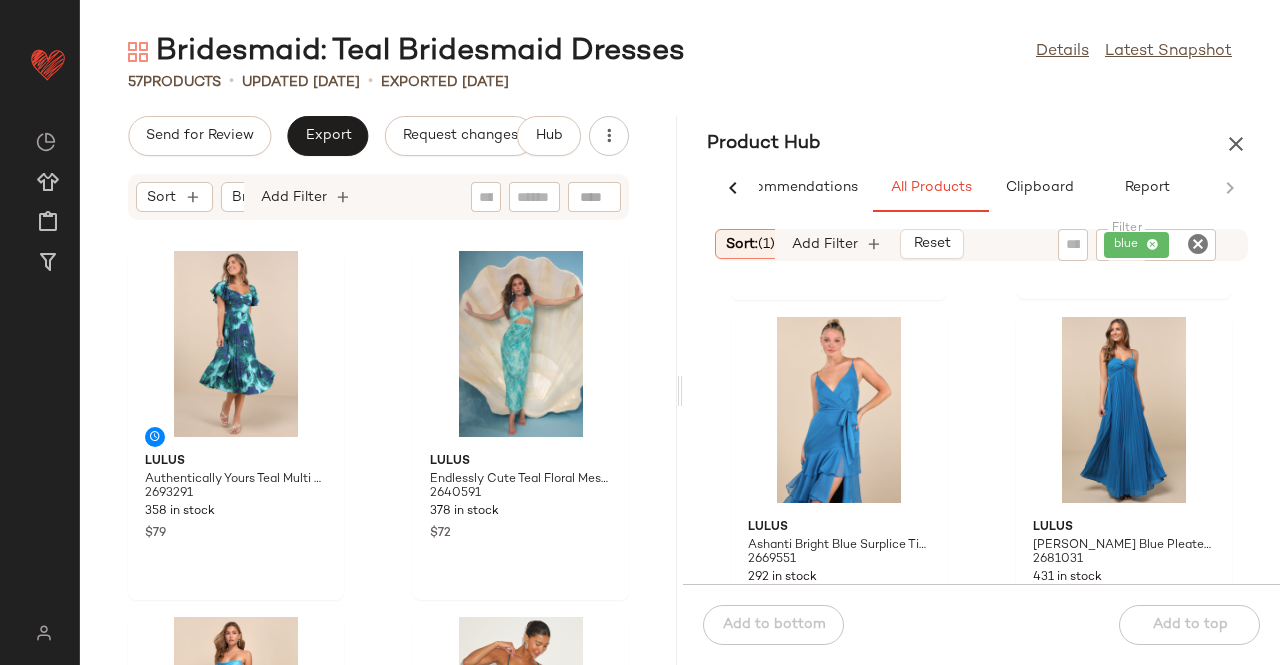 scroll, scrollTop: 4816, scrollLeft: 0, axis: vertical 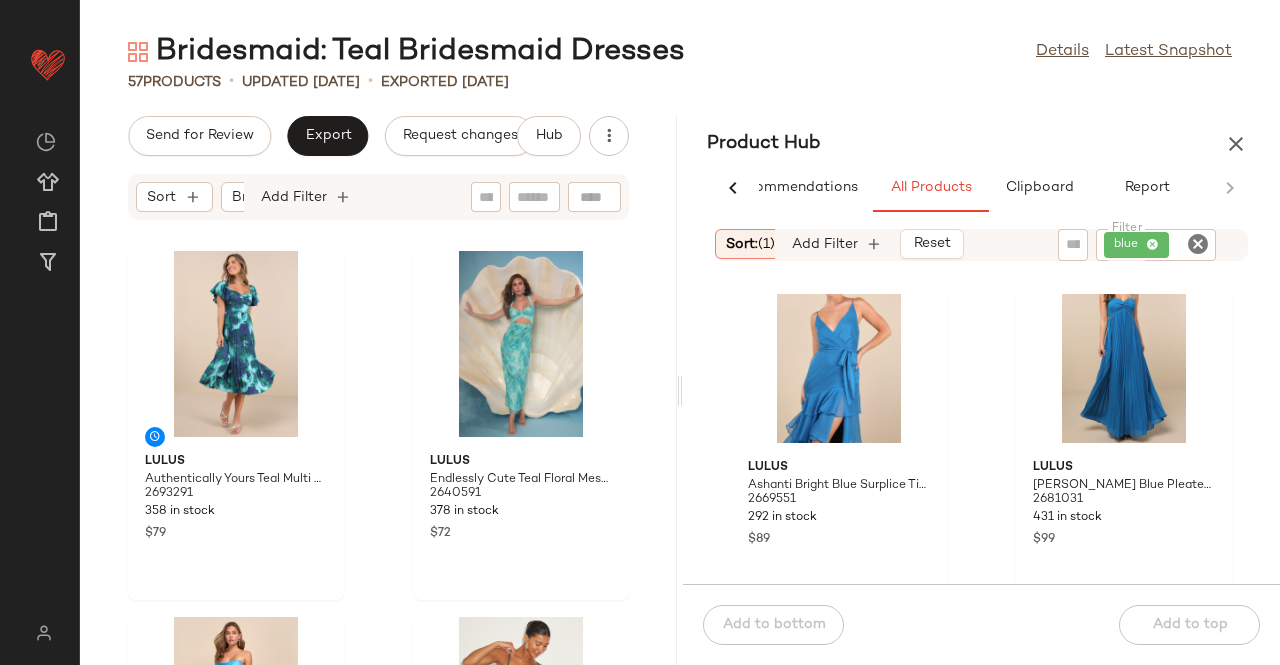 drag, startPoint x: 1156, startPoint y: 243, endPoint x: 1096, endPoint y: 241, distance: 60.033325 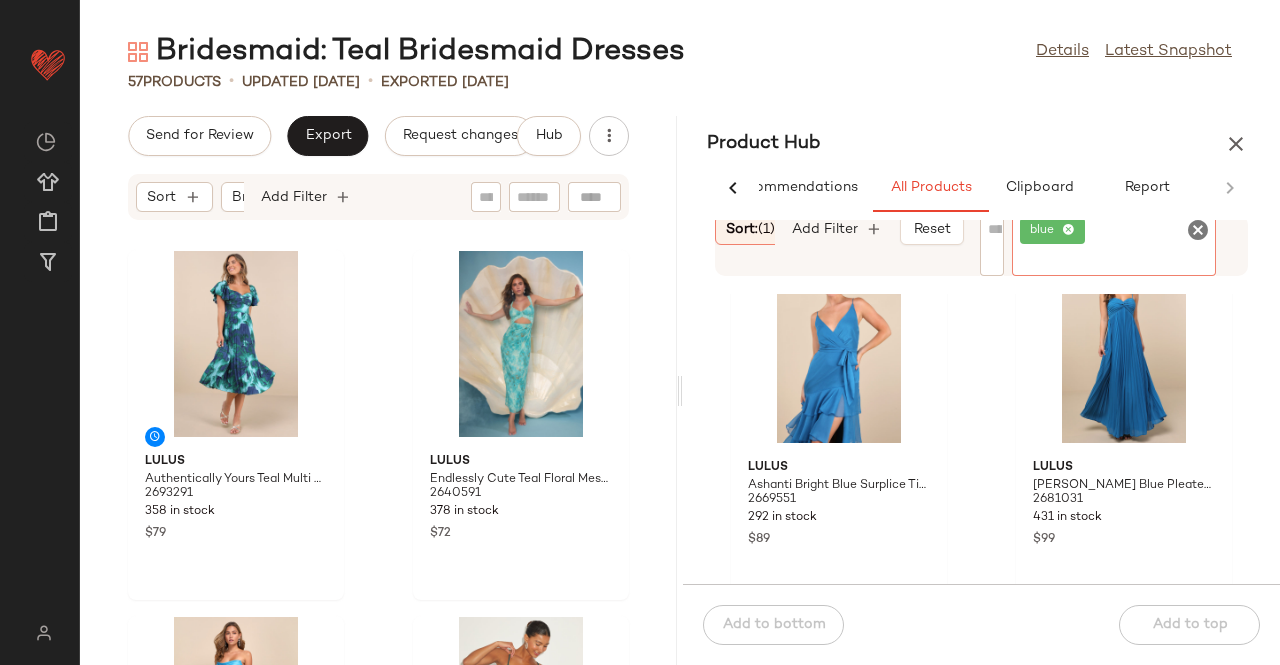 click 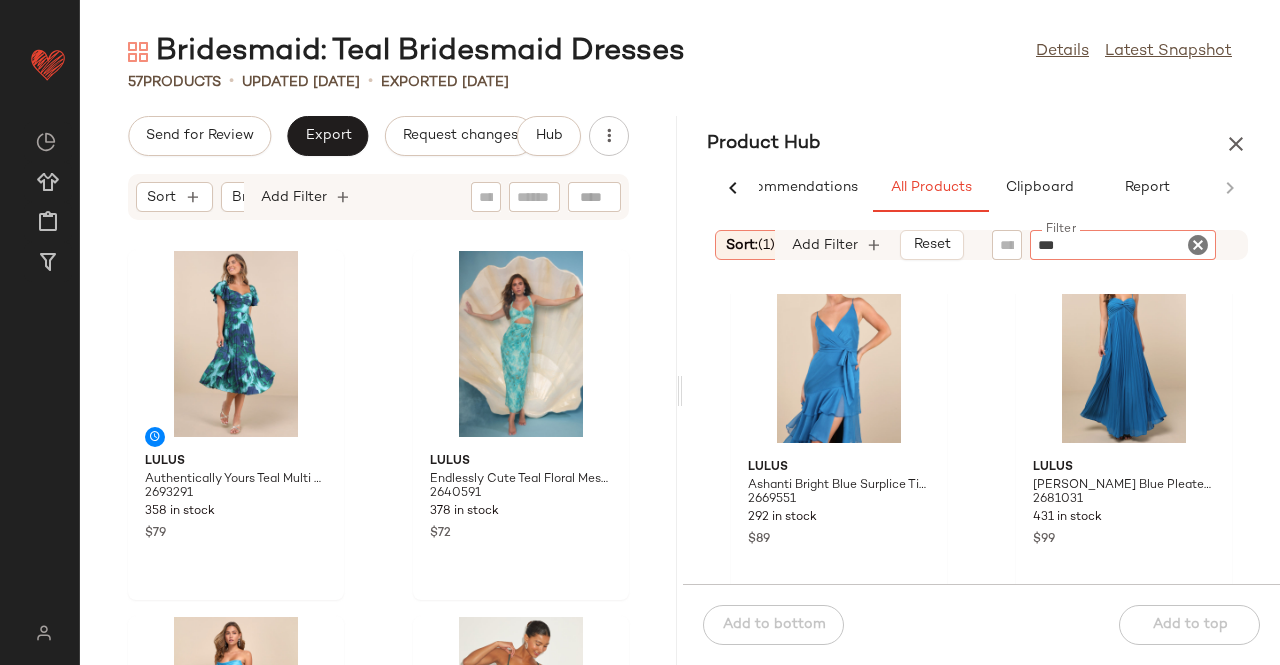 type on "****" 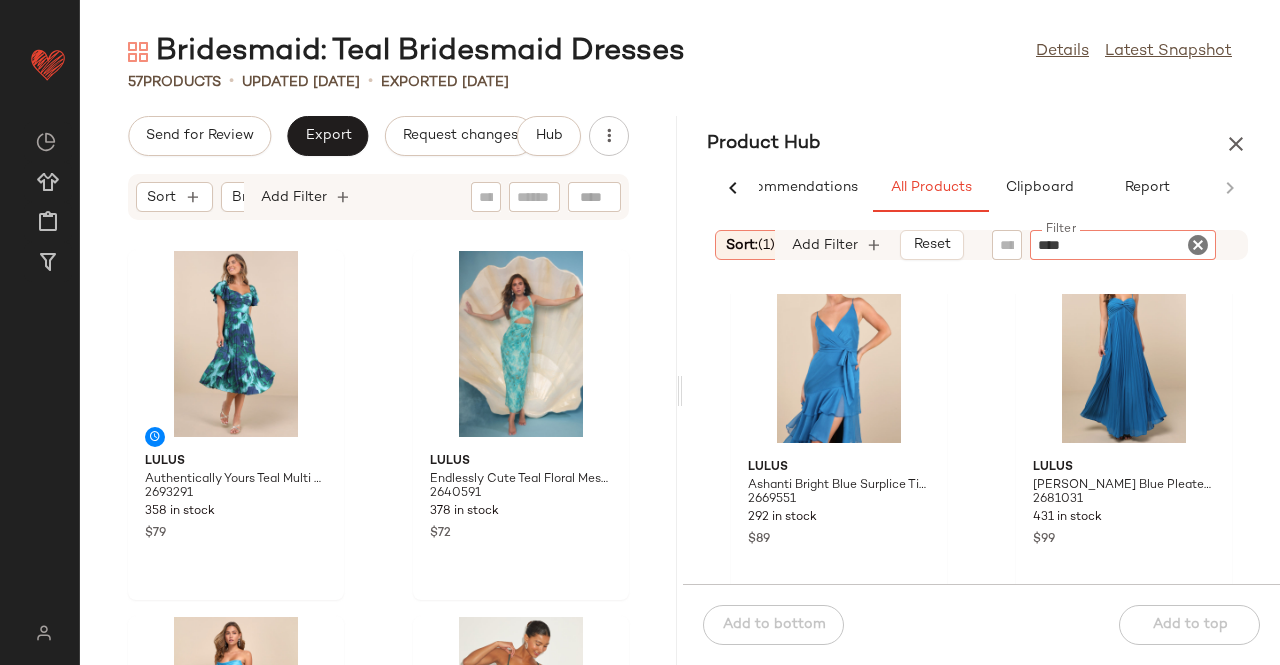 type 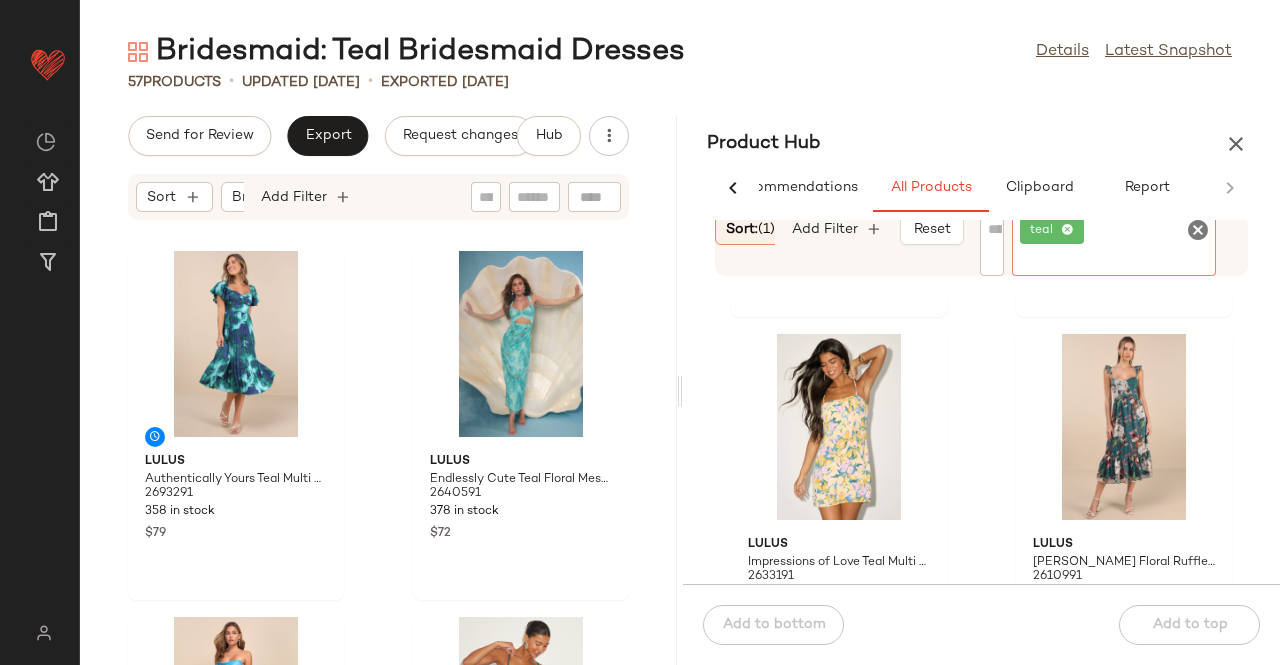 scroll, scrollTop: 300, scrollLeft: 0, axis: vertical 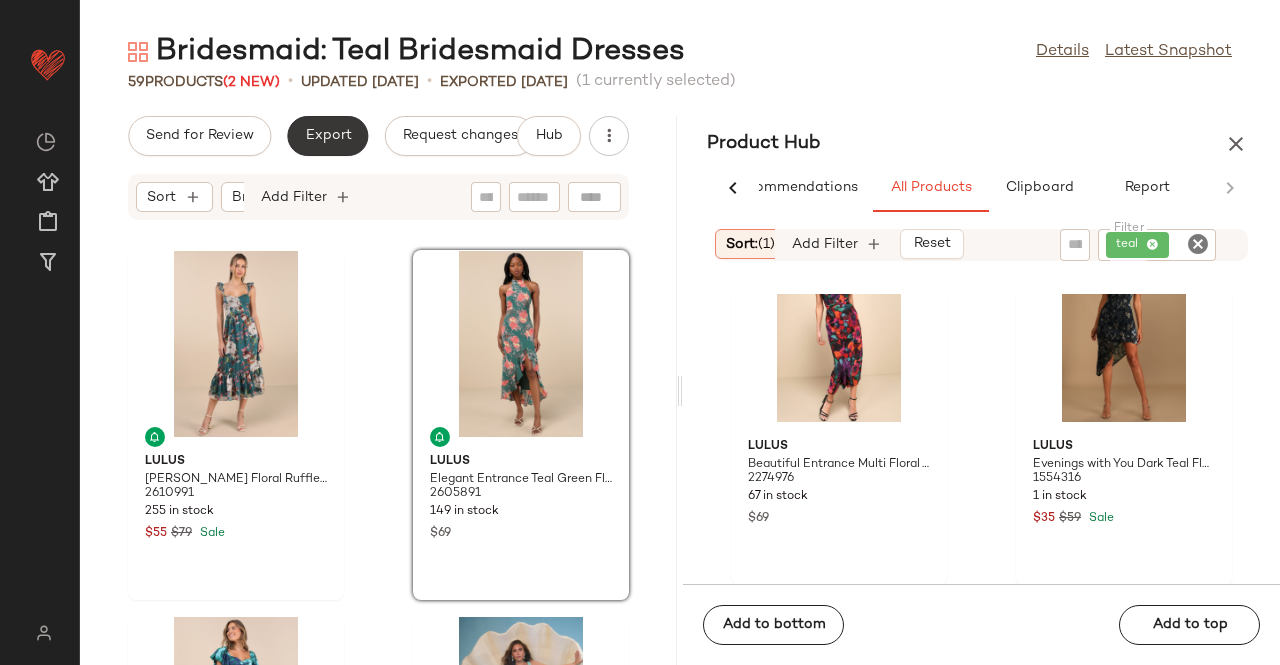 click on "Export" 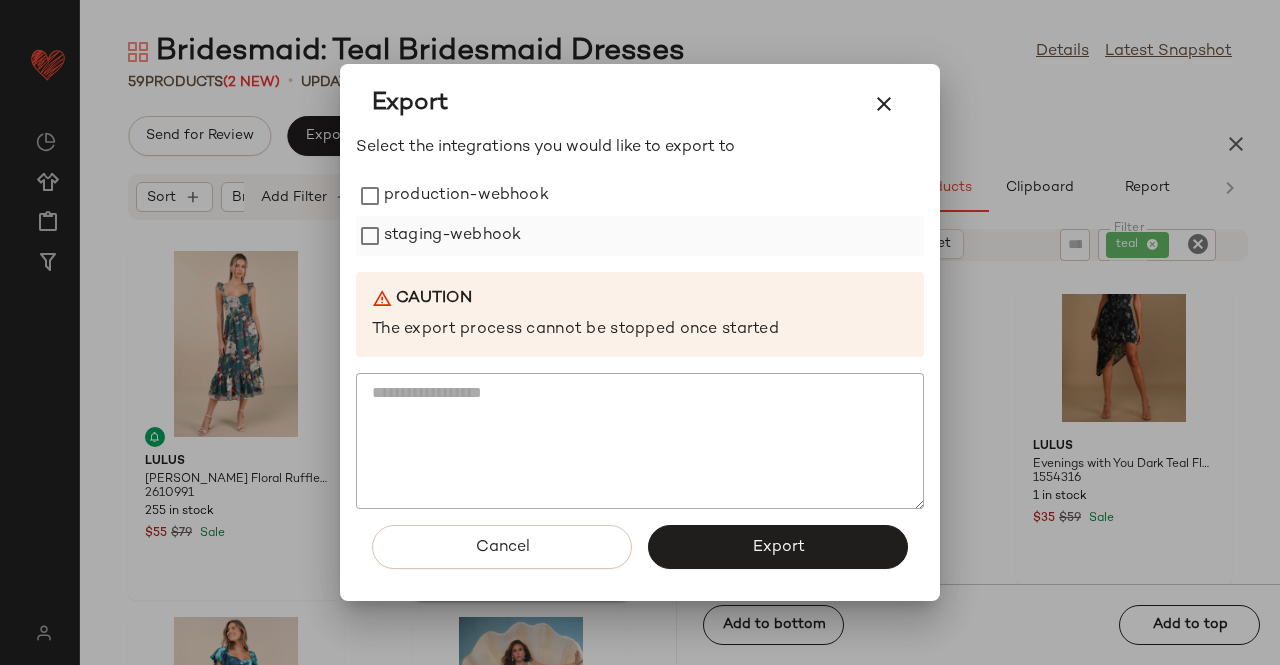 drag, startPoint x: 422, startPoint y: 204, endPoint x: 421, endPoint y: 239, distance: 35.014282 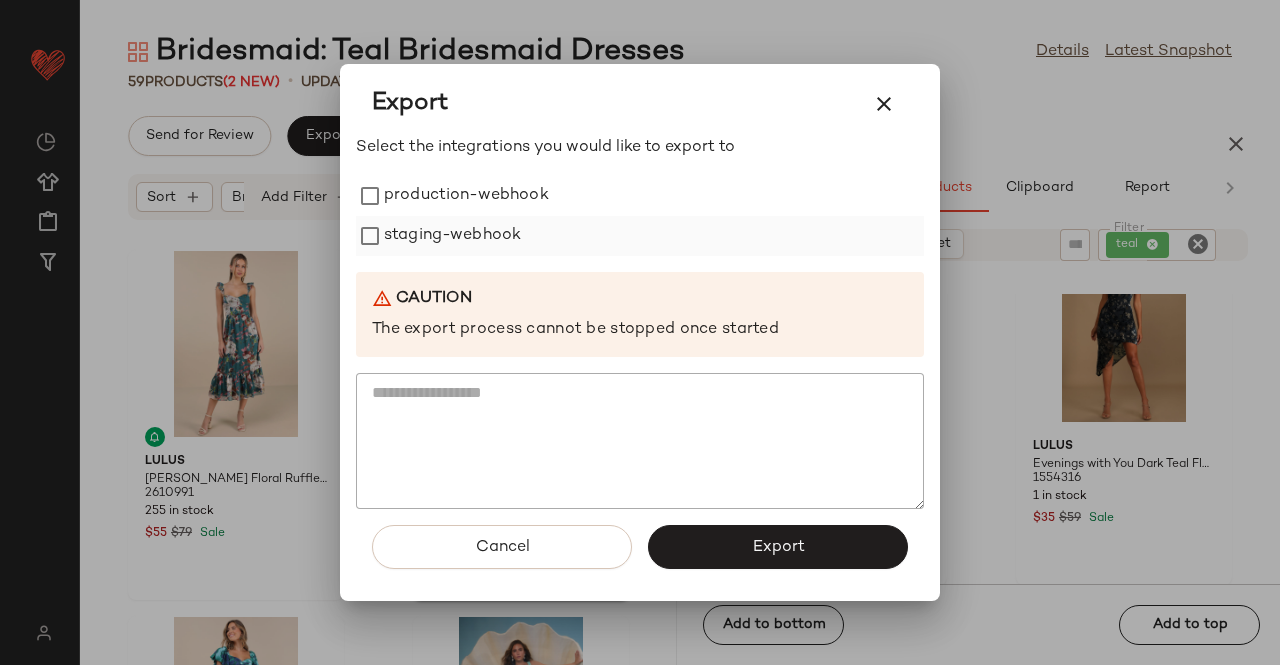 click on "production-webhook" at bounding box center (466, 196) 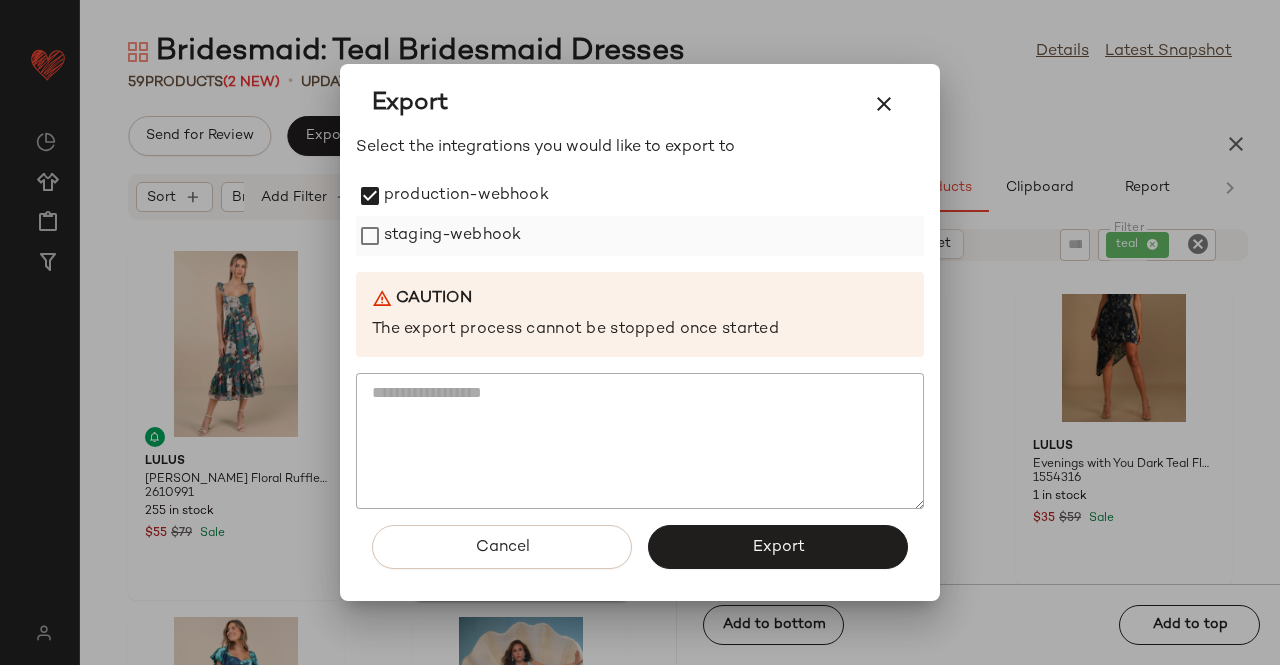click on "staging-webhook" at bounding box center [452, 236] 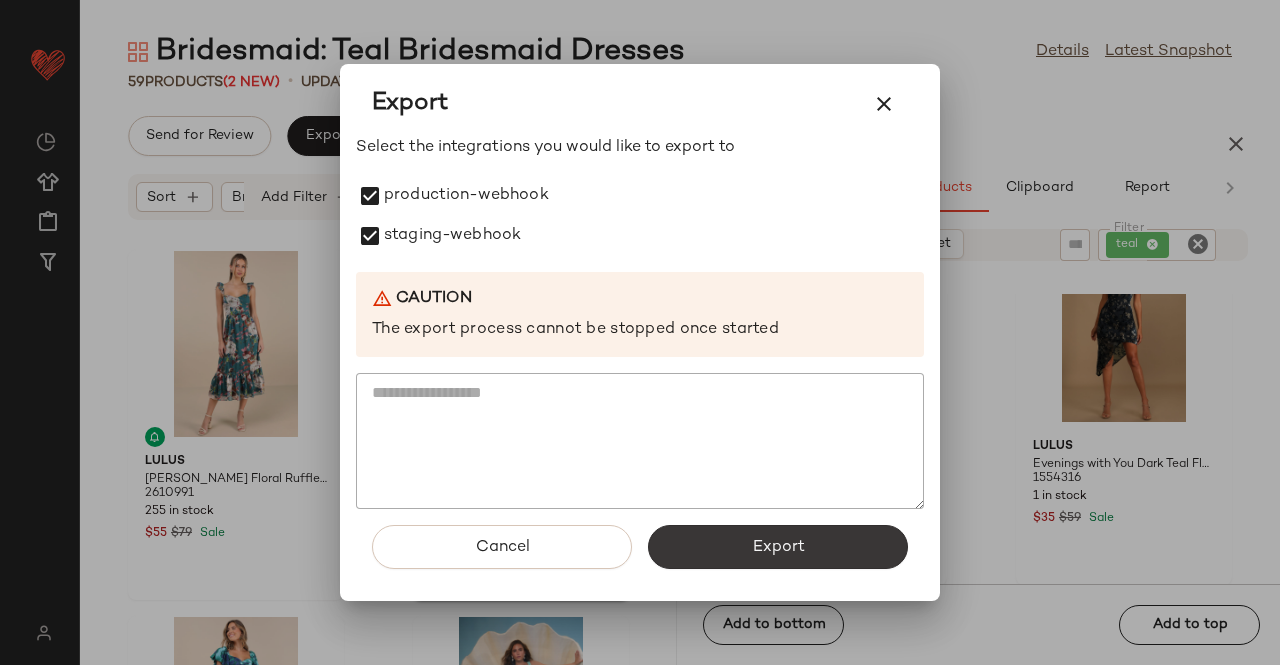 click on "Export" at bounding box center [778, 547] 